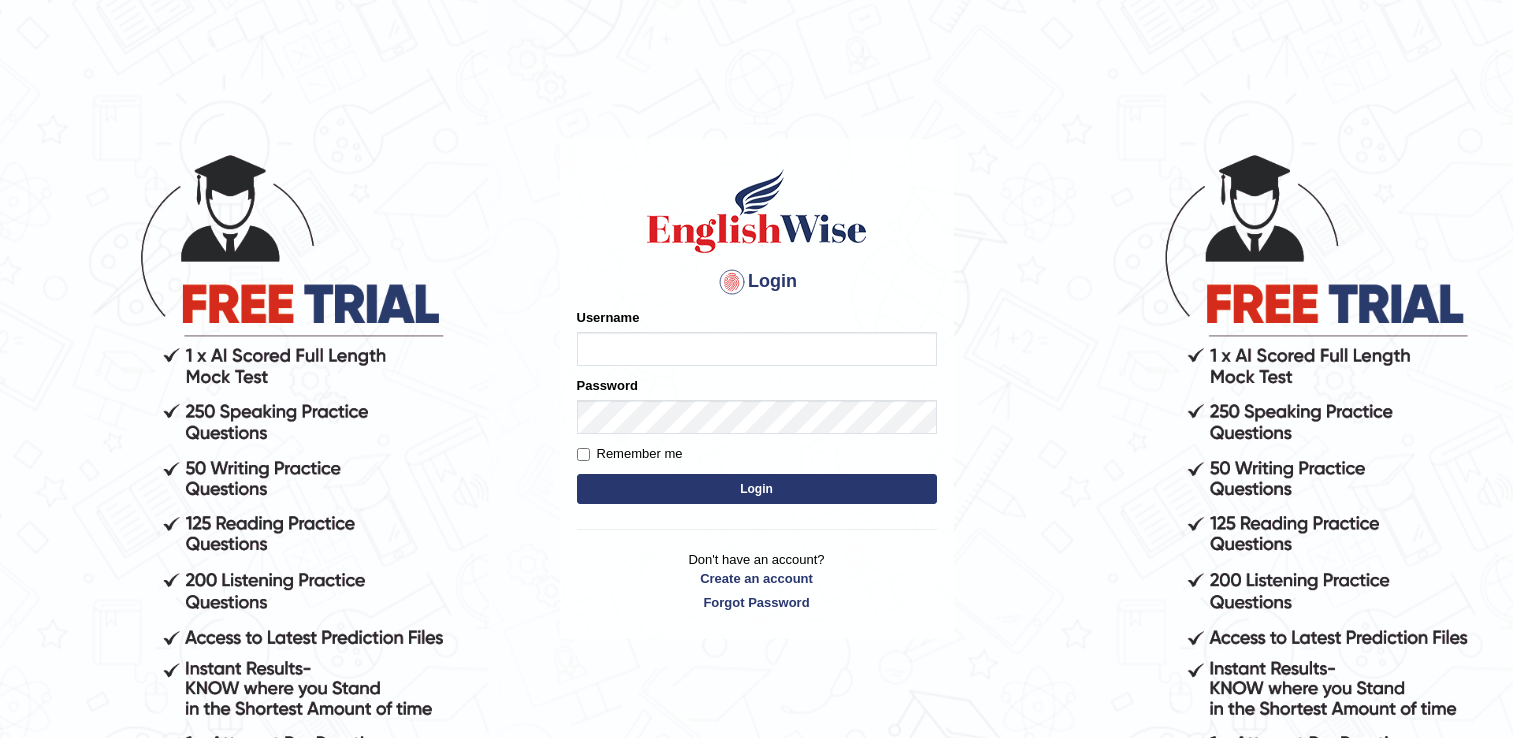scroll, scrollTop: 0, scrollLeft: 0, axis: both 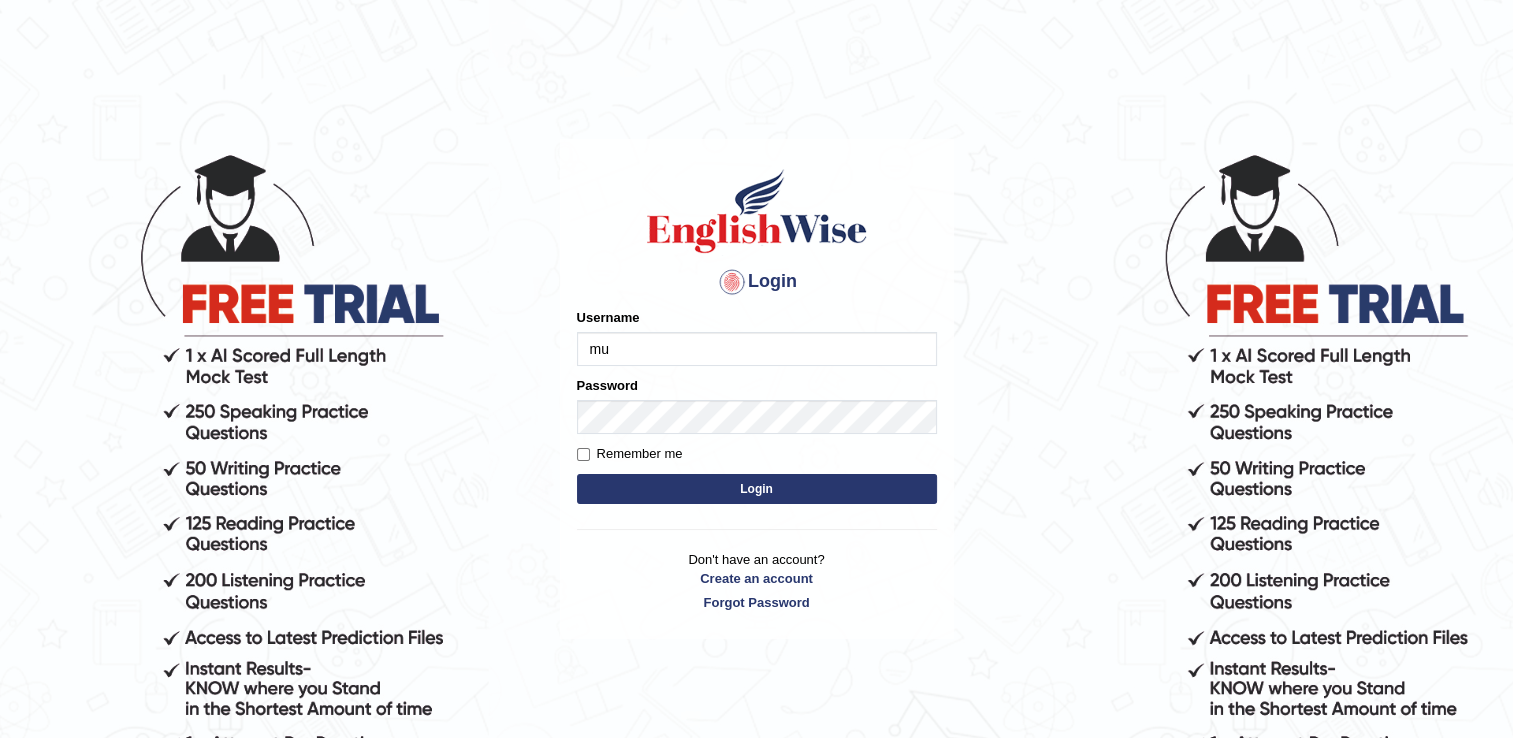 type on "[USERNAME]" 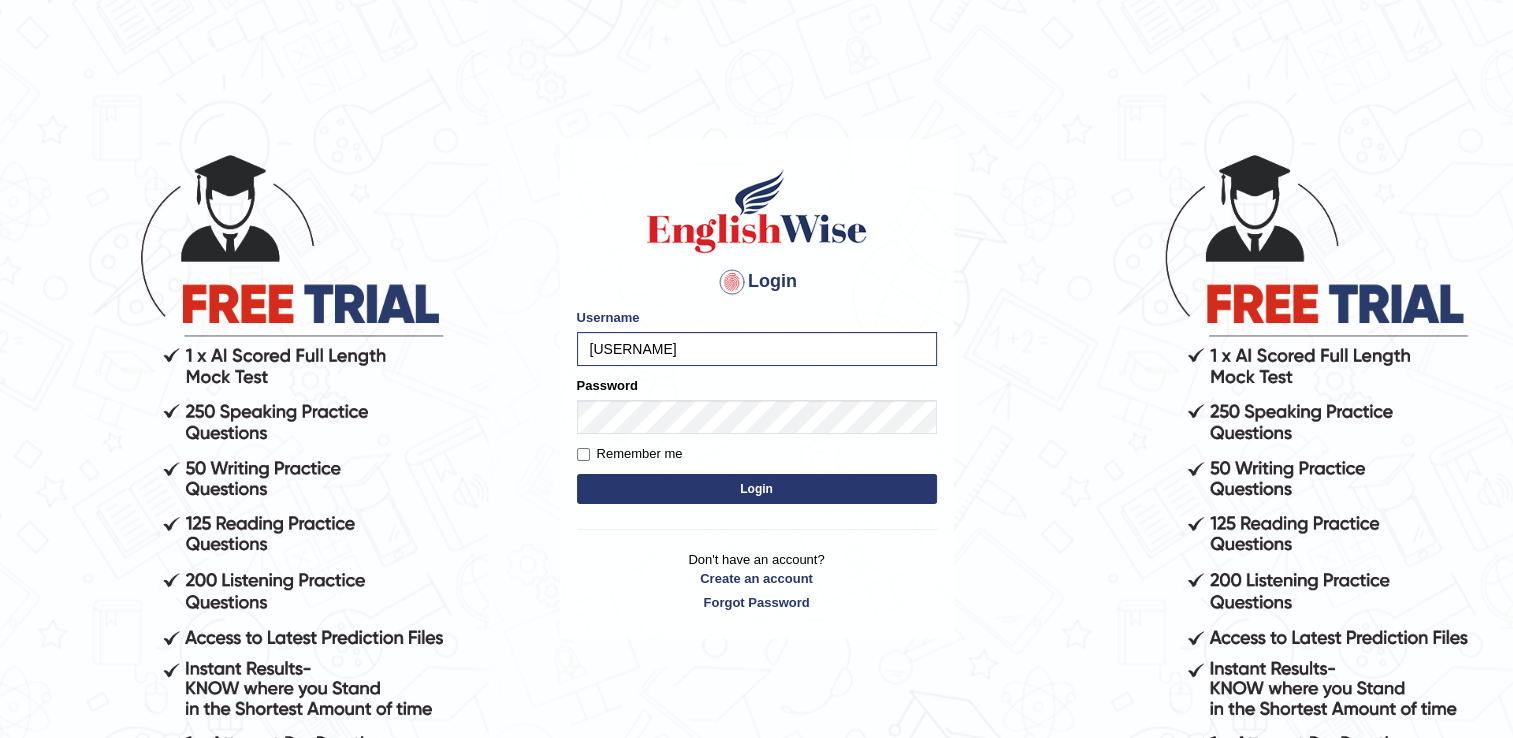 click on "Login
Please fix the following errors:
Username
[USERNAME]
Password
Remember me
Login
Don't have an account?
Create an account
Forgot Password" at bounding box center (757, 389) 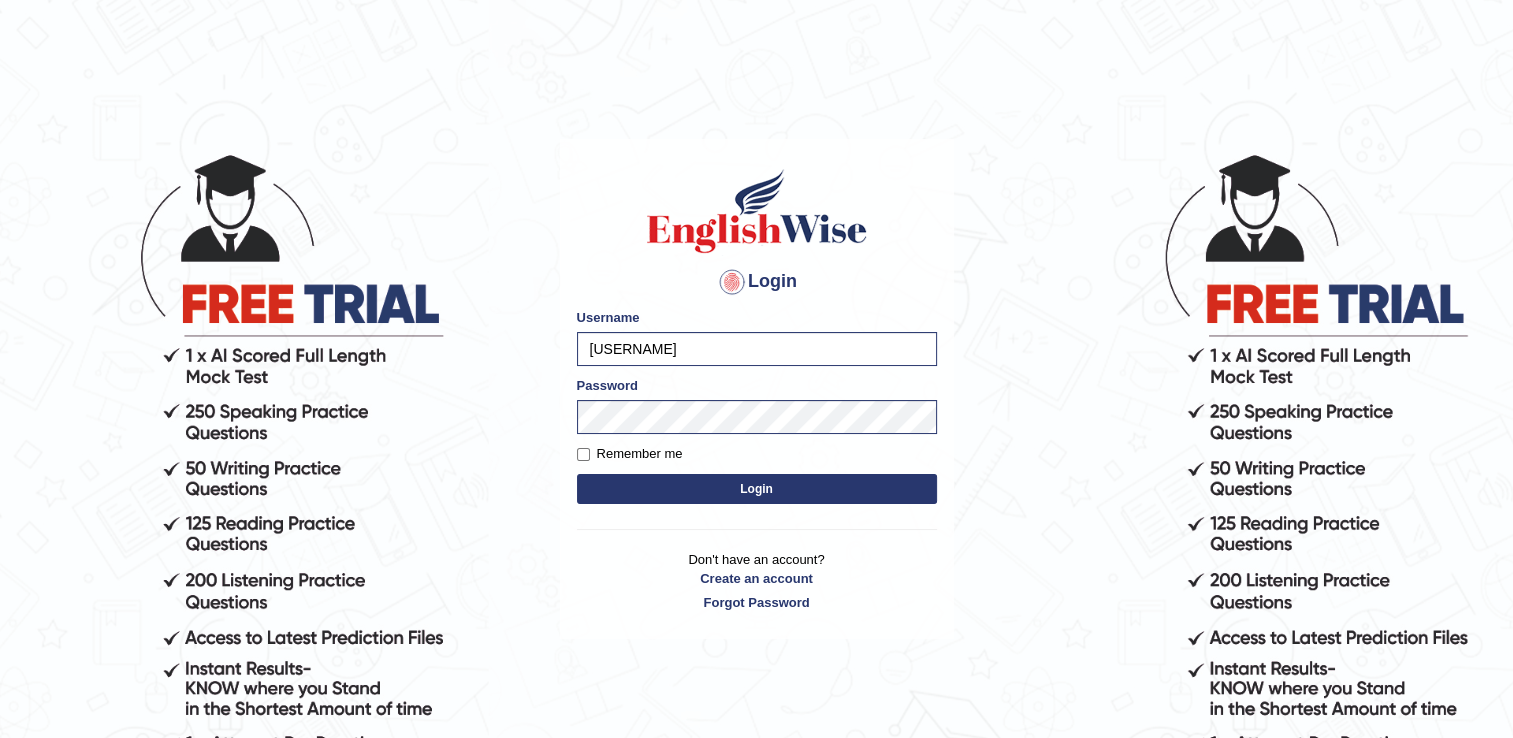 click on "Login" at bounding box center [757, 489] 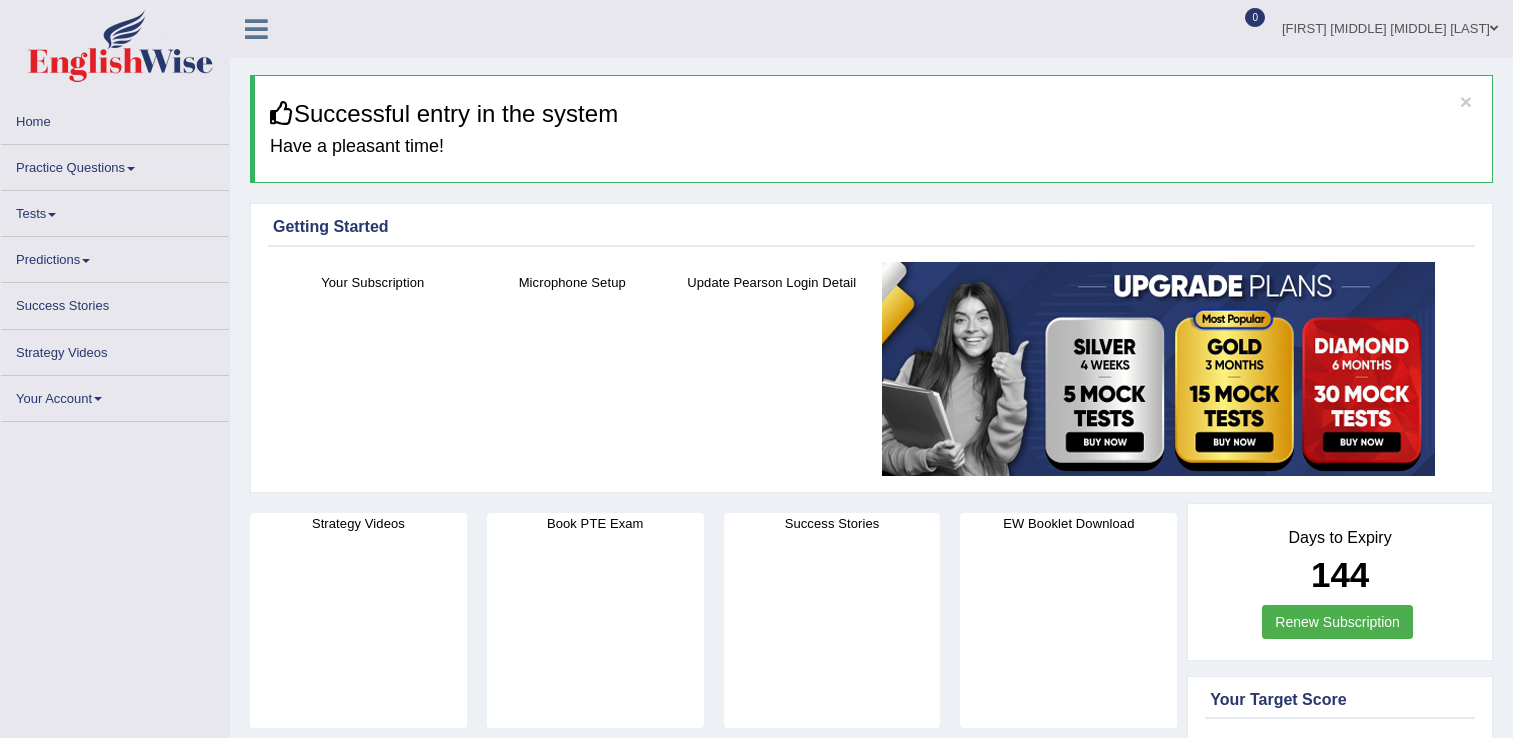 scroll, scrollTop: 0, scrollLeft: 0, axis: both 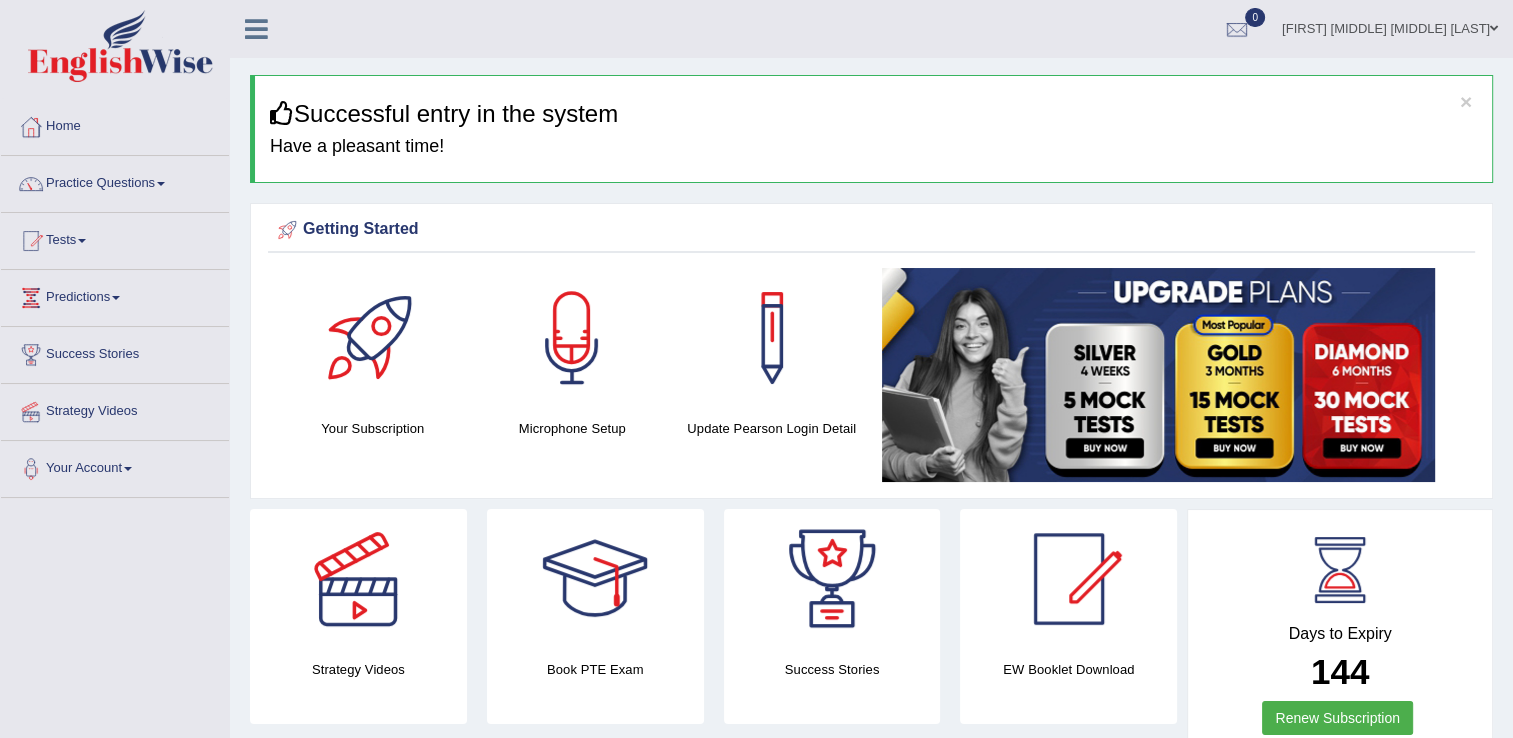 click on "Getting Started" at bounding box center [871, 230] 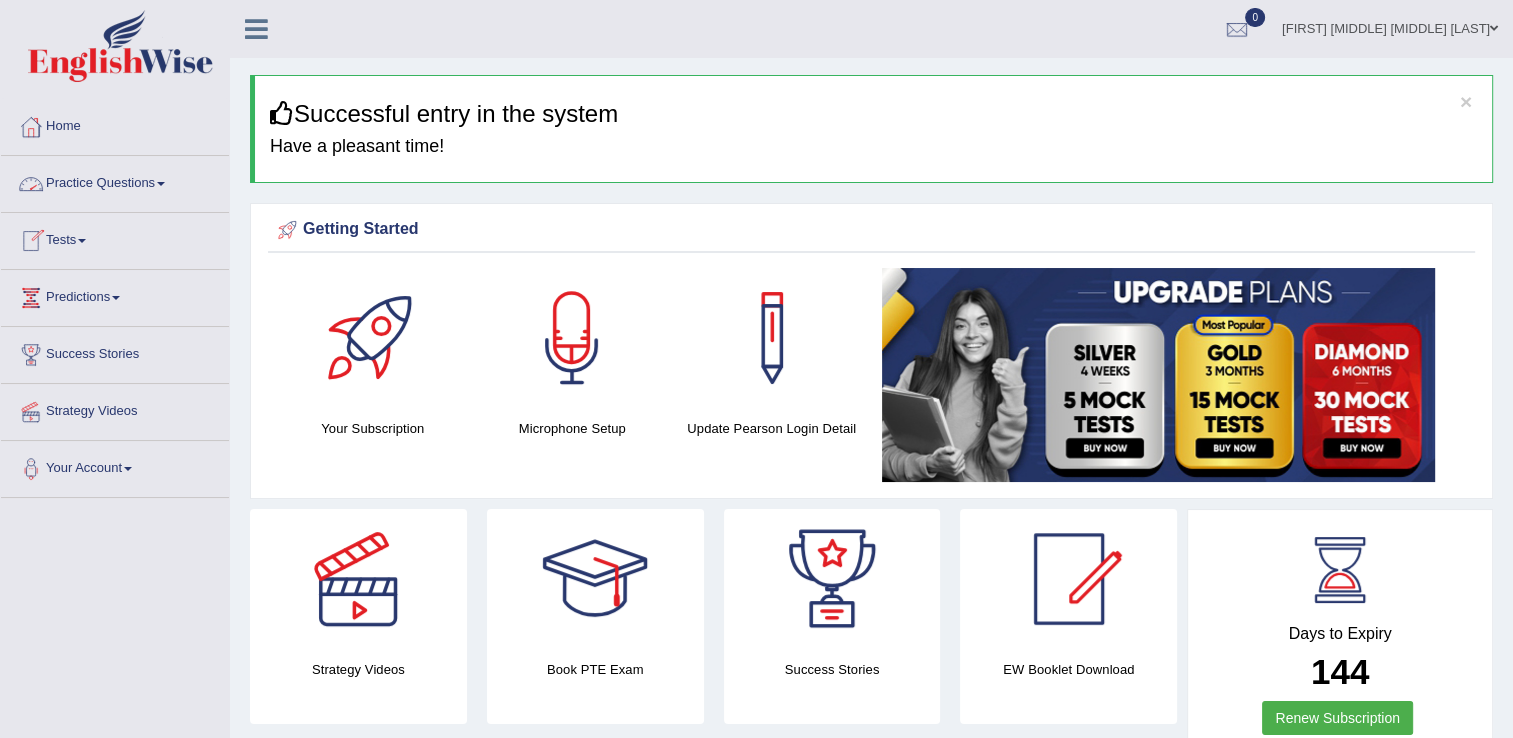 click on "Practice Questions" at bounding box center (115, 181) 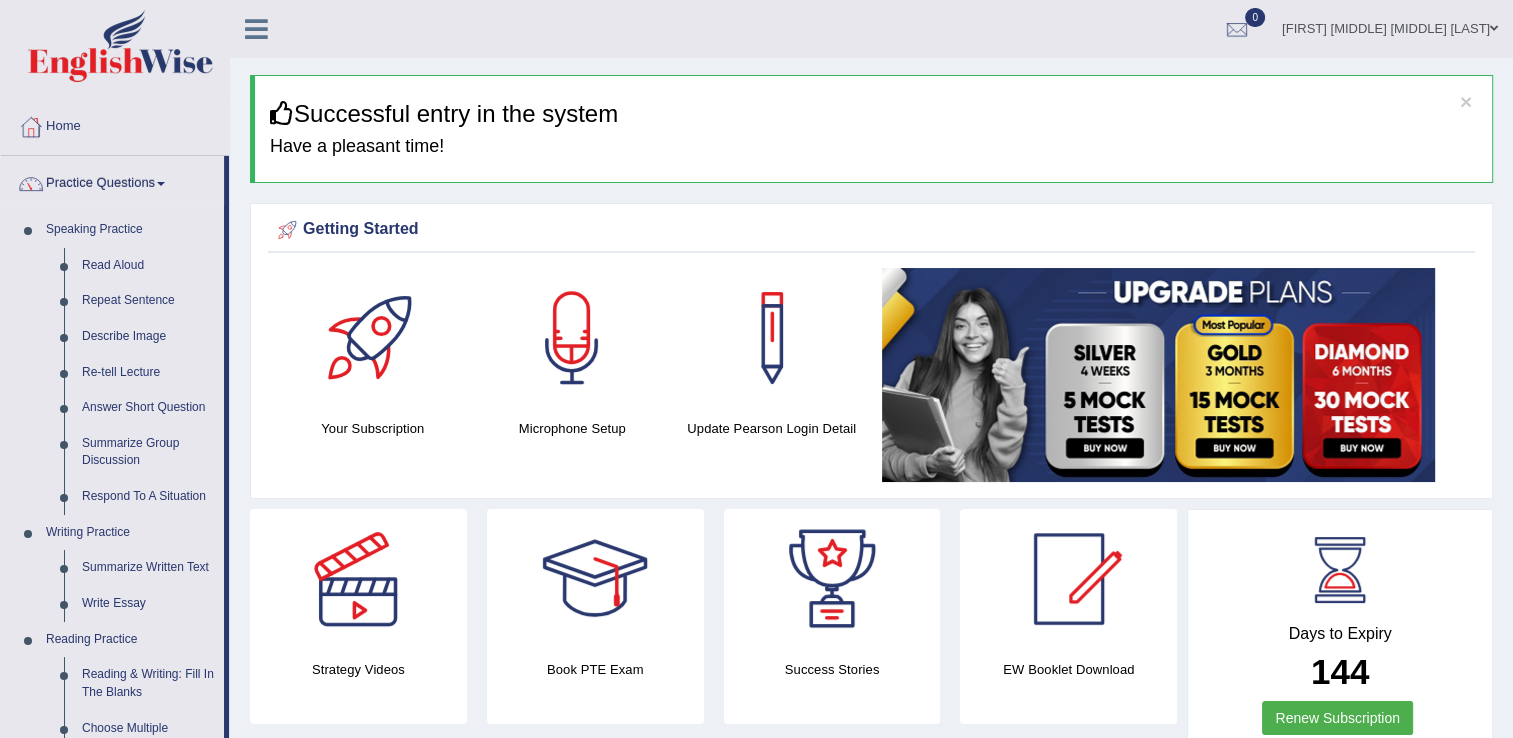 click at bounding box center (572, 338) 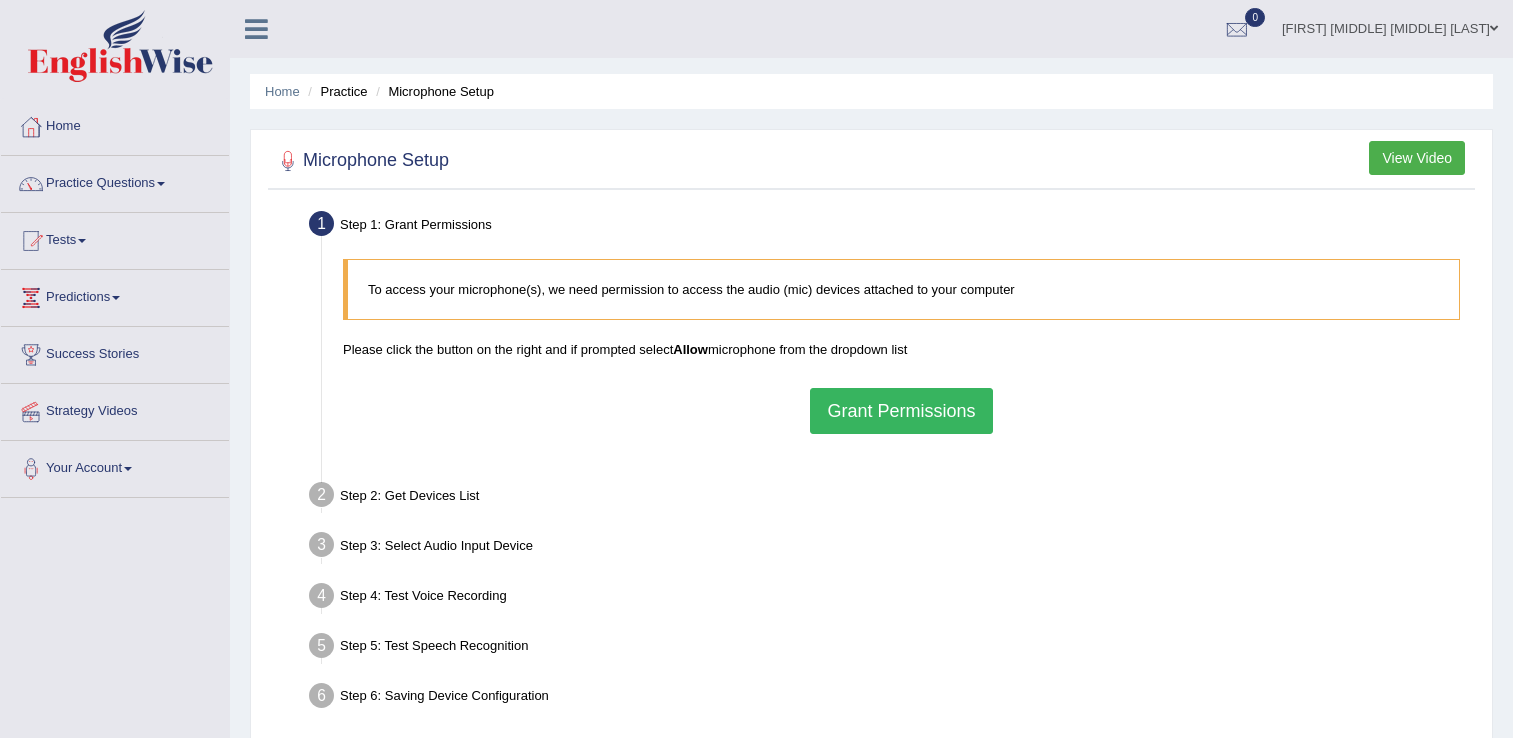 scroll, scrollTop: 0, scrollLeft: 0, axis: both 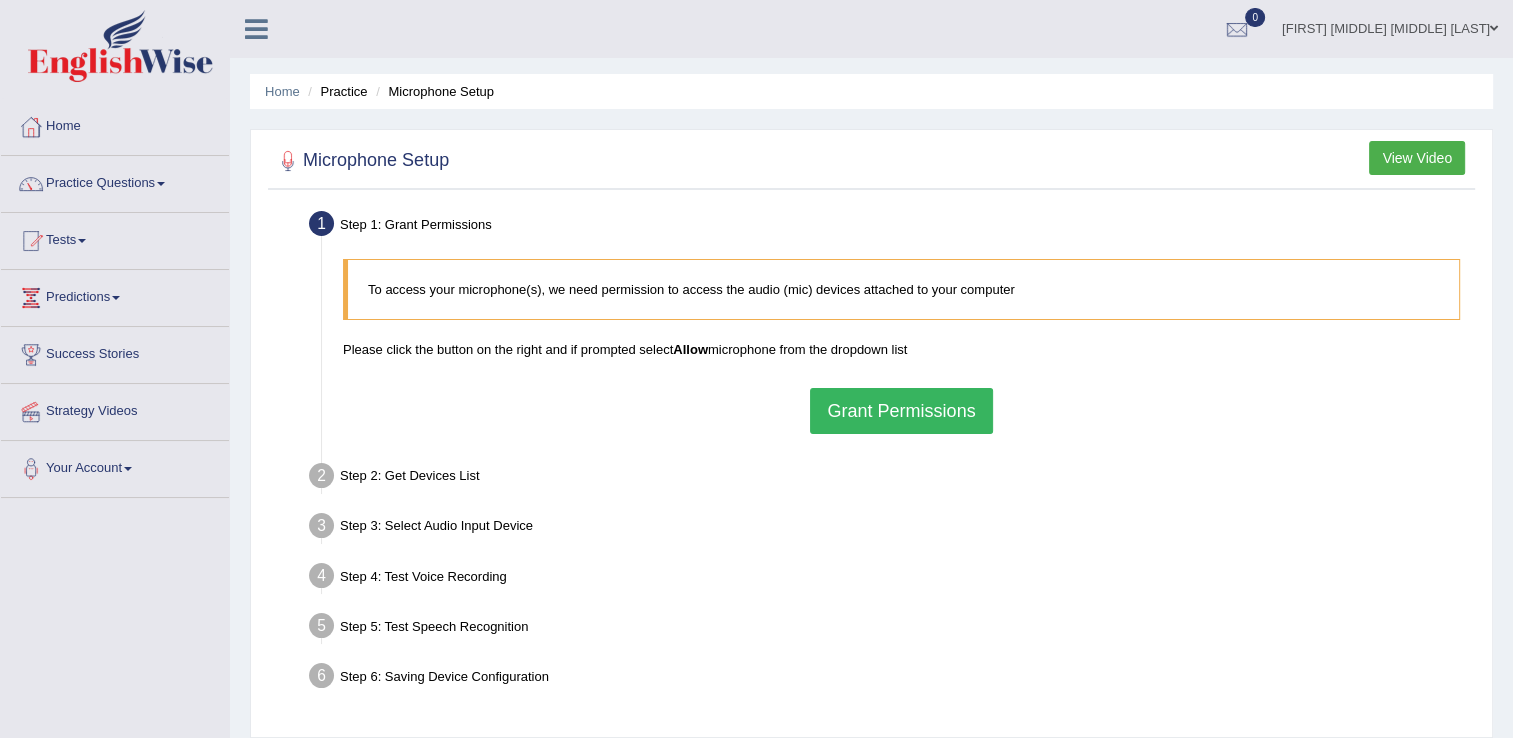 click on "To access your microphone(s), we need permission to access the audio (mic) devices attached to your computer   Please click the button on the right and if prompted select  Allow  microphone from the dropdown list     Grant Permissions" at bounding box center [901, 346] 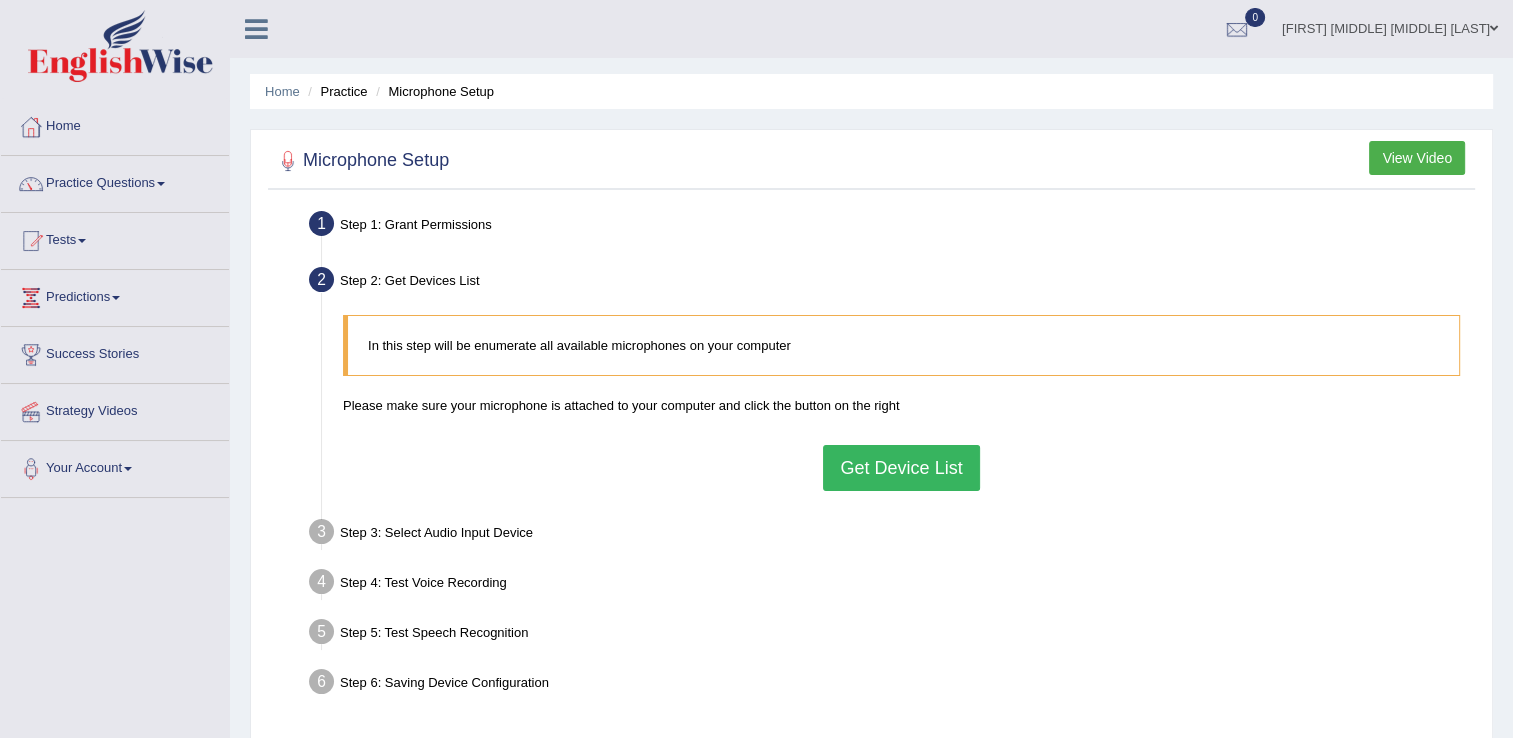 click on "Get Device List" at bounding box center [901, 468] 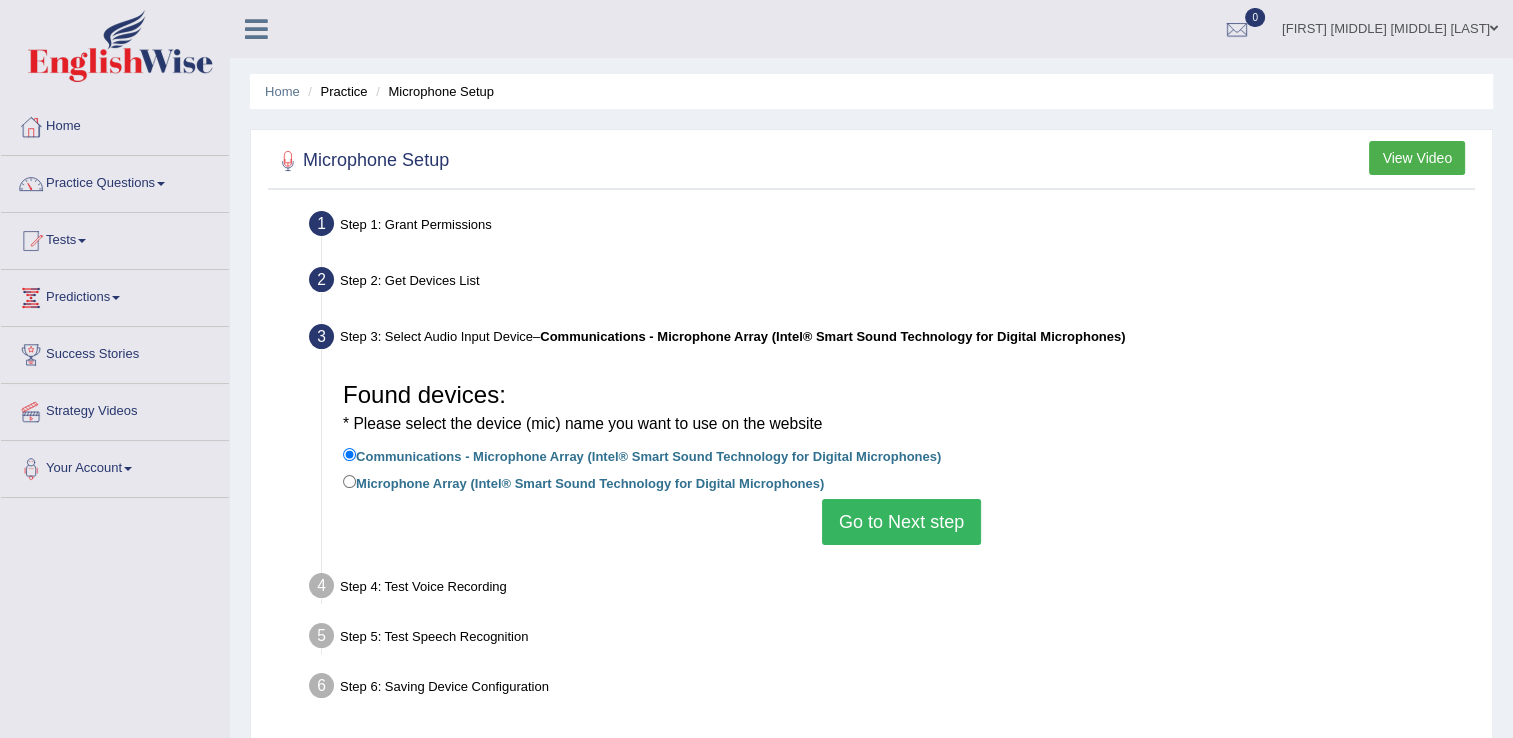 click on "Go to Next step" at bounding box center (901, 522) 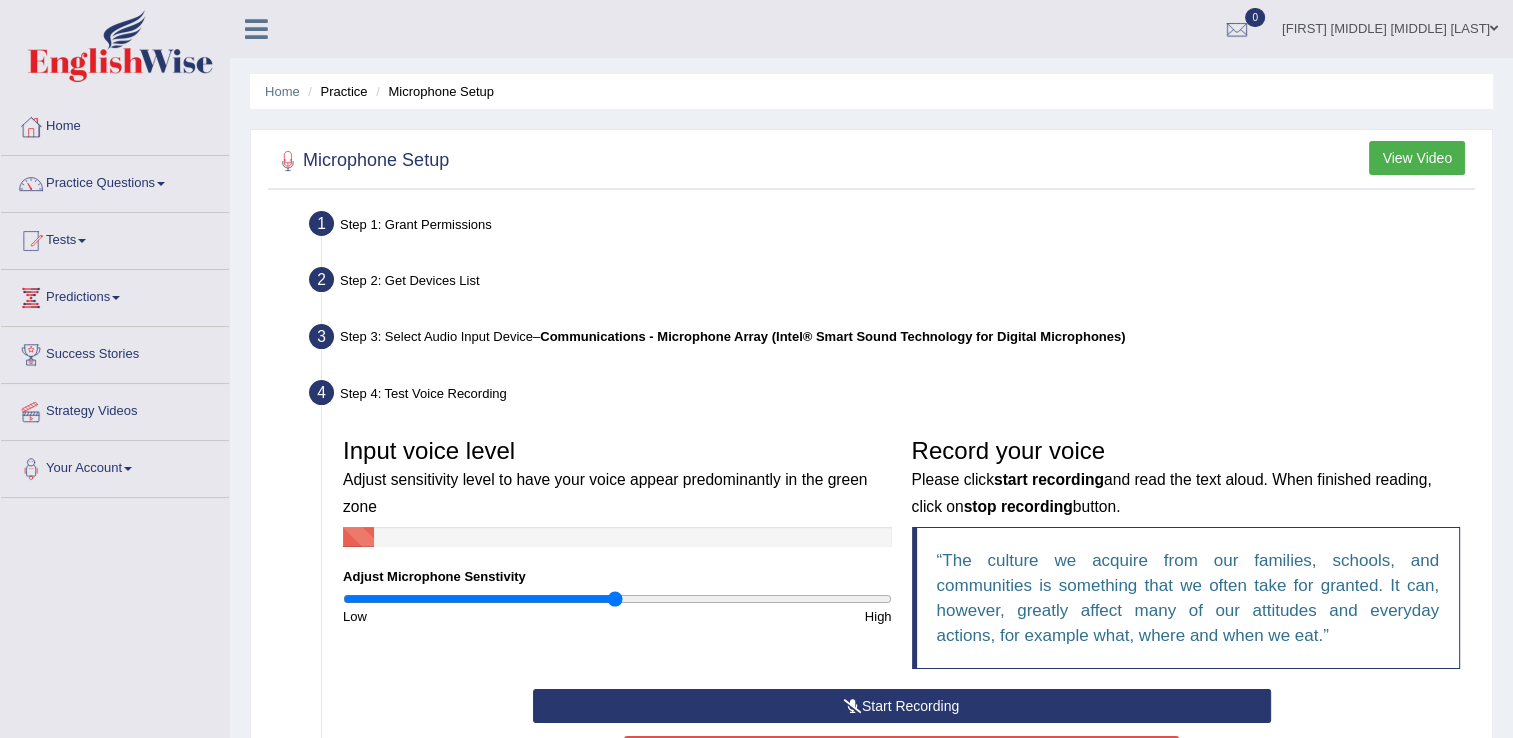 click at bounding box center [617, 537] 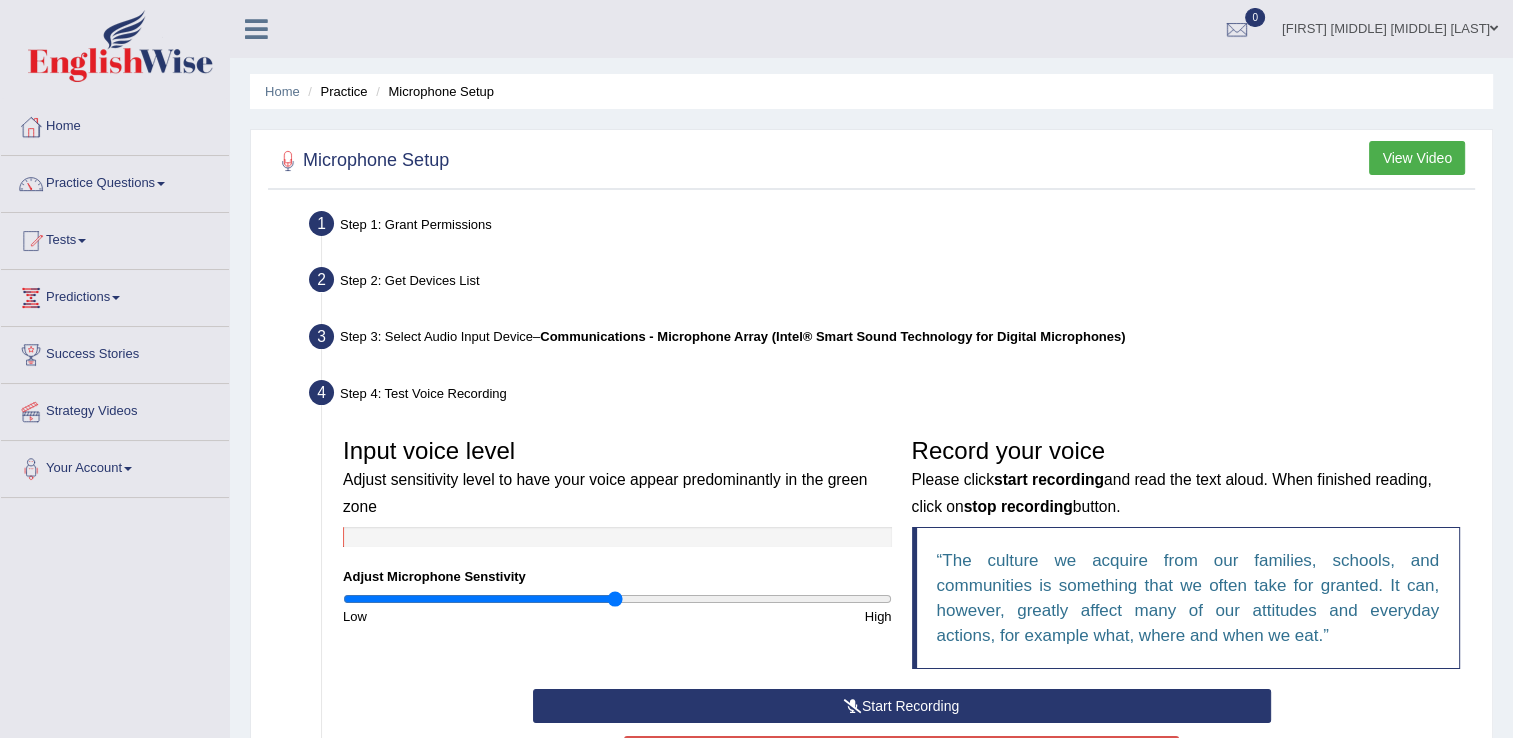 click on "Start Recording" at bounding box center (902, 706) 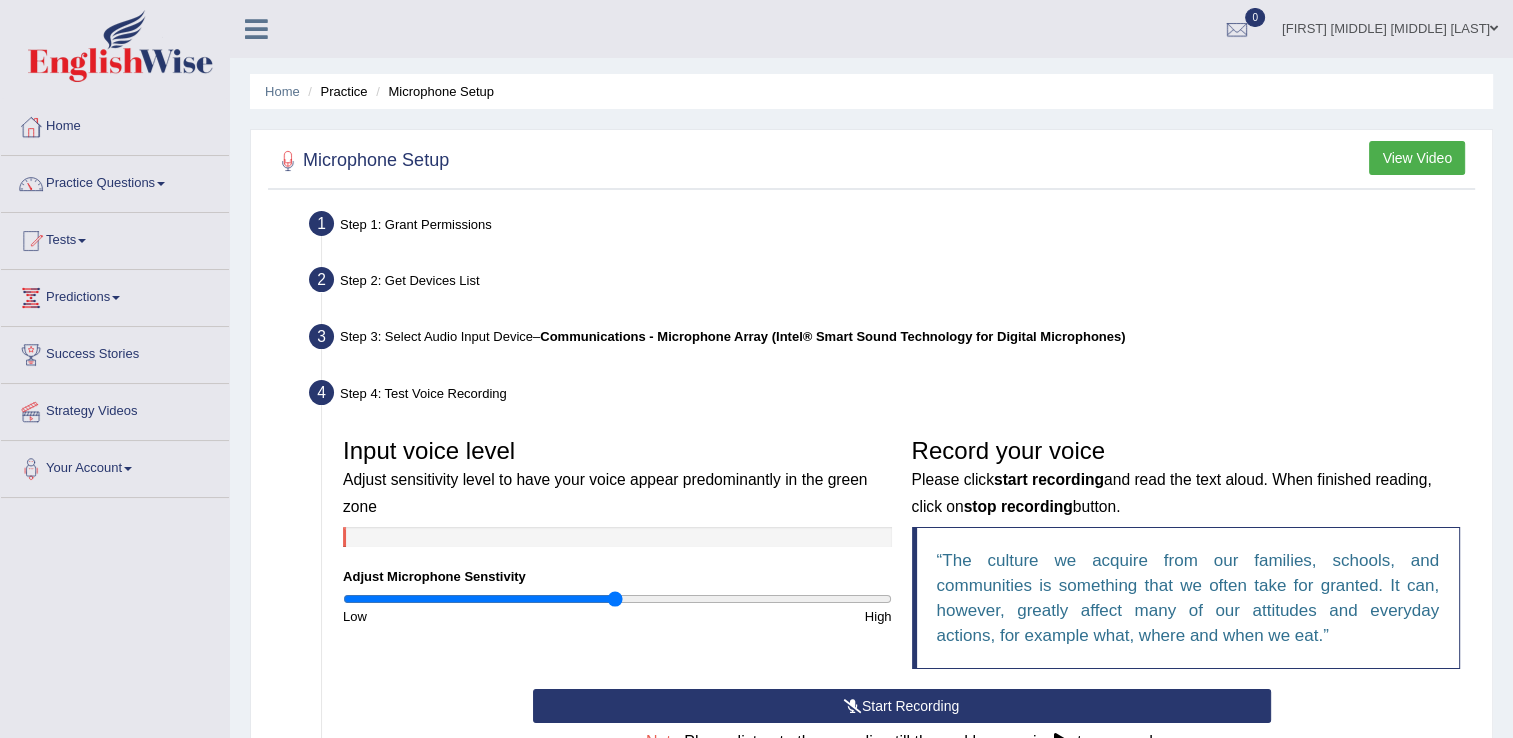 click on "Start Recording" at bounding box center (902, 706) 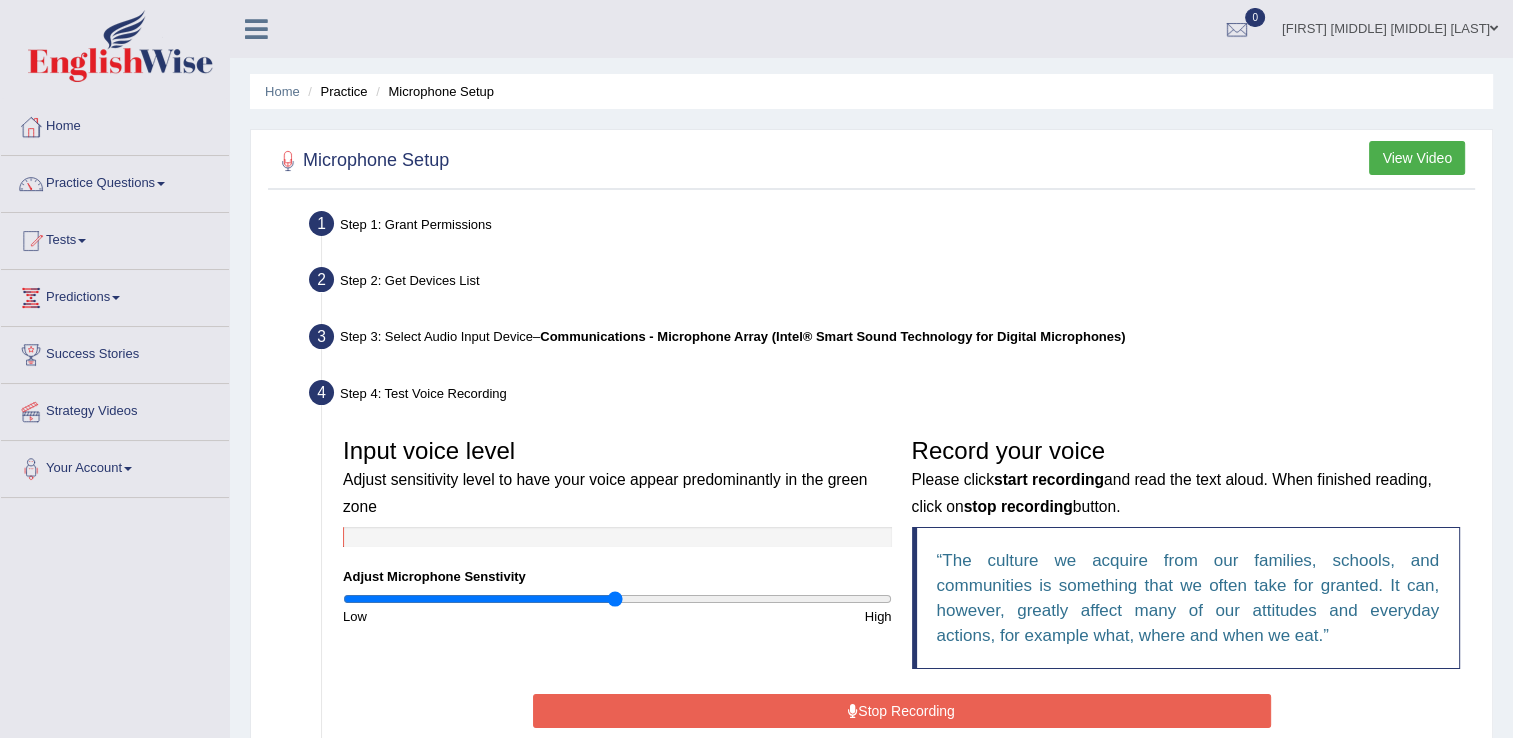 drag, startPoint x: 886, startPoint y: 704, endPoint x: 876, endPoint y: 712, distance: 12.806249 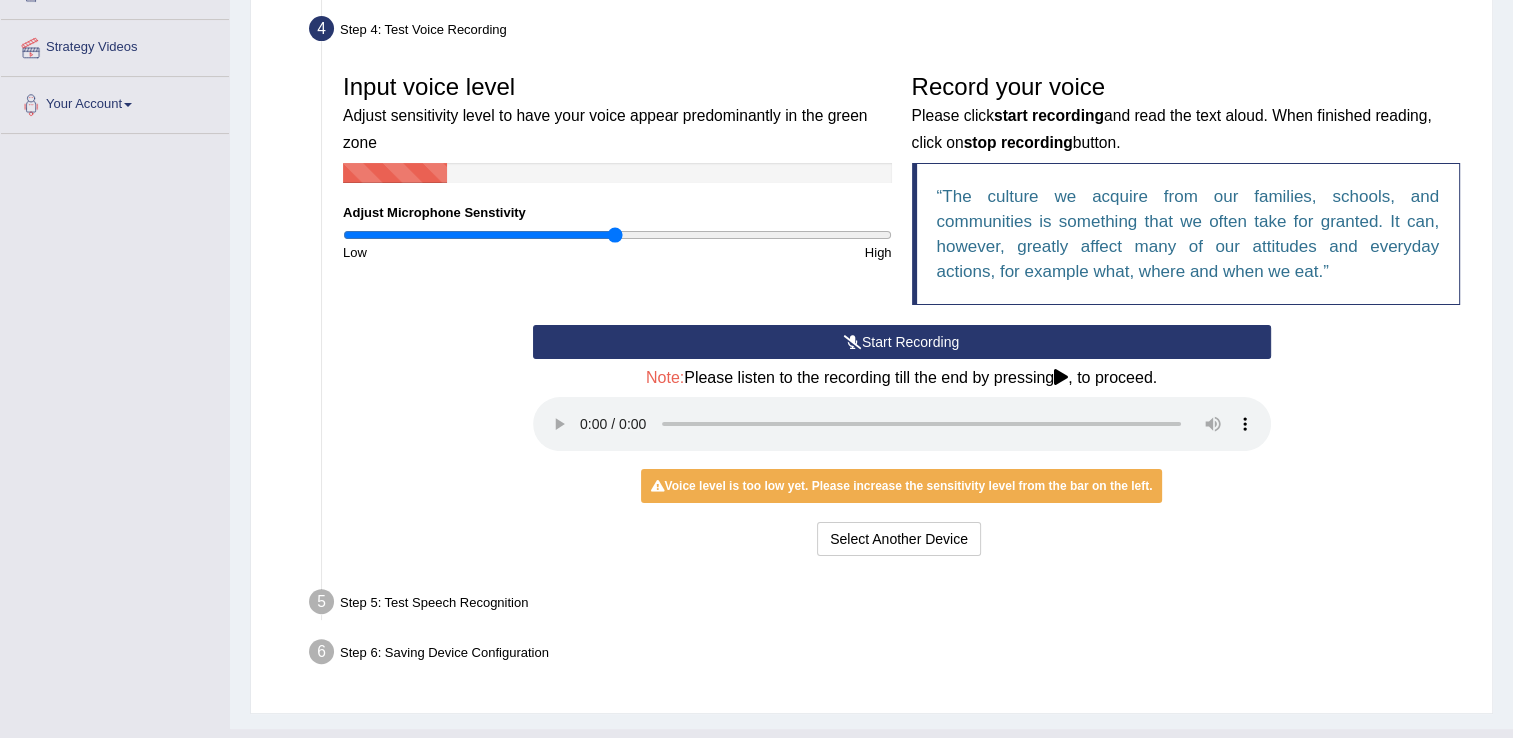 scroll, scrollTop: 373, scrollLeft: 0, axis: vertical 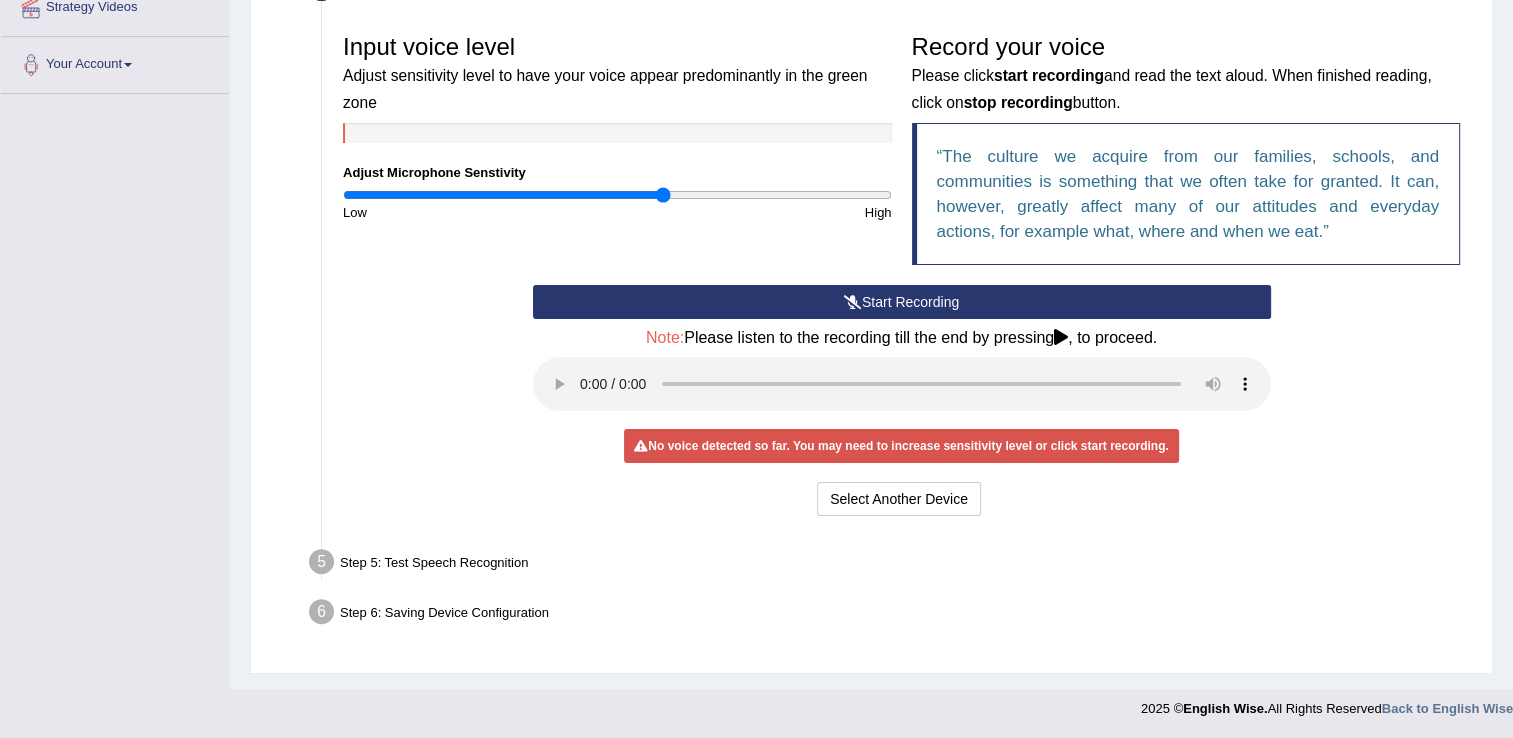 click at bounding box center [617, 195] 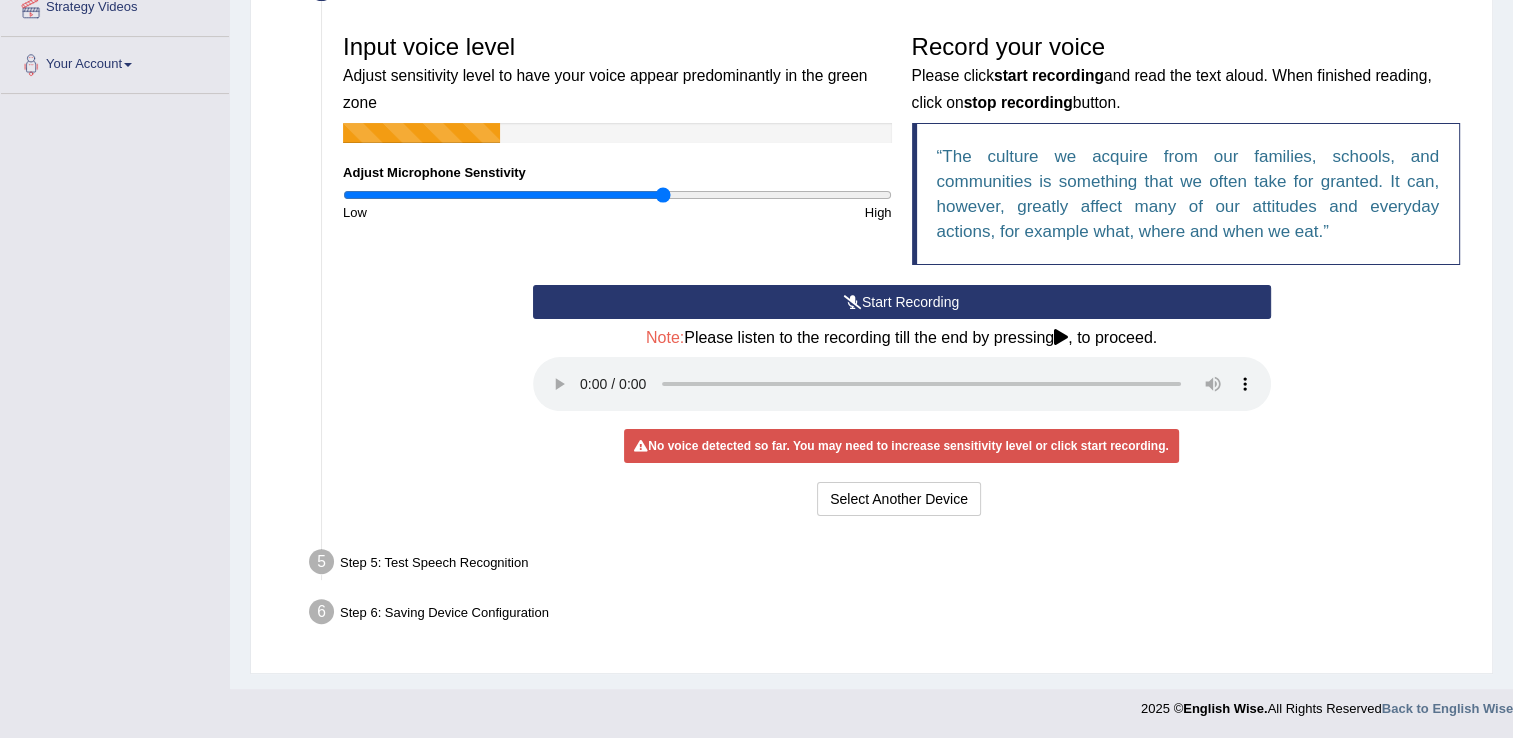 click on "No voice detected so far. You may need to increase sensitivity level or click start recording." at bounding box center (901, 446) 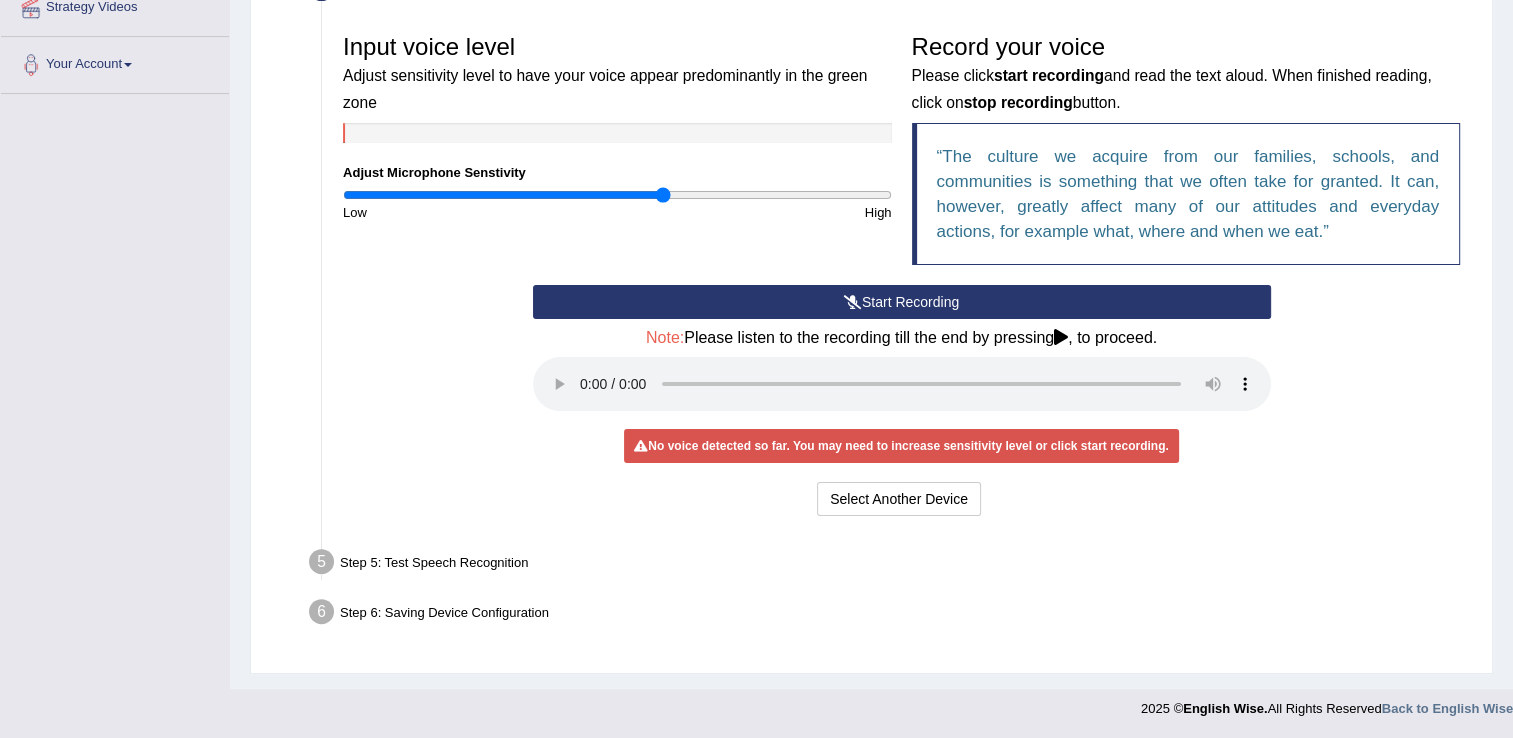 click on "Start Recording" at bounding box center [902, 302] 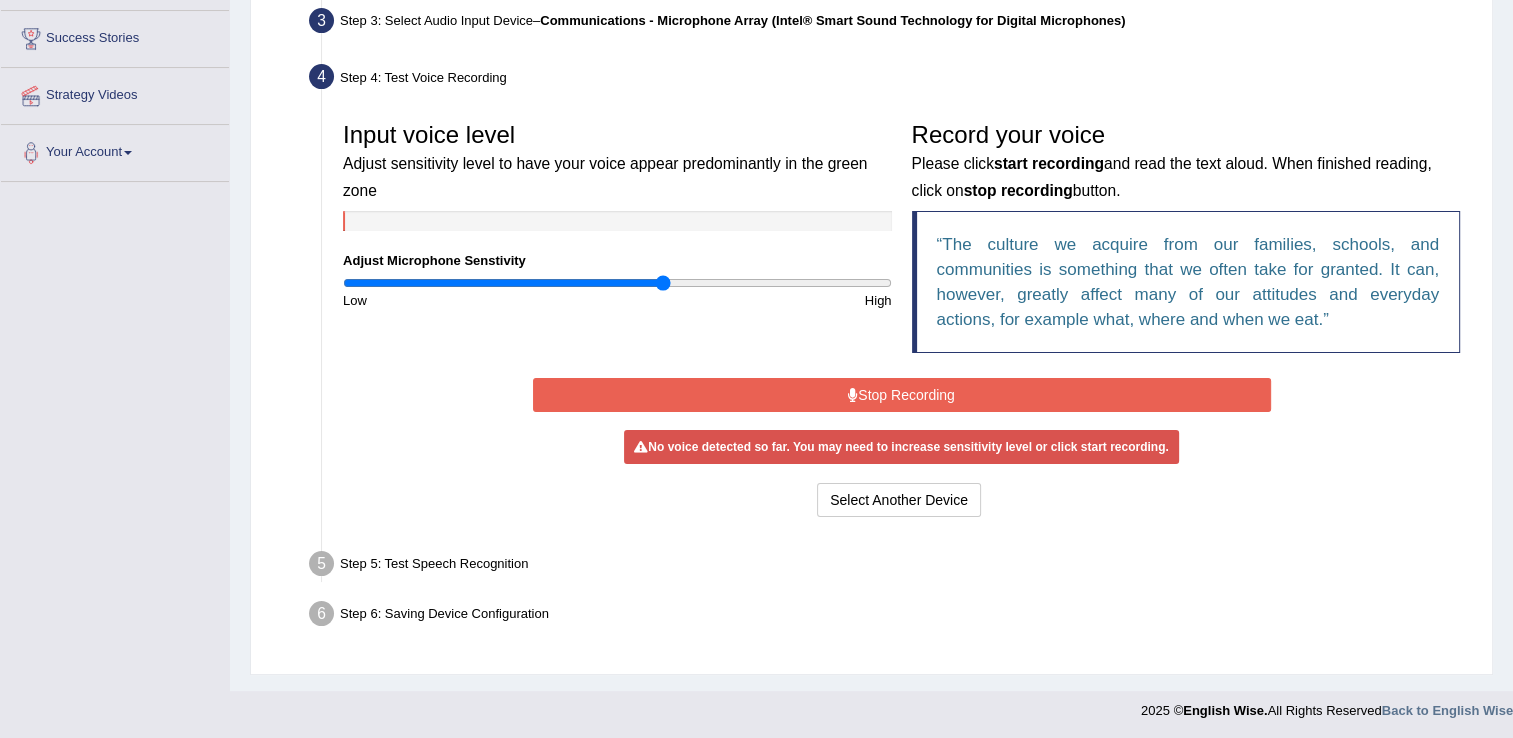 scroll, scrollTop: 312, scrollLeft: 0, axis: vertical 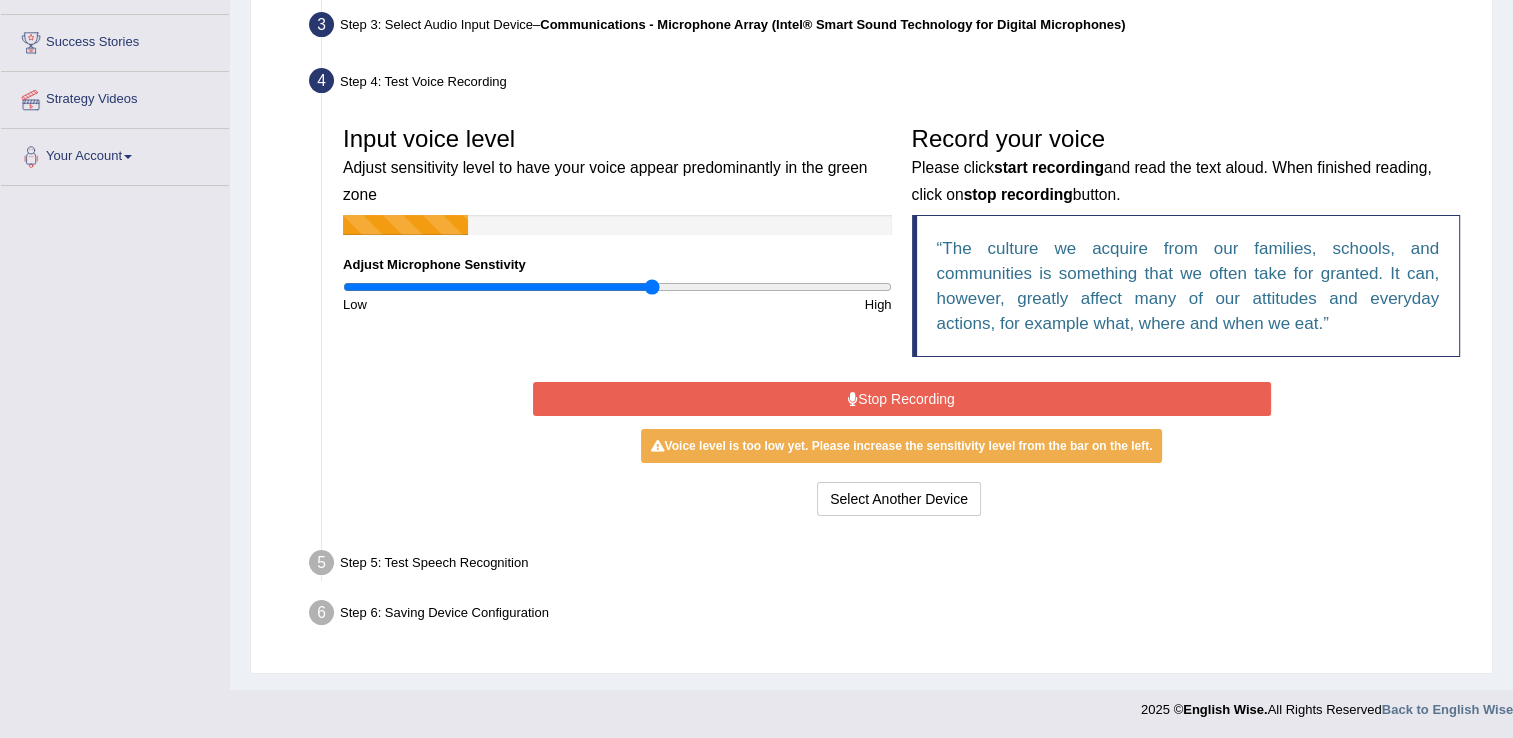 click at bounding box center [617, 287] 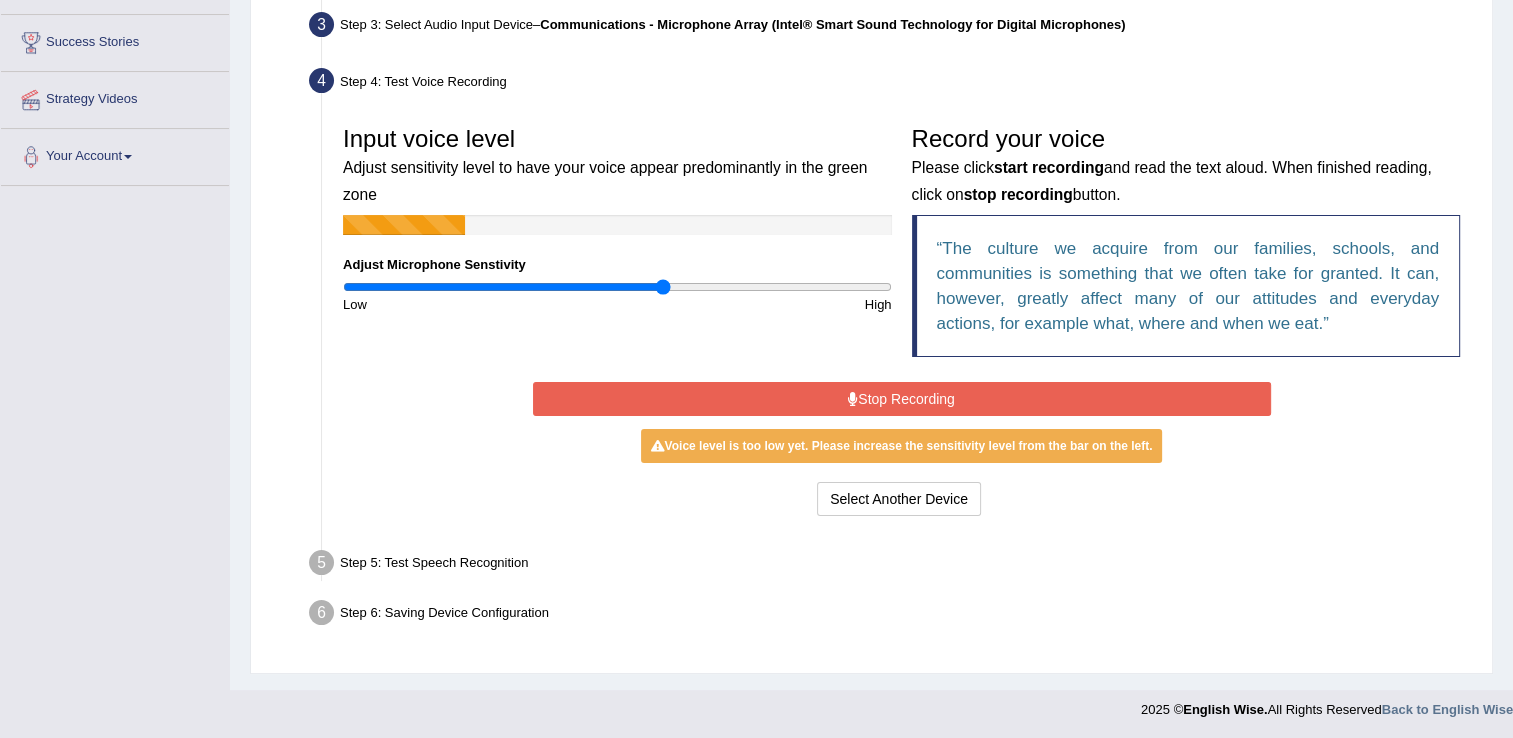 type on "1.18" 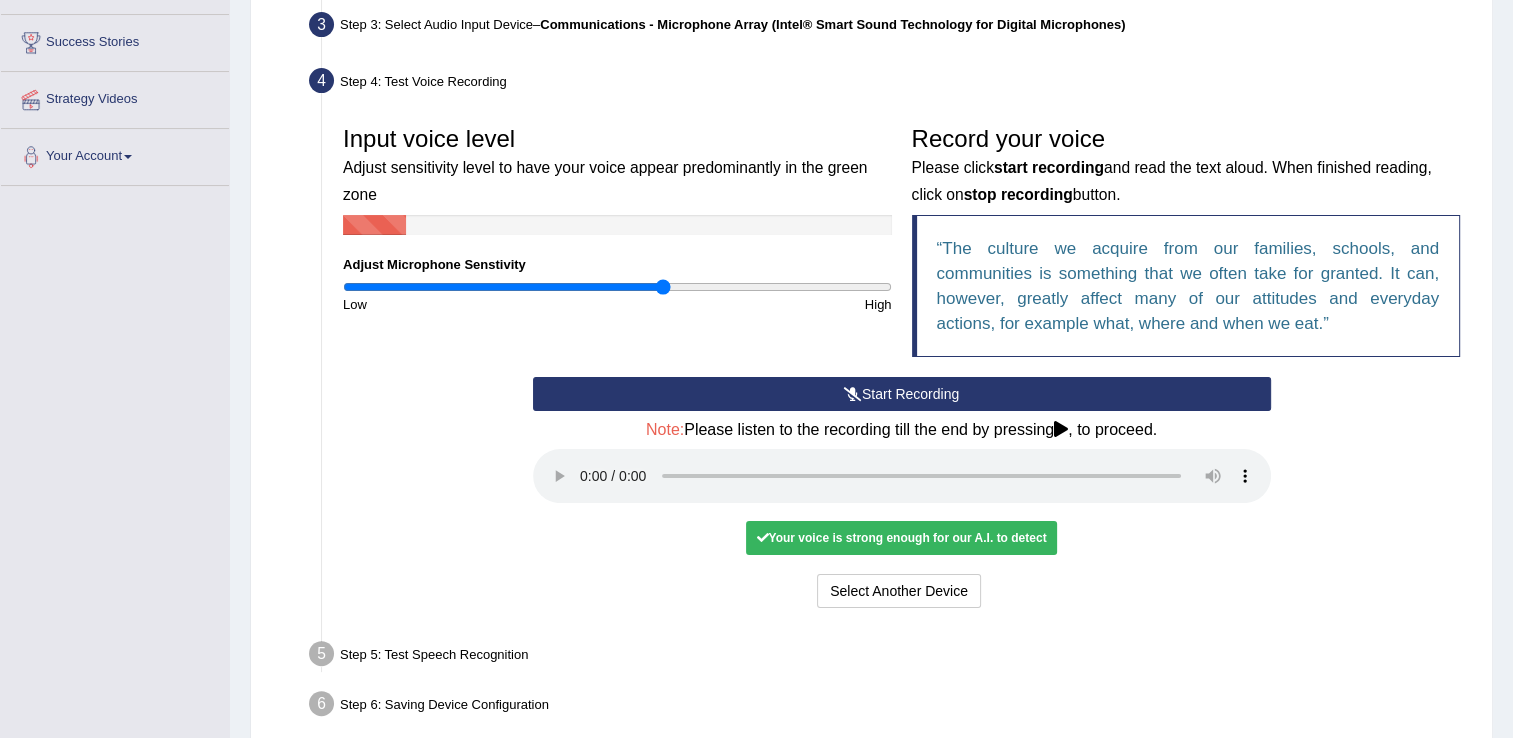 click at bounding box center (617, 287) 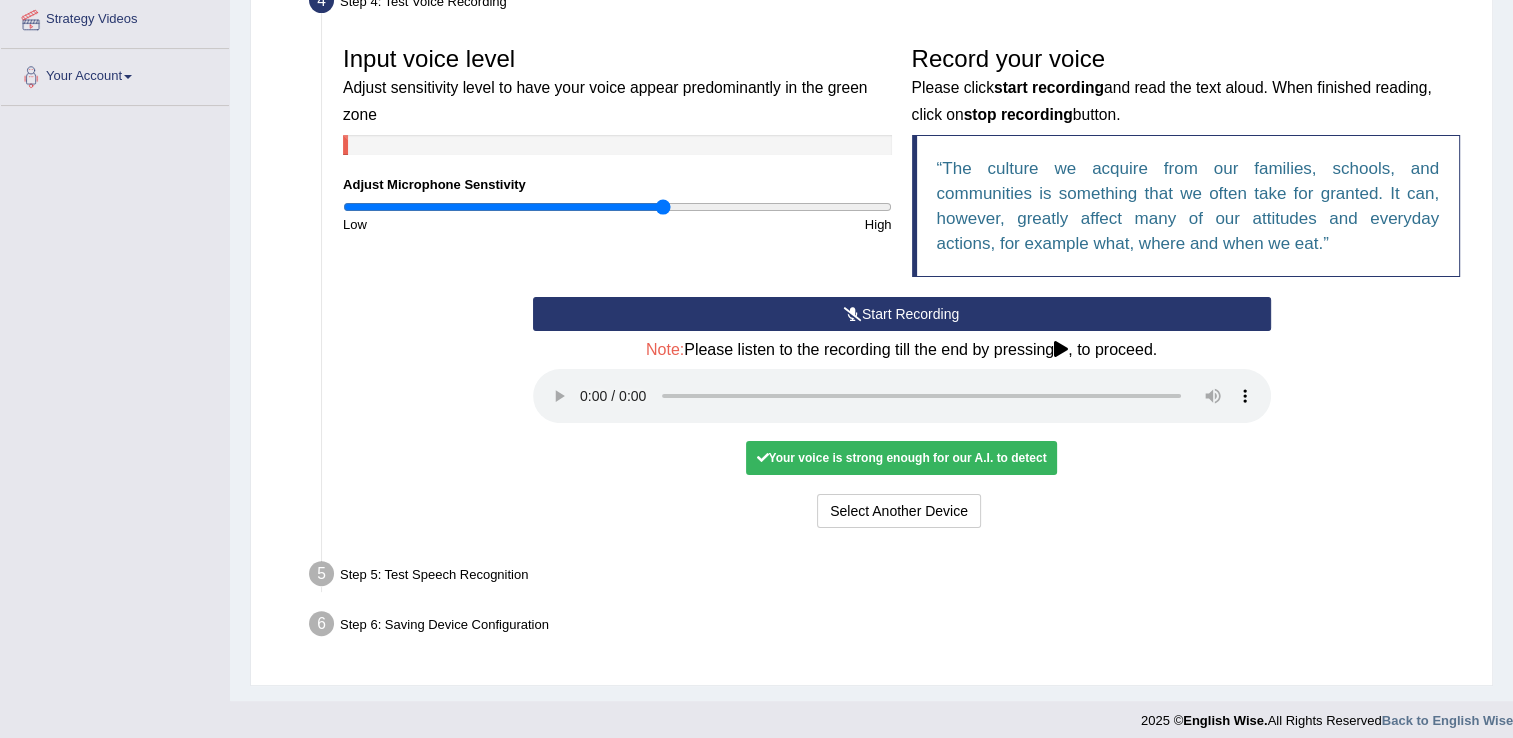 scroll, scrollTop: 404, scrollLeft: 0, axis: vertical 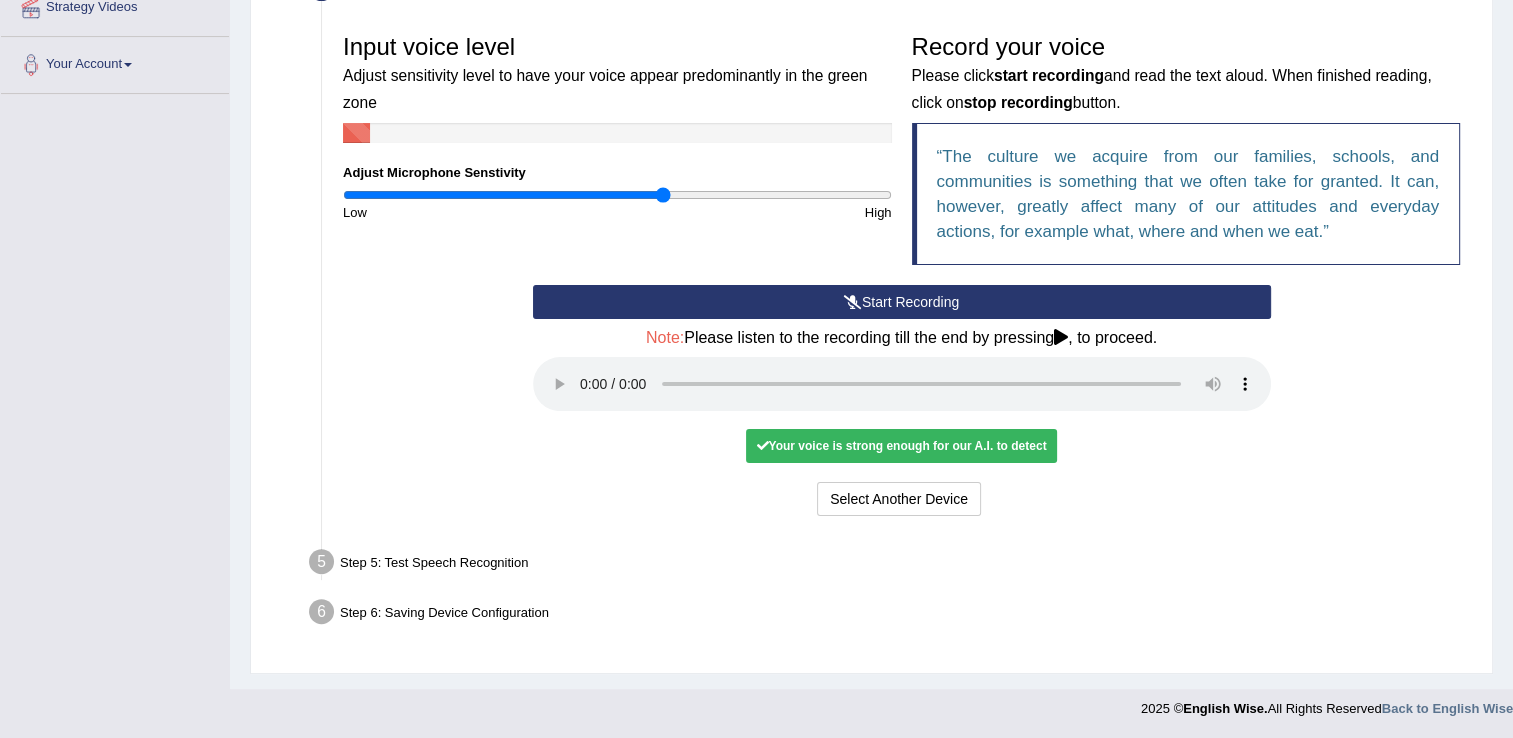 click on "Step 5: Test Speech Recognition" at bounding box center [891, 565] 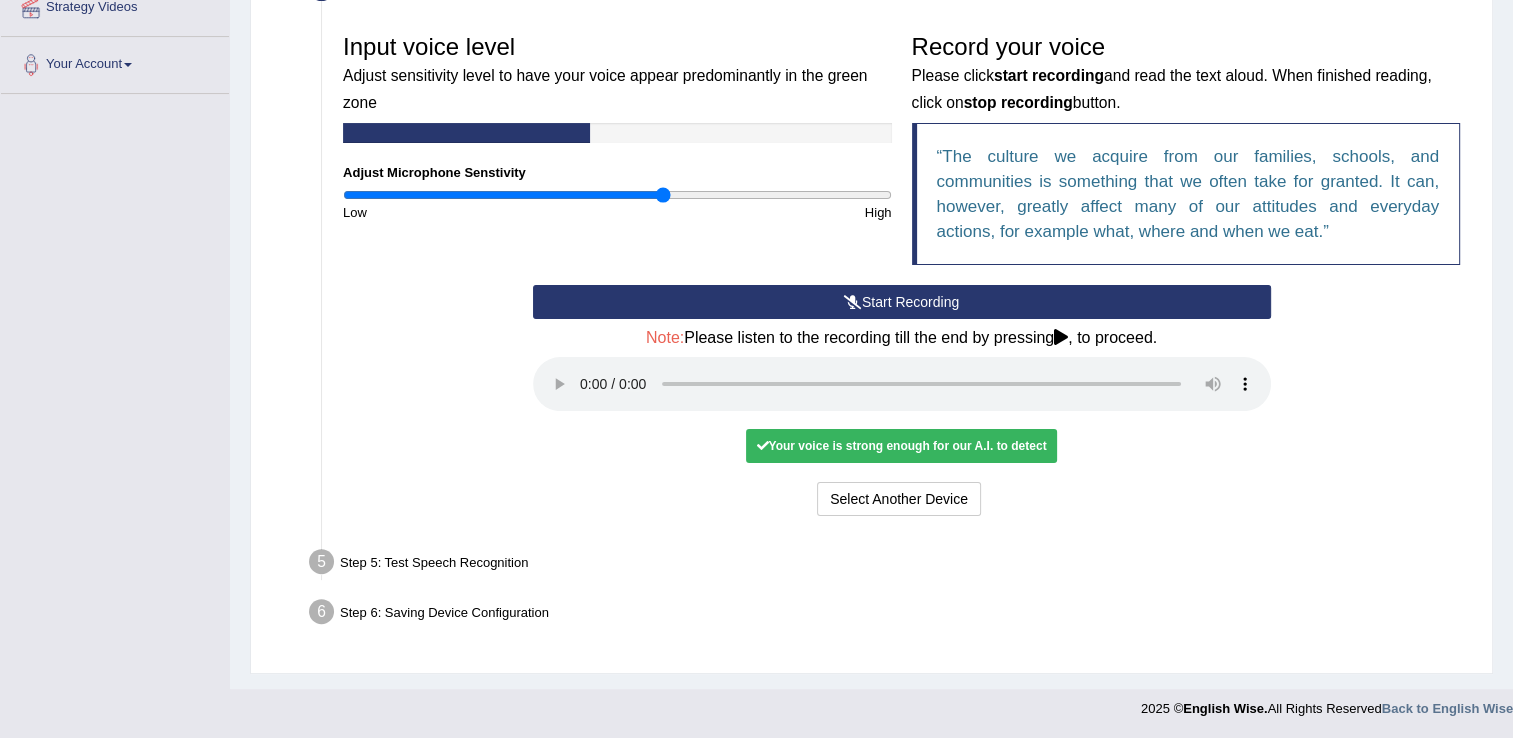 click on "Step 6: Saving Device Configuration" at bounding box center (891, 615) 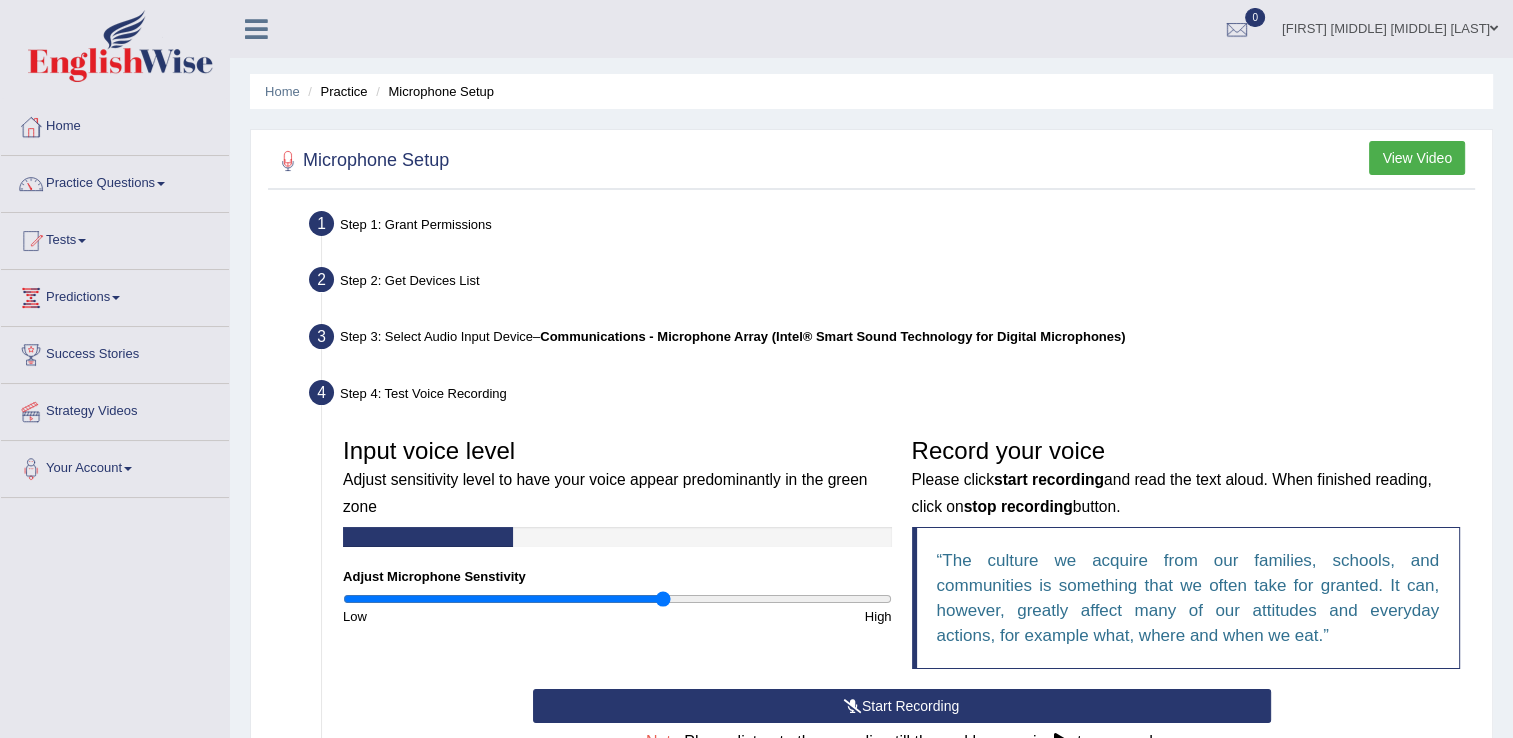 scroll, scrollTop: 0, scrollLeft: 0, axis: both 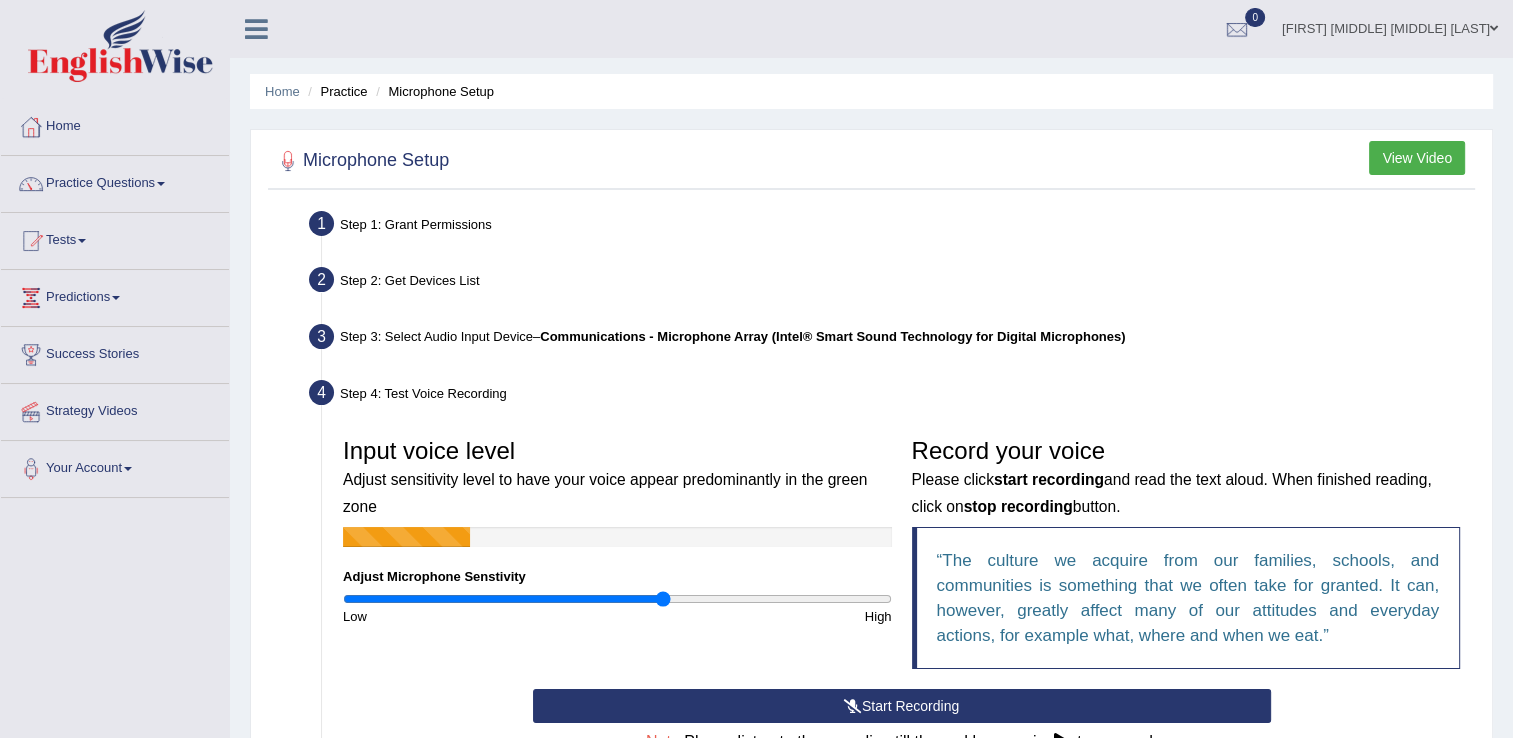click on "Practice Questions" at bounding box center [115, 181] 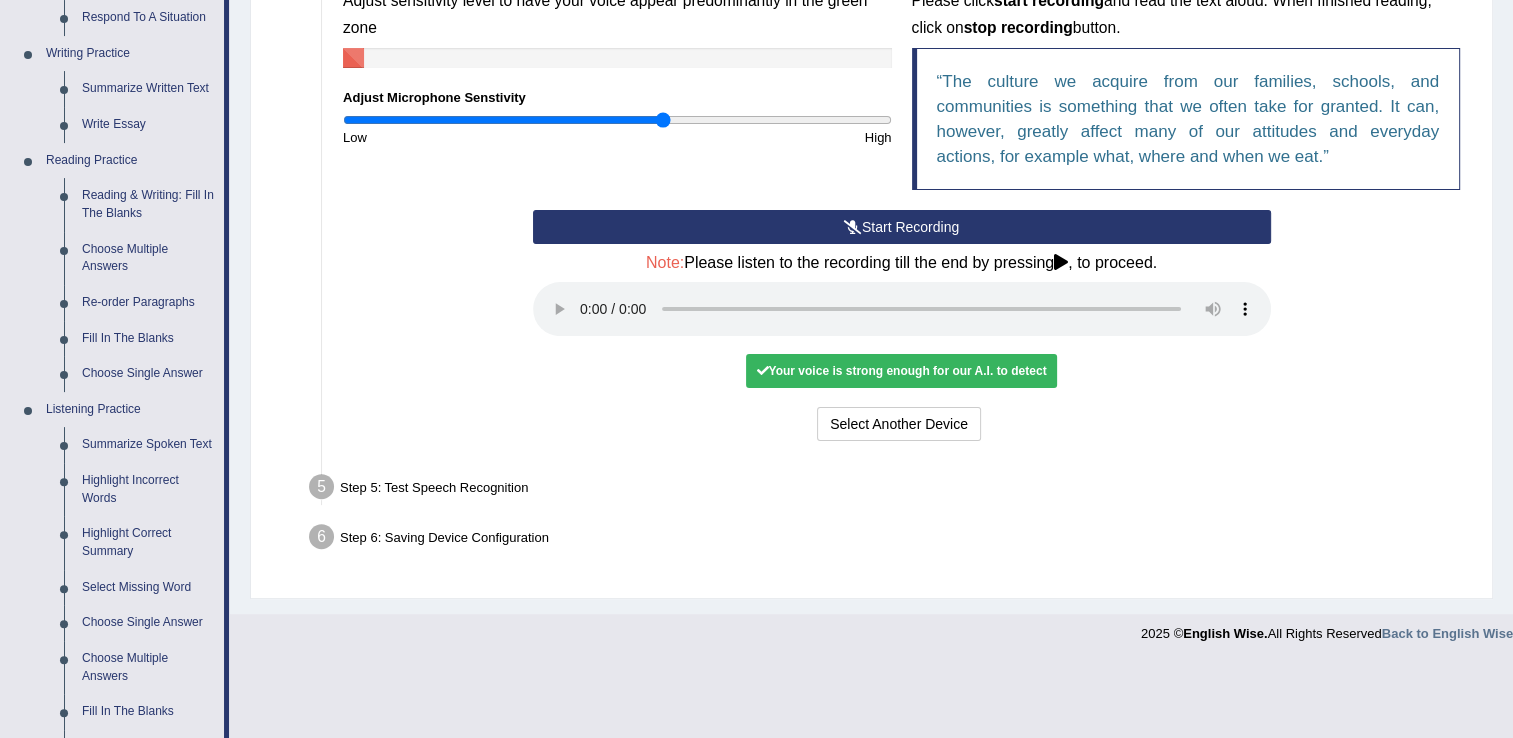 scroll, scrollTop: 480, scrollLeft: 0, axis: vertical 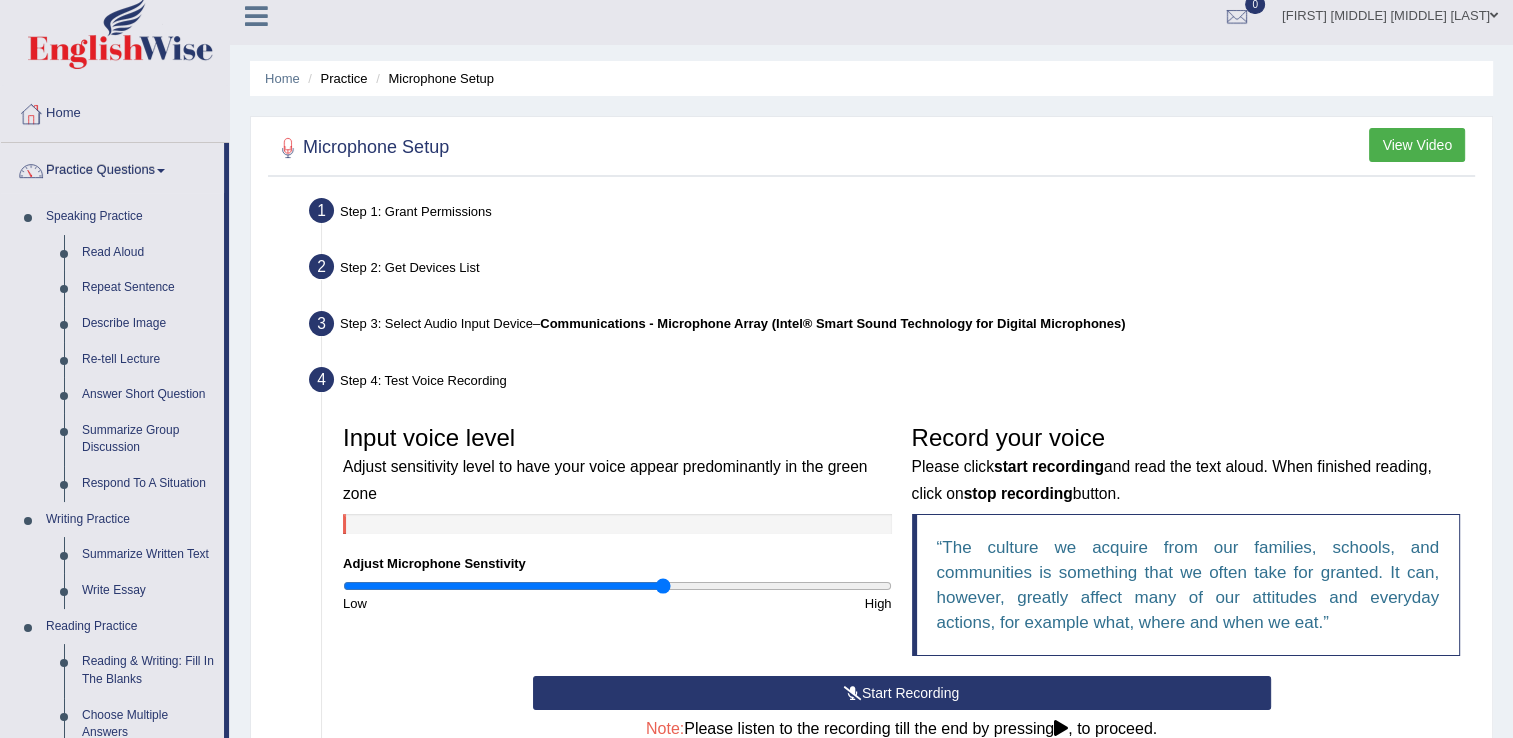 click at bounding box center (161, 171) 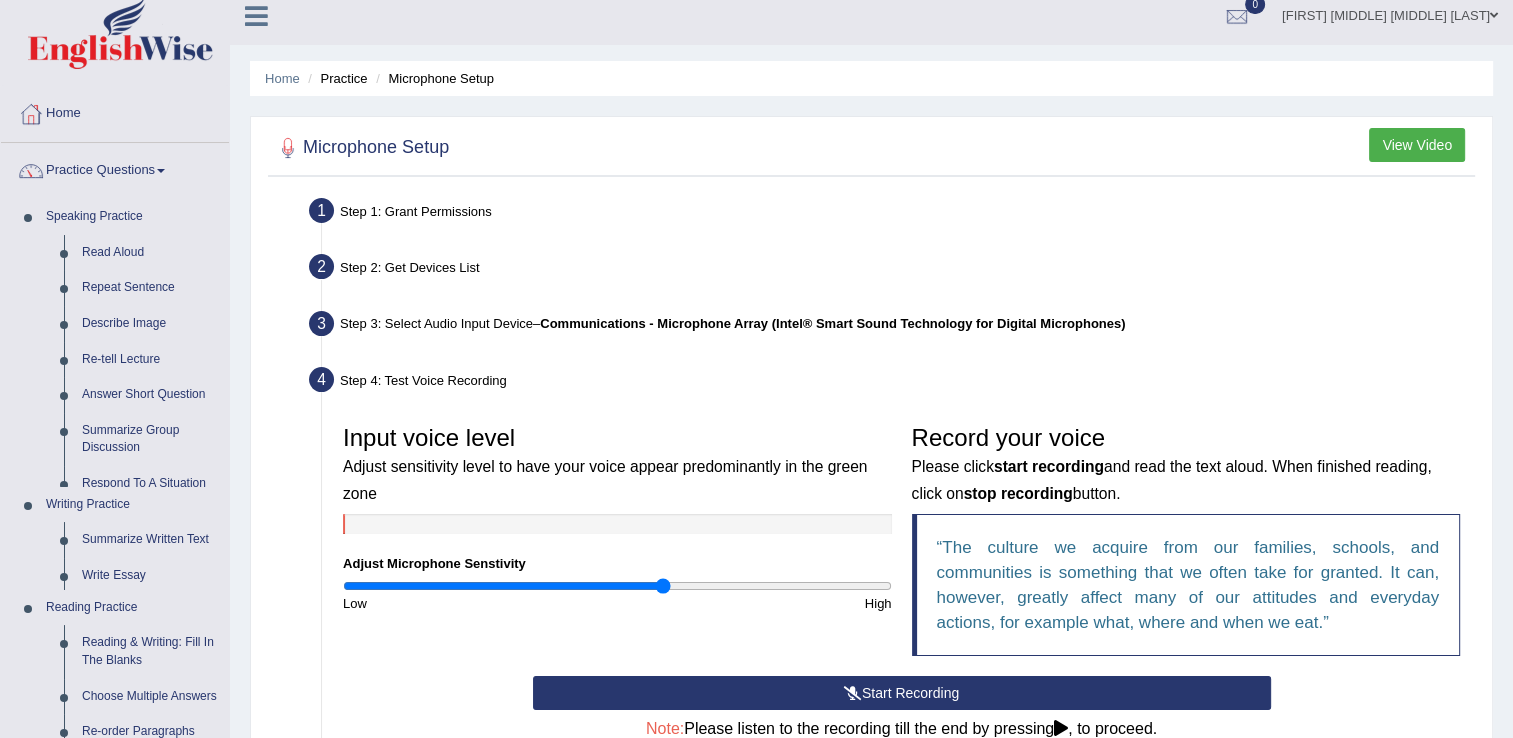 click at bounding box center (161, 171) 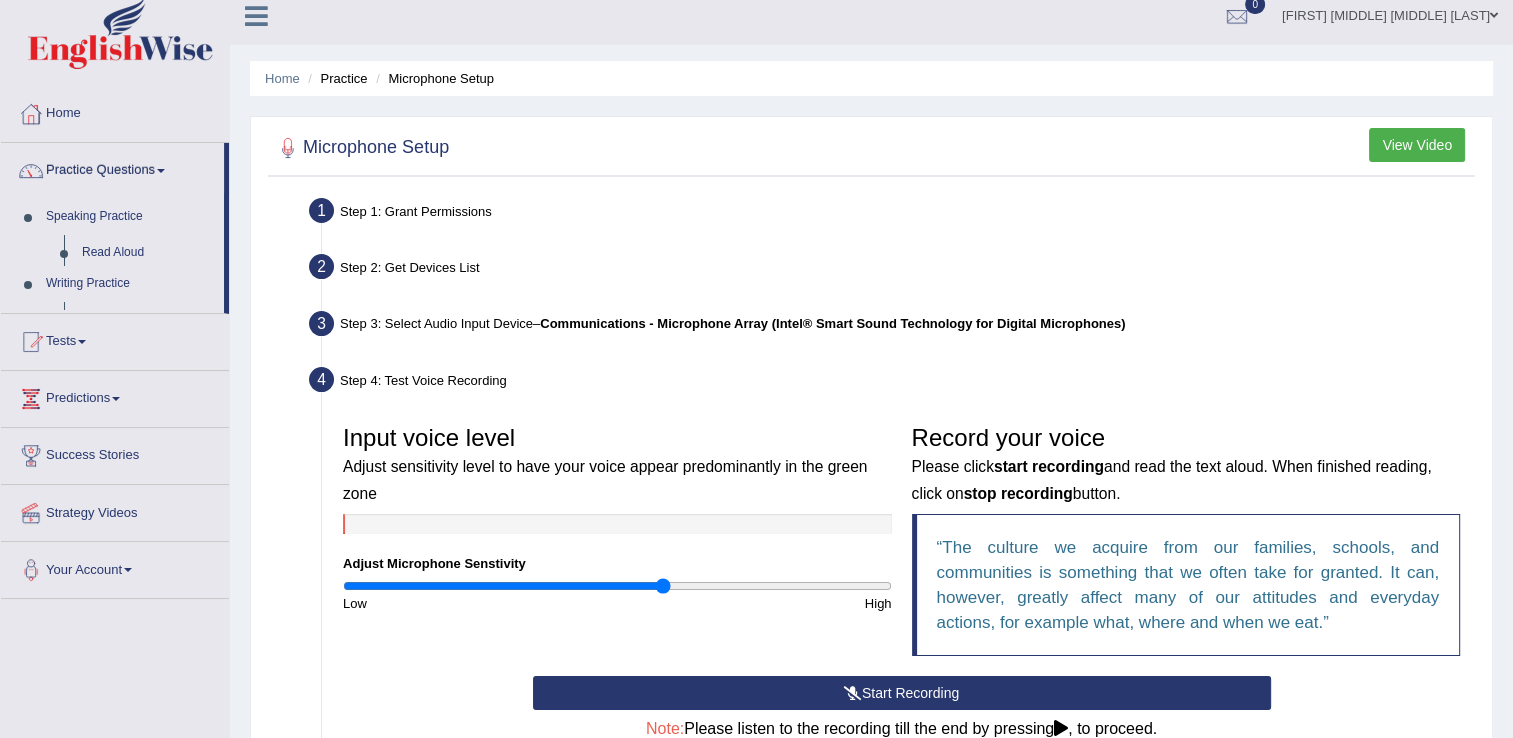 click at bounding box center [161, 171] 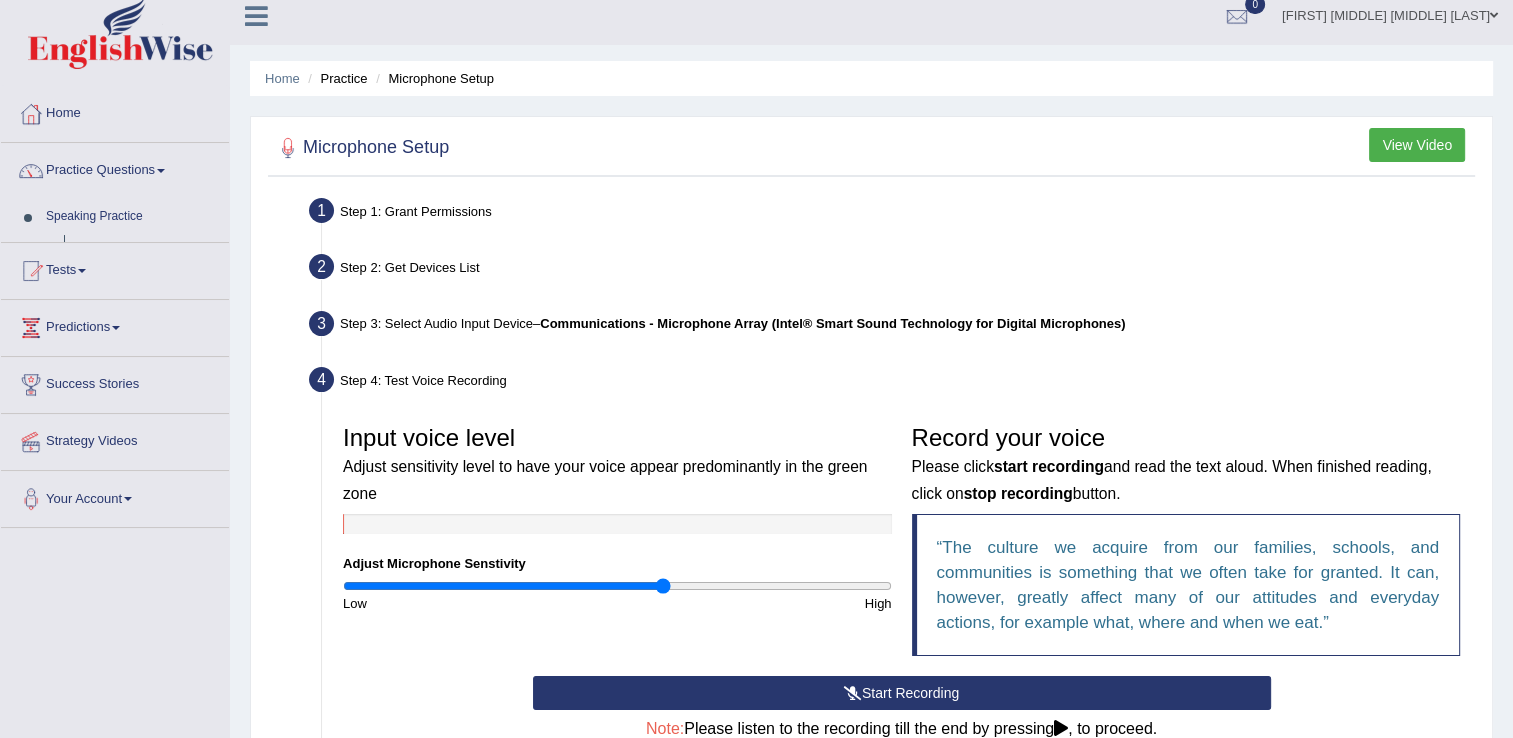 click at bounding box center (161, 171) 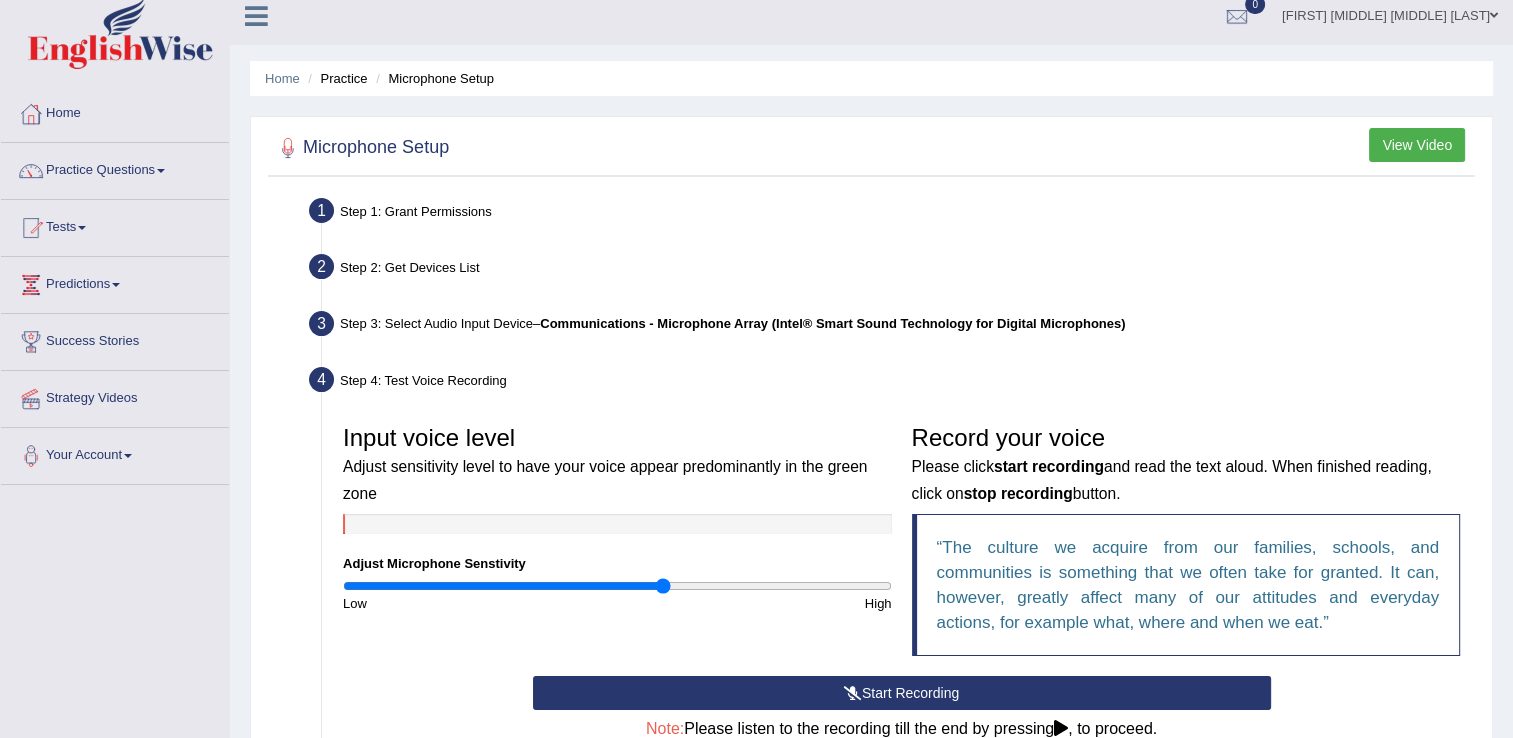 click at bounding box center [161, 171] 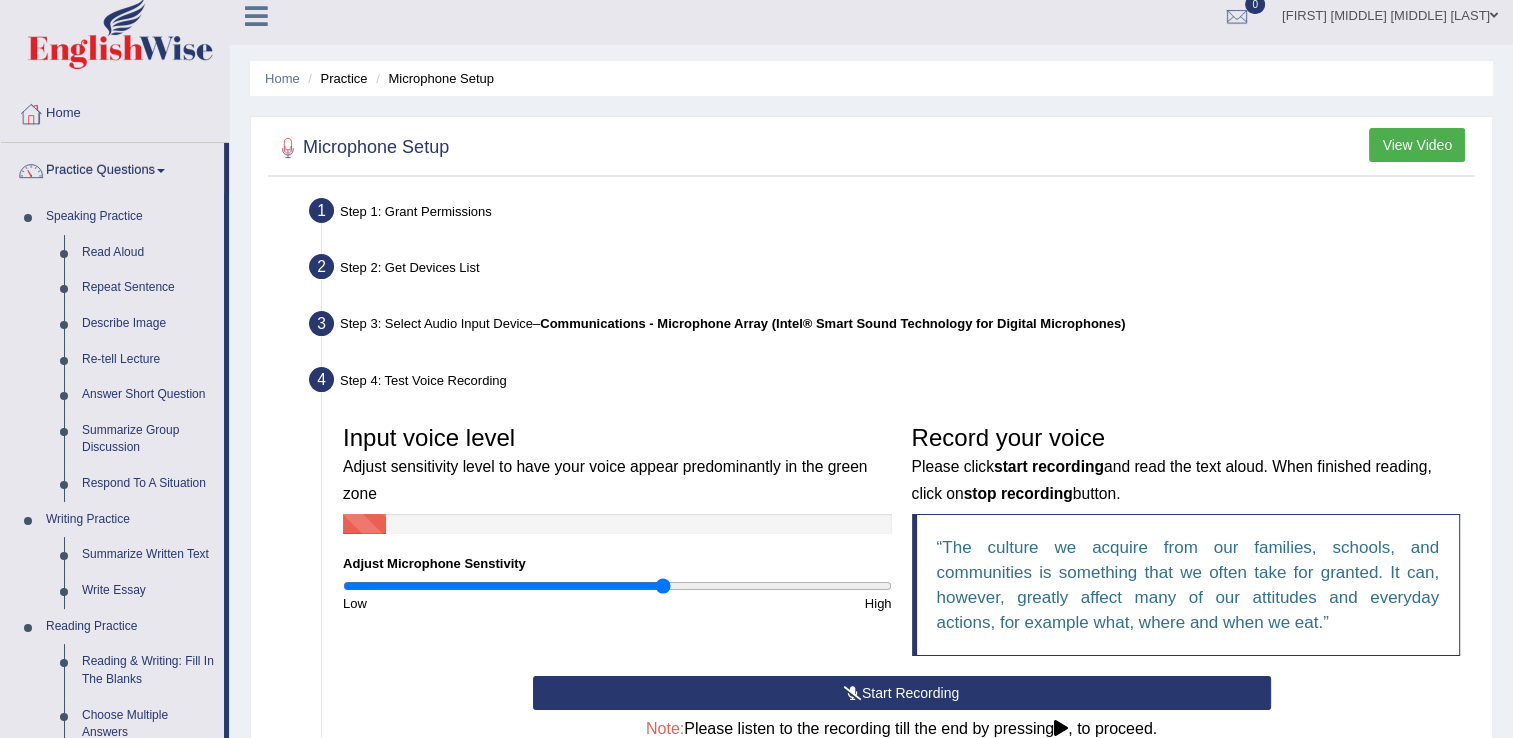 click at bounding box center [161, 171] 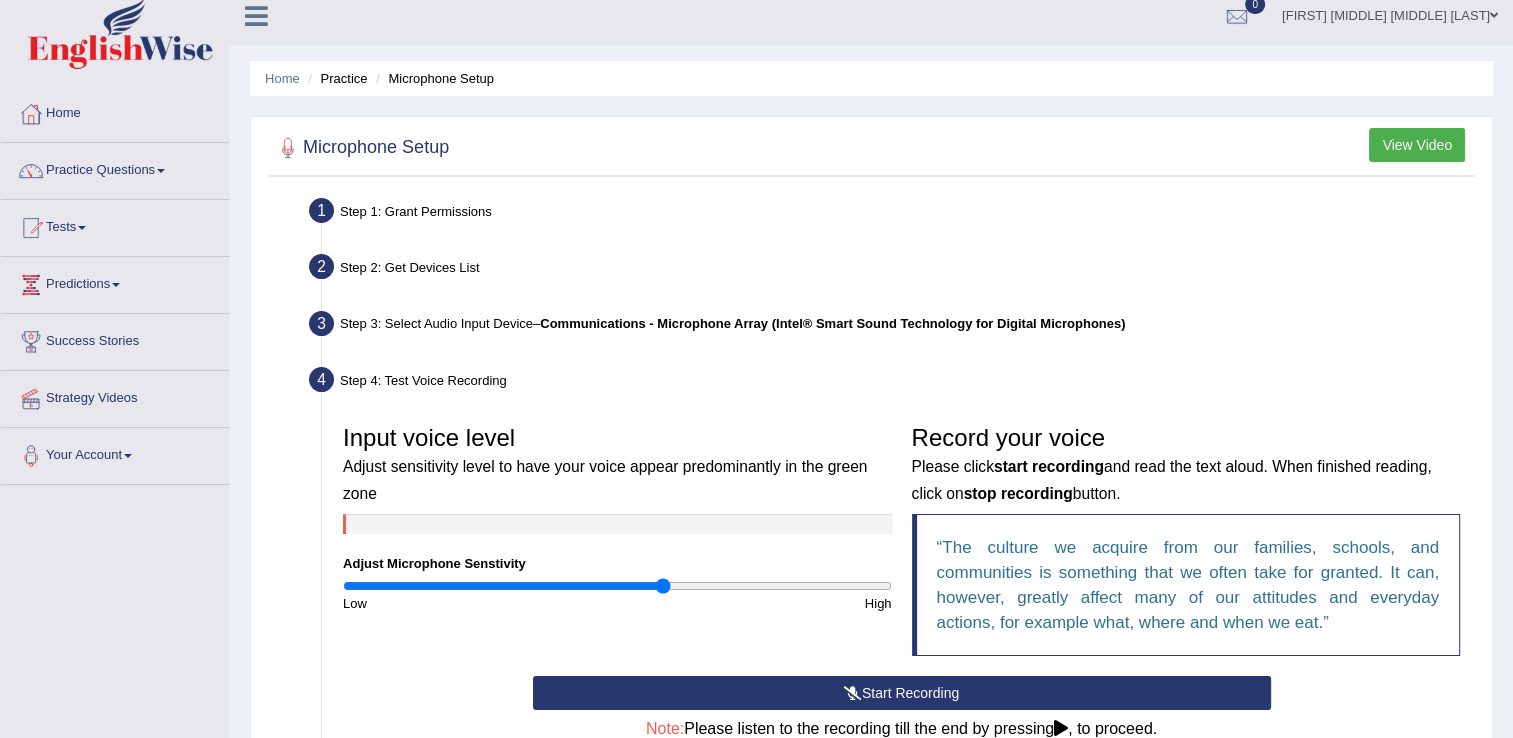 click at bounding box center [161, 171] 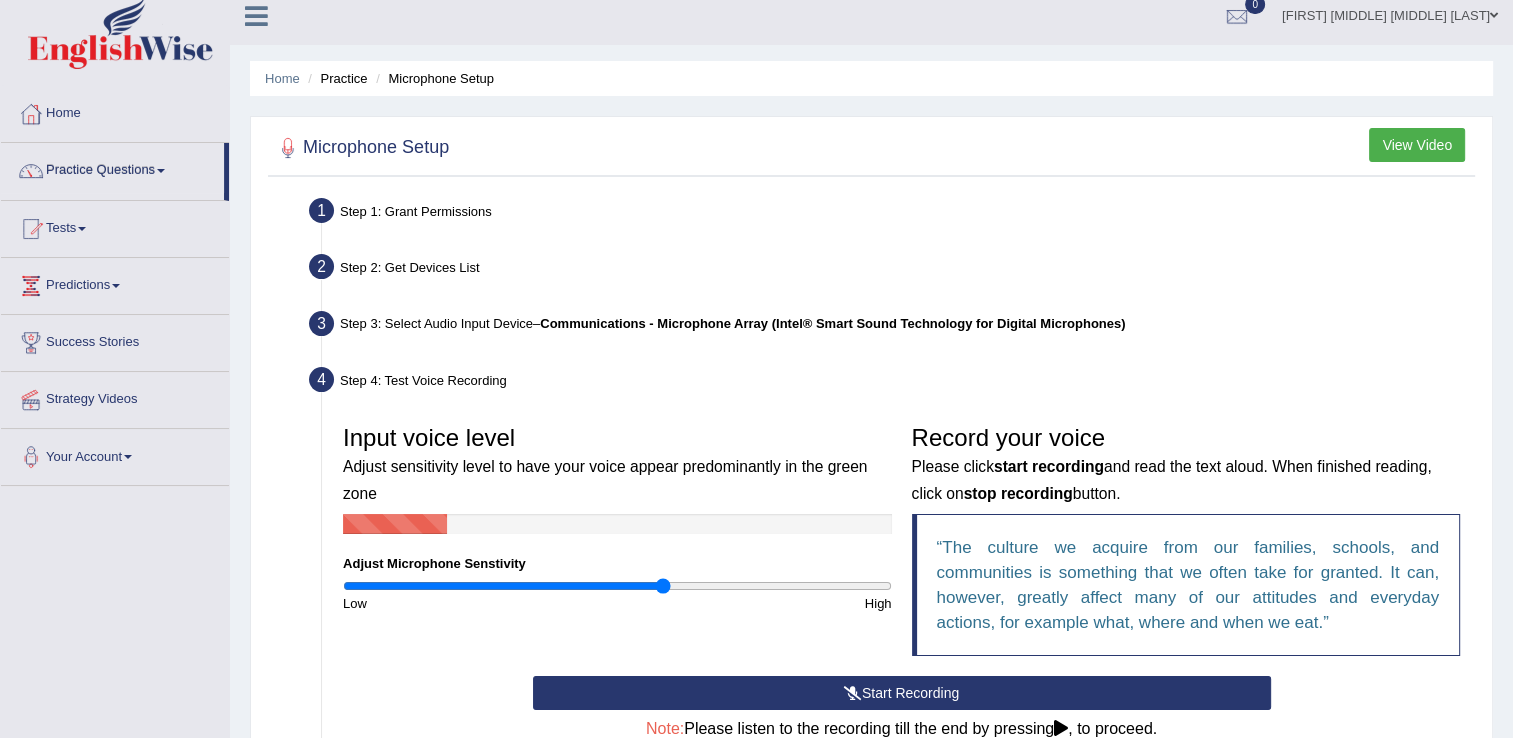click at bounding box center [161, 171] 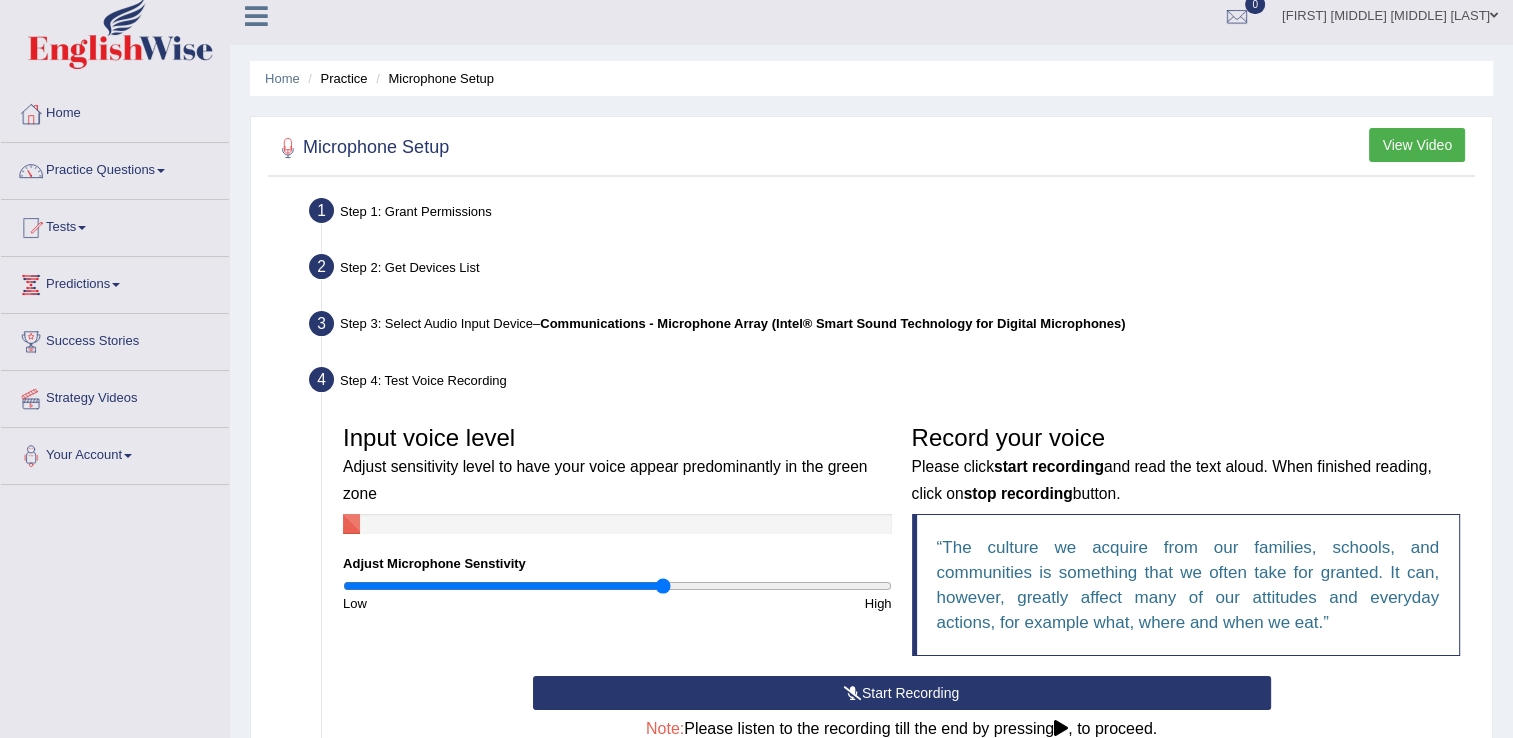 click at bounding box center [161, 171] 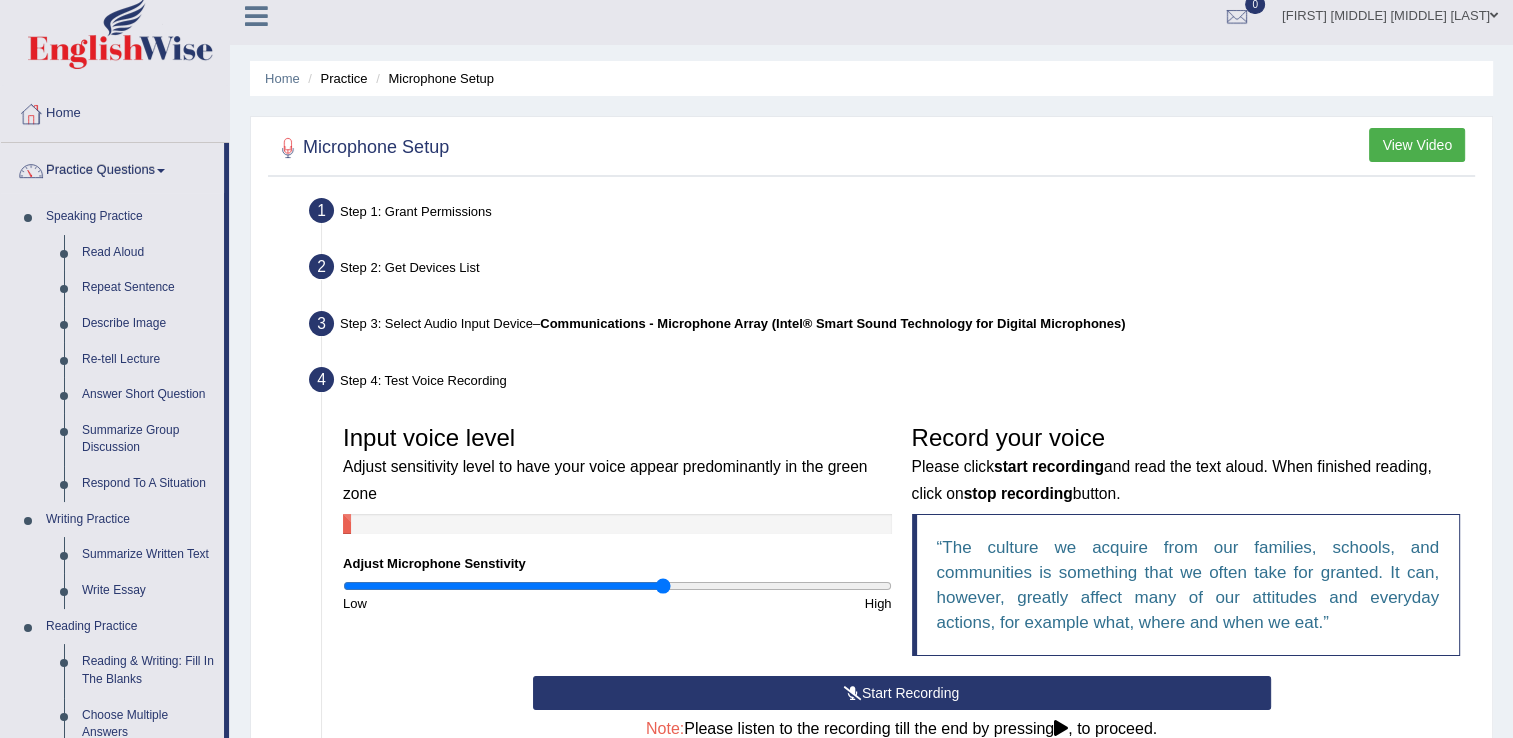 click at bounding box center (161, 171) 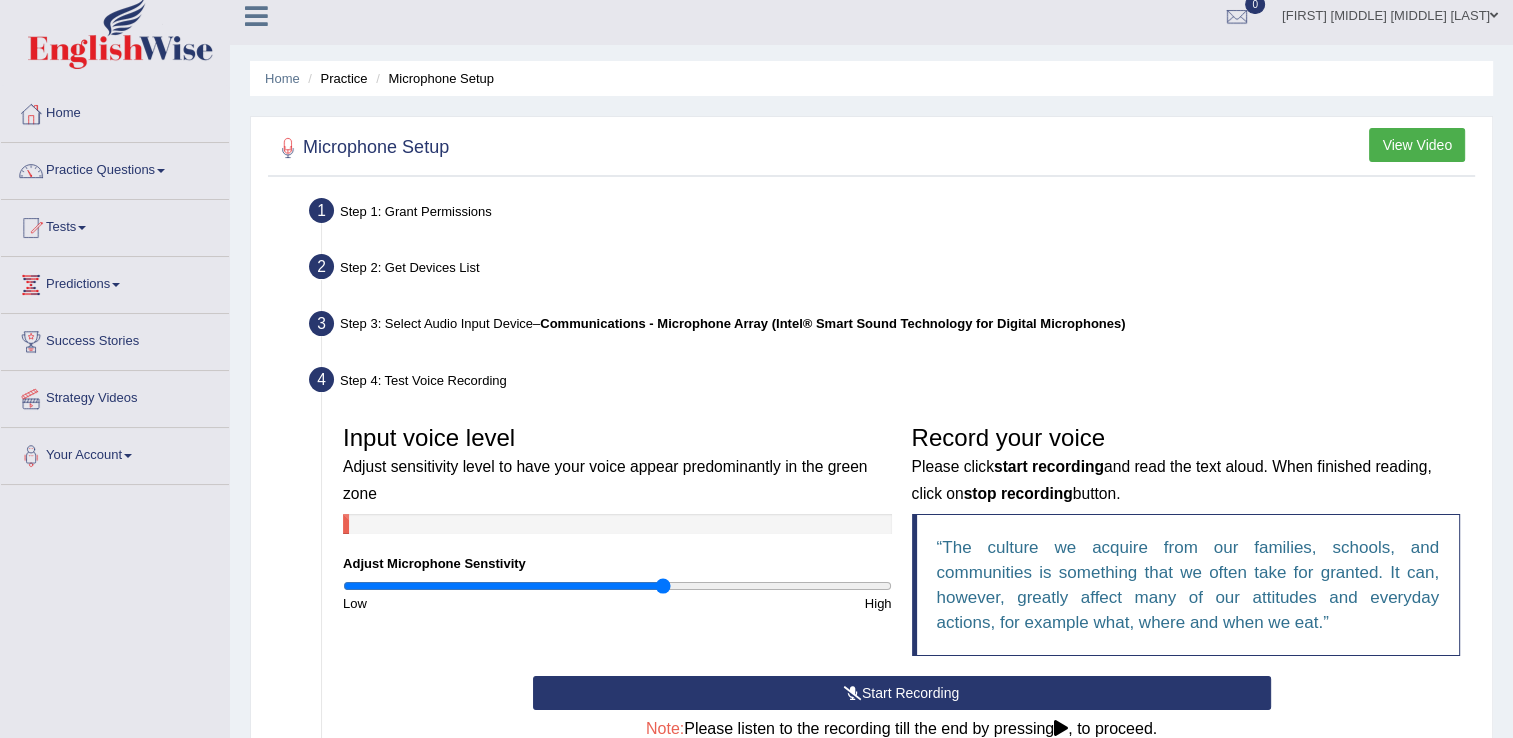 click at bounding box center (161, 171) 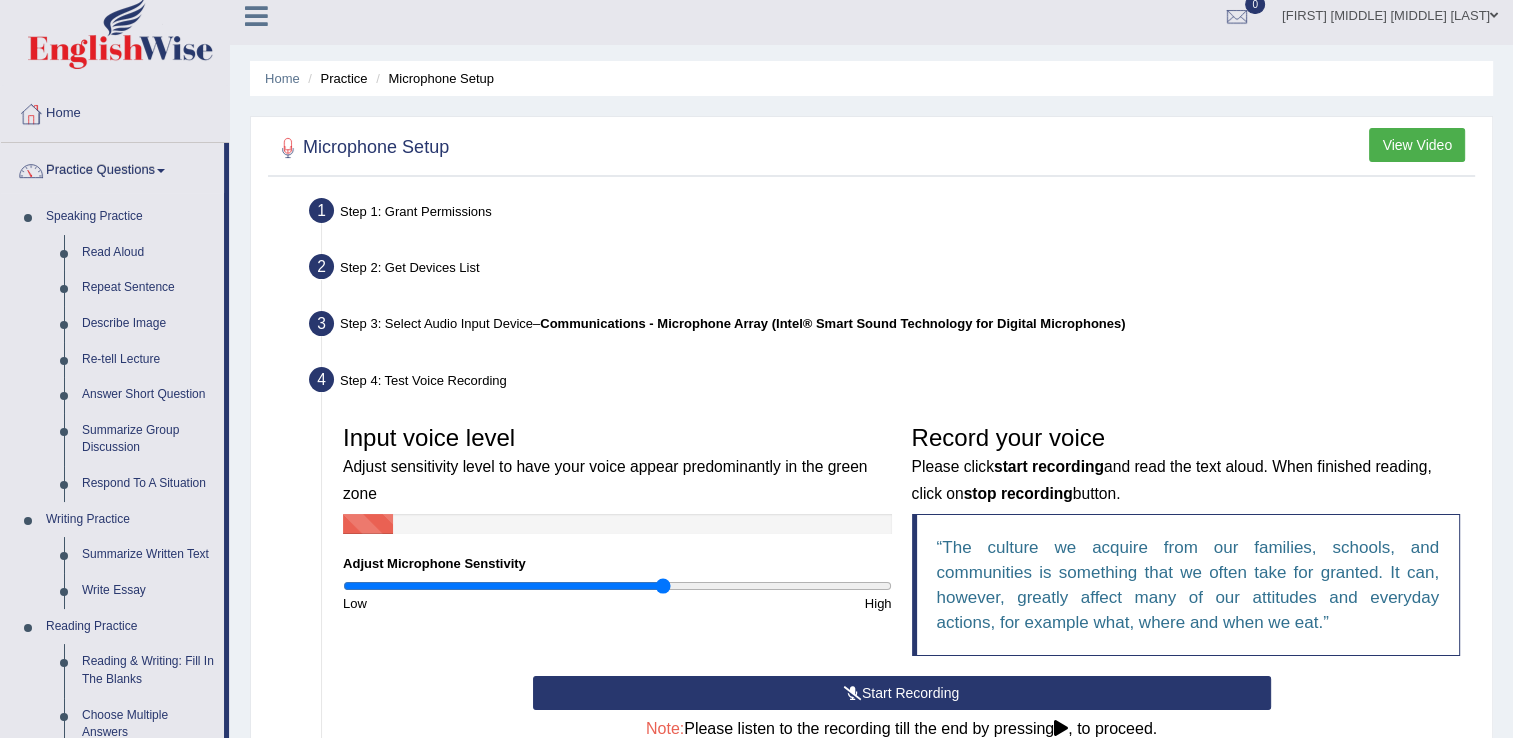 click at bounding box center (161, 171) 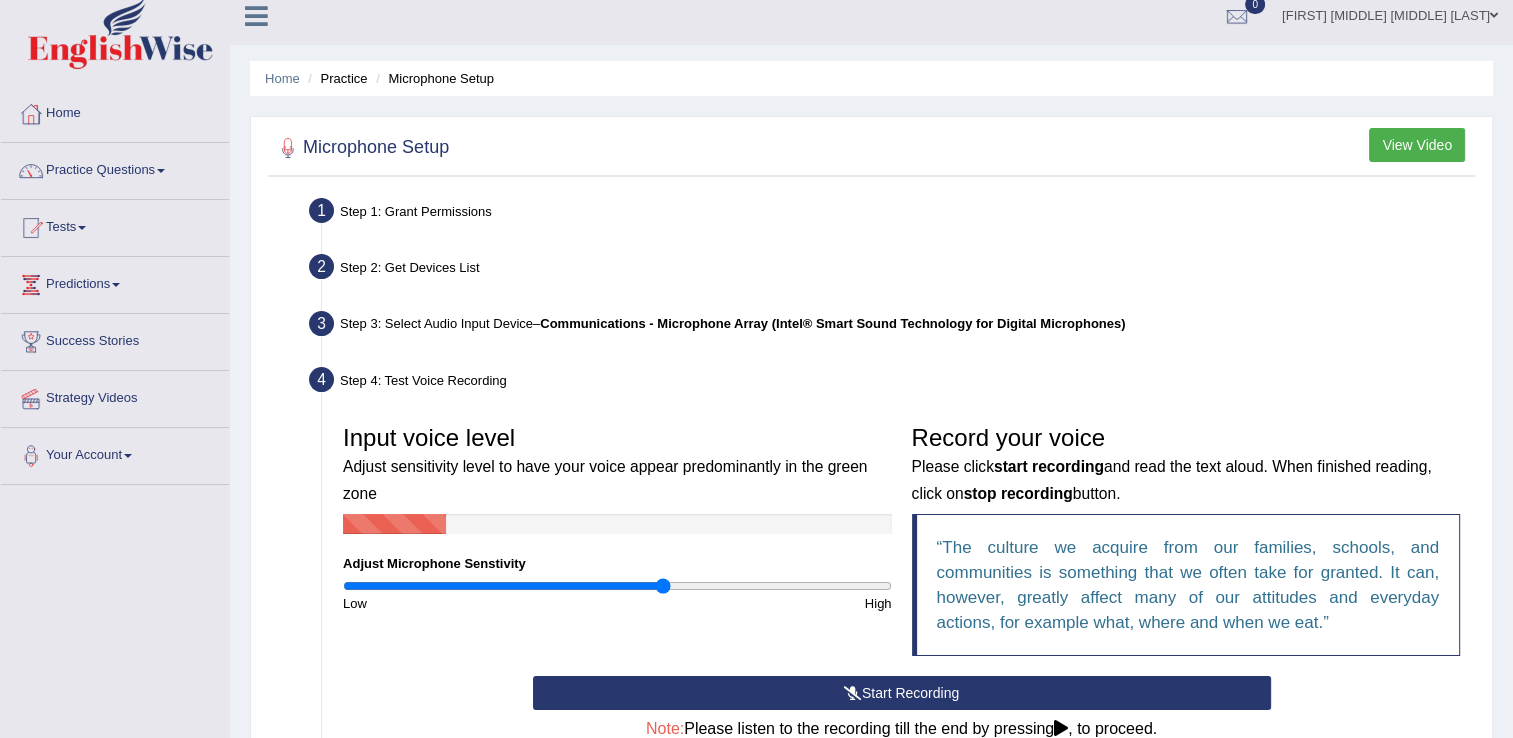 click at bounding box center [161, 171] 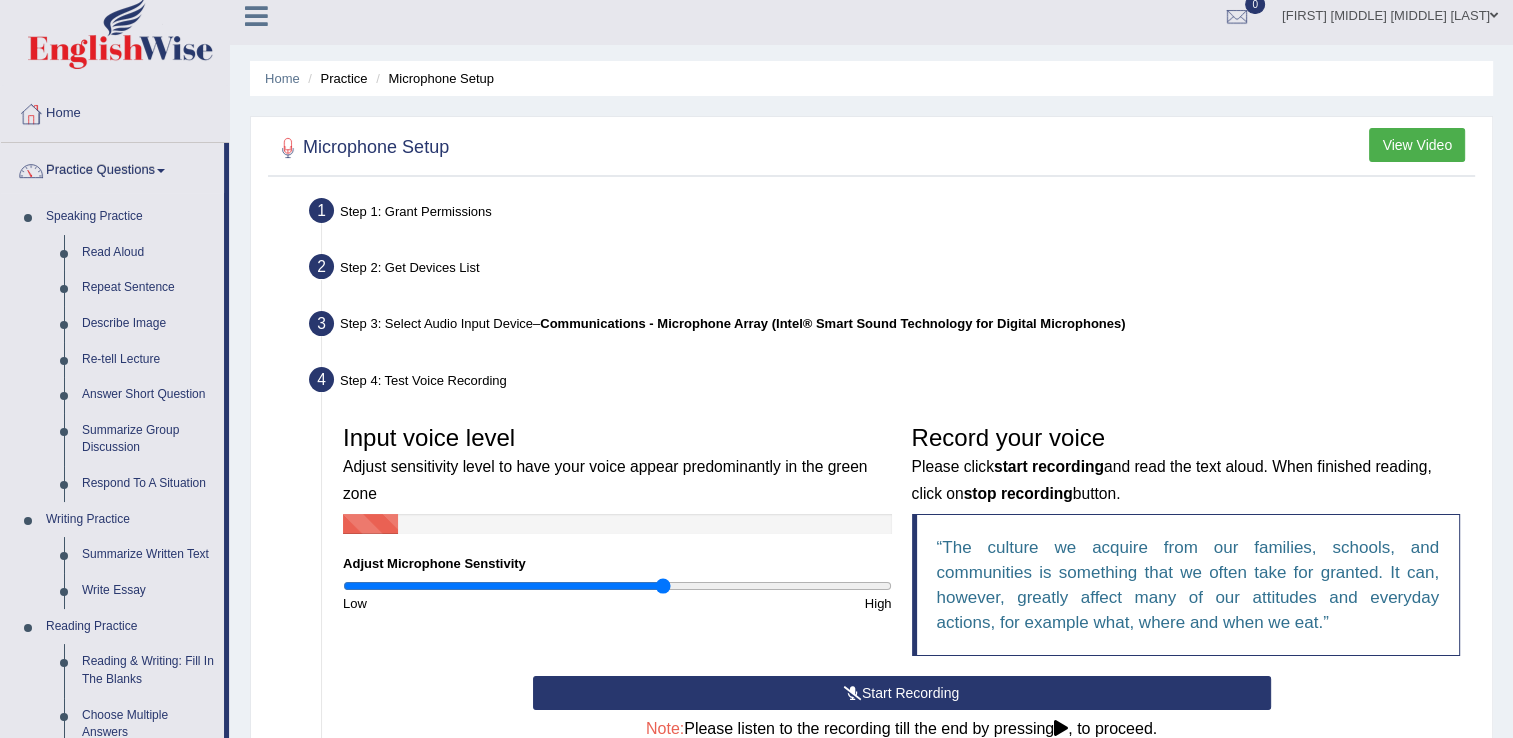 click at bounding box center [161, 171] 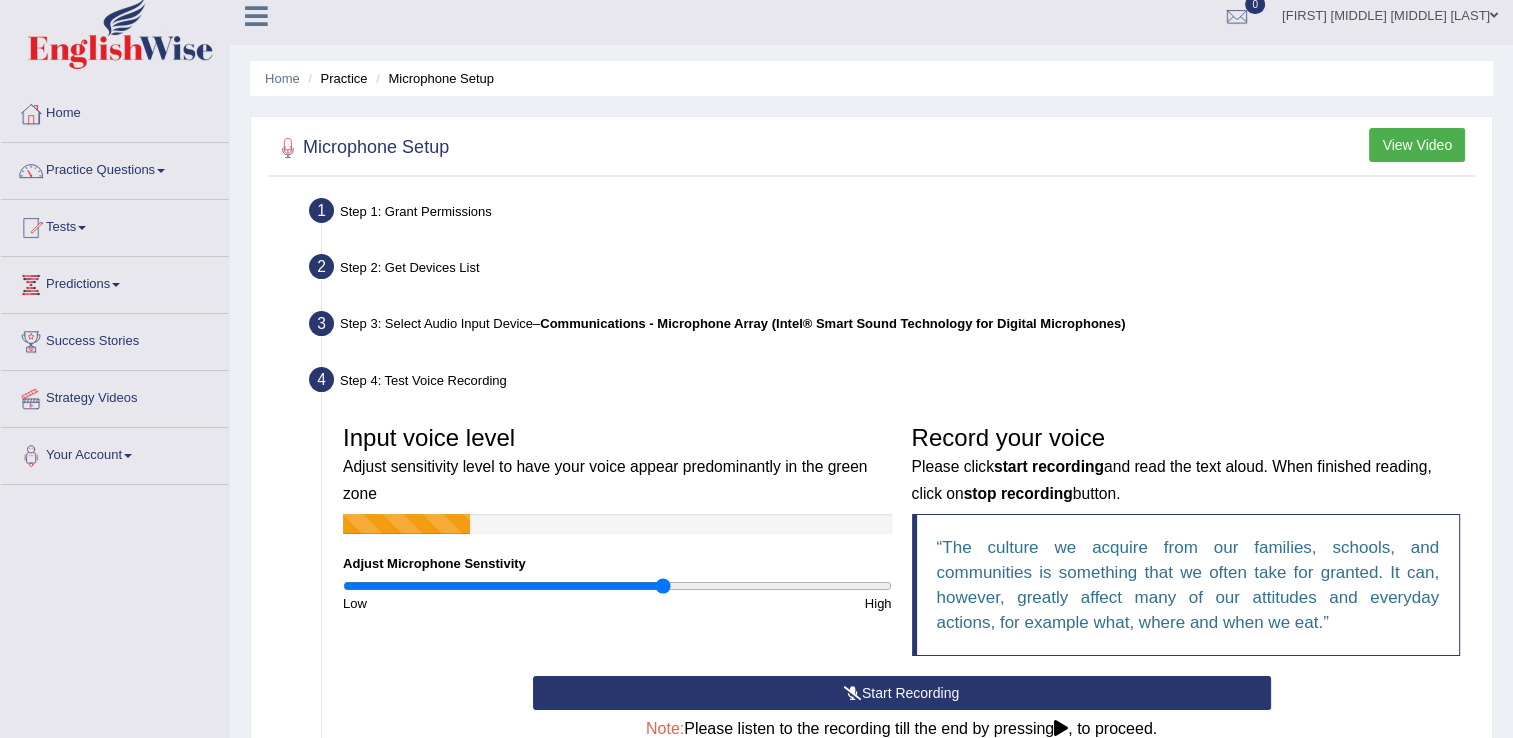 click at bounding box center (161, 171) 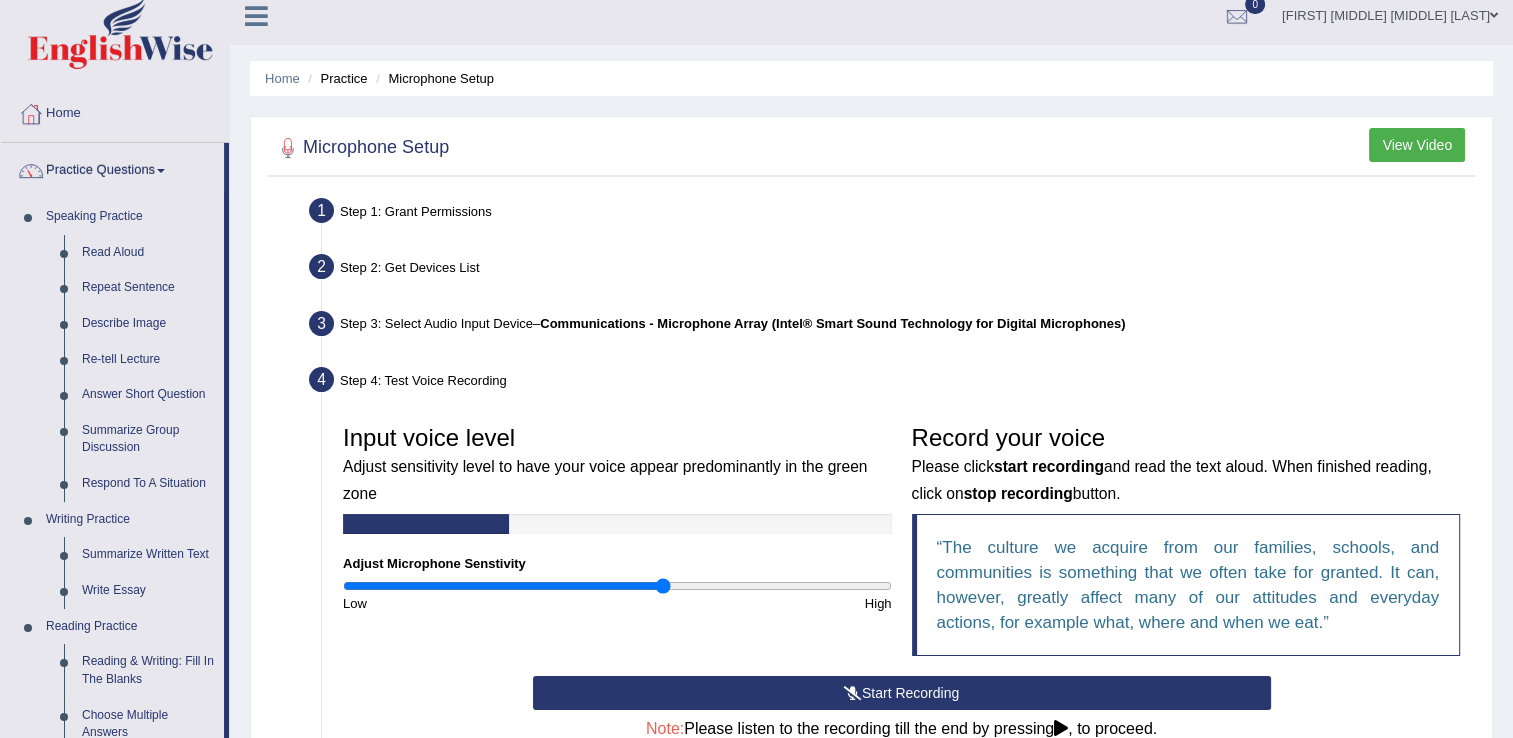 click at bounding box center (161, 171) 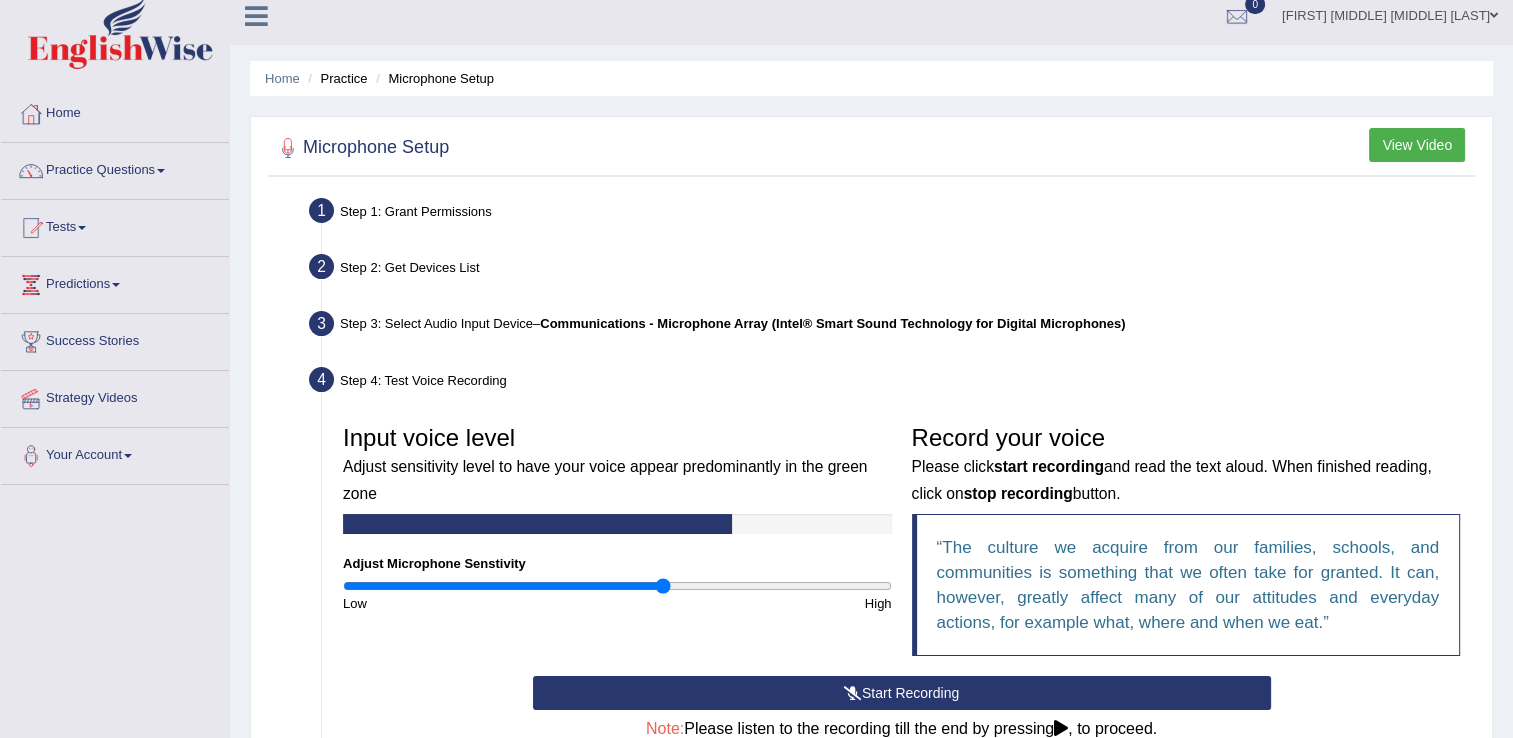 click at bounding box center (161, 171) 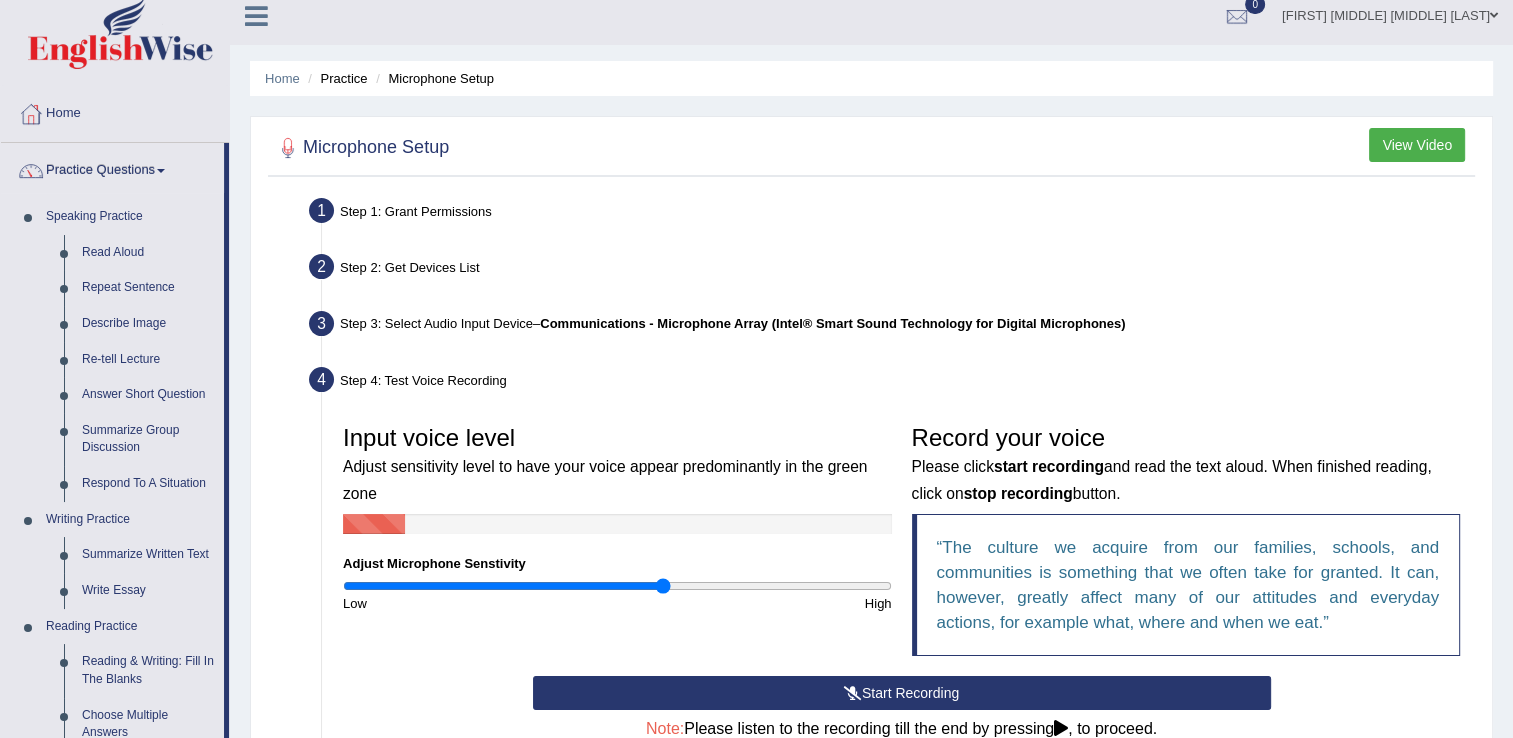 click at bounding box center (161, 171) 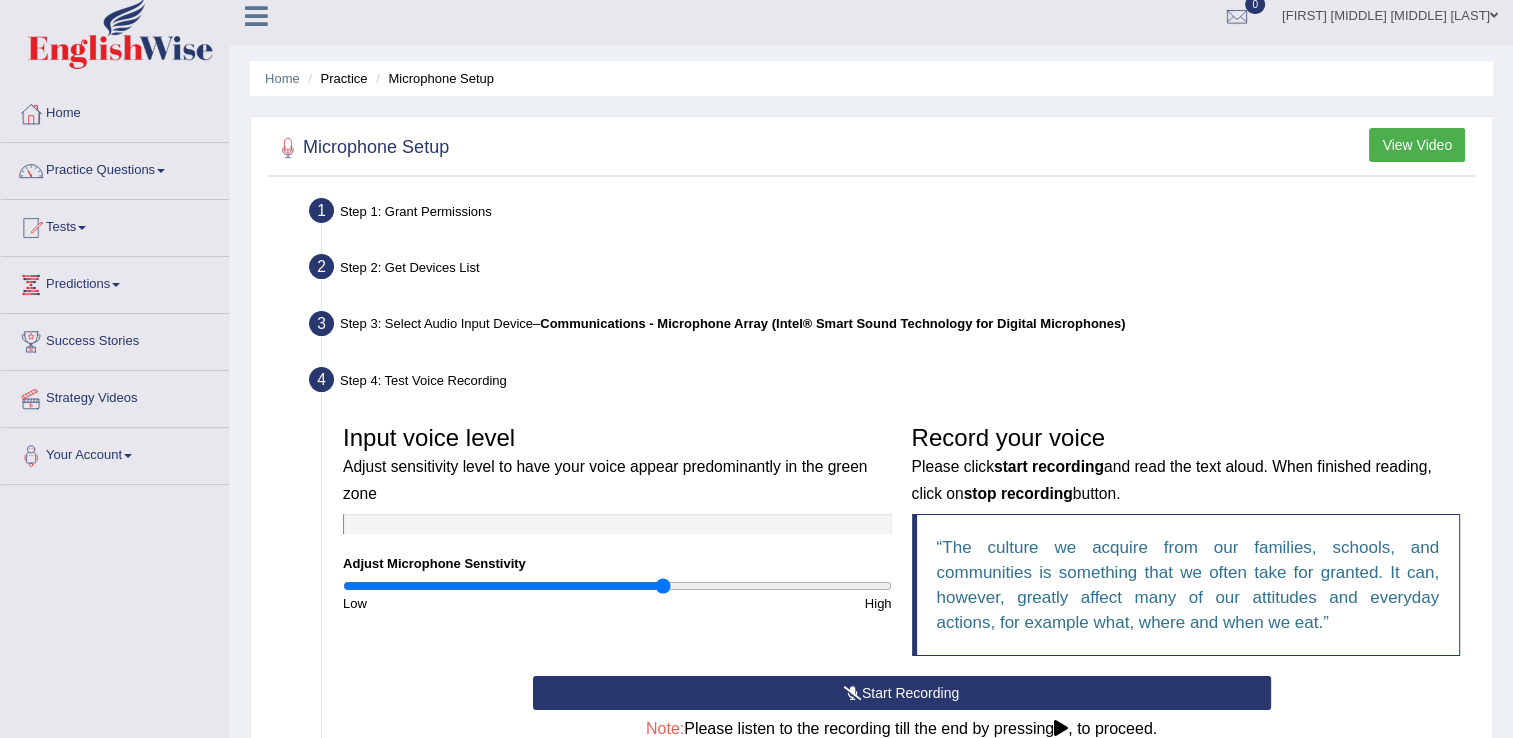 click at bounding box center (161, 171) 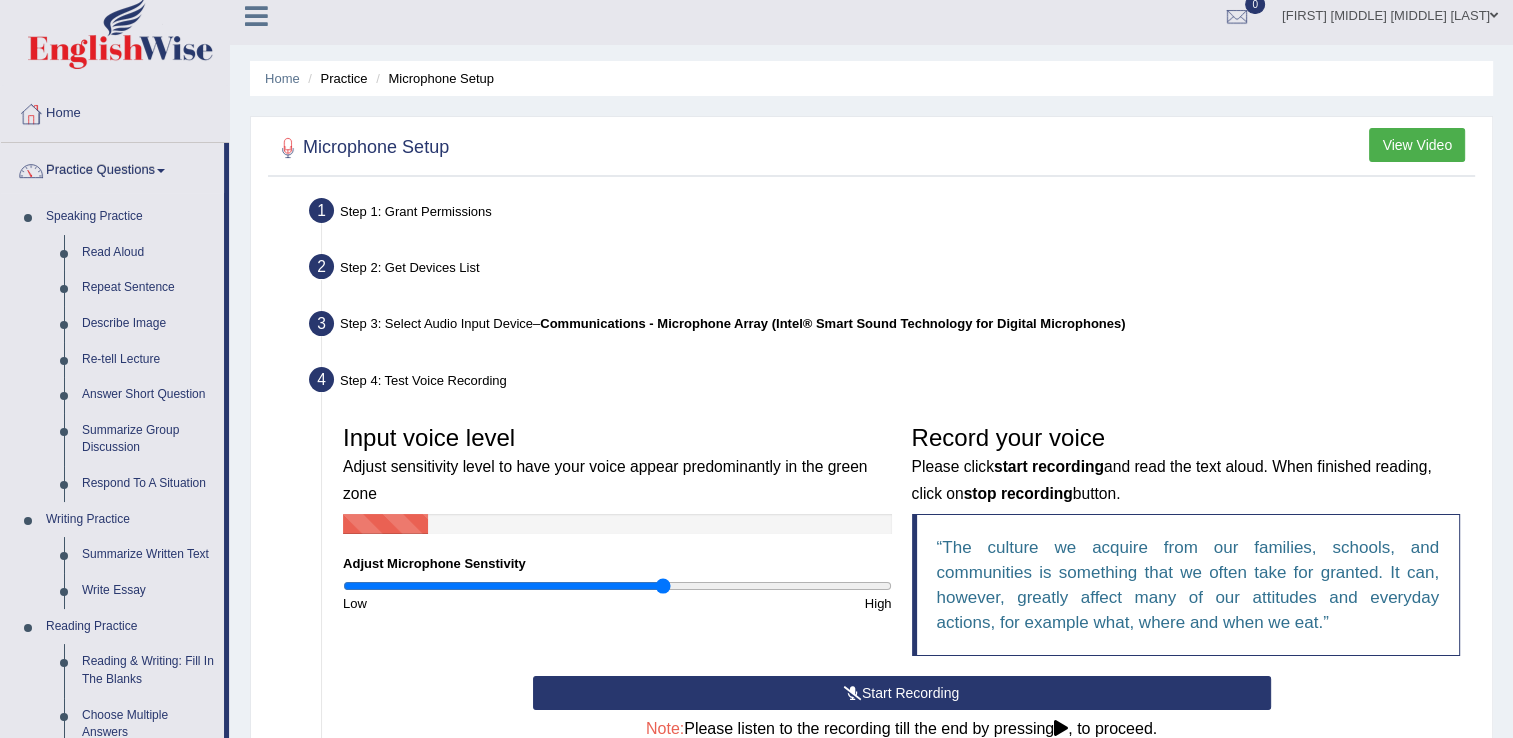 click at bounding box center [161, 171] 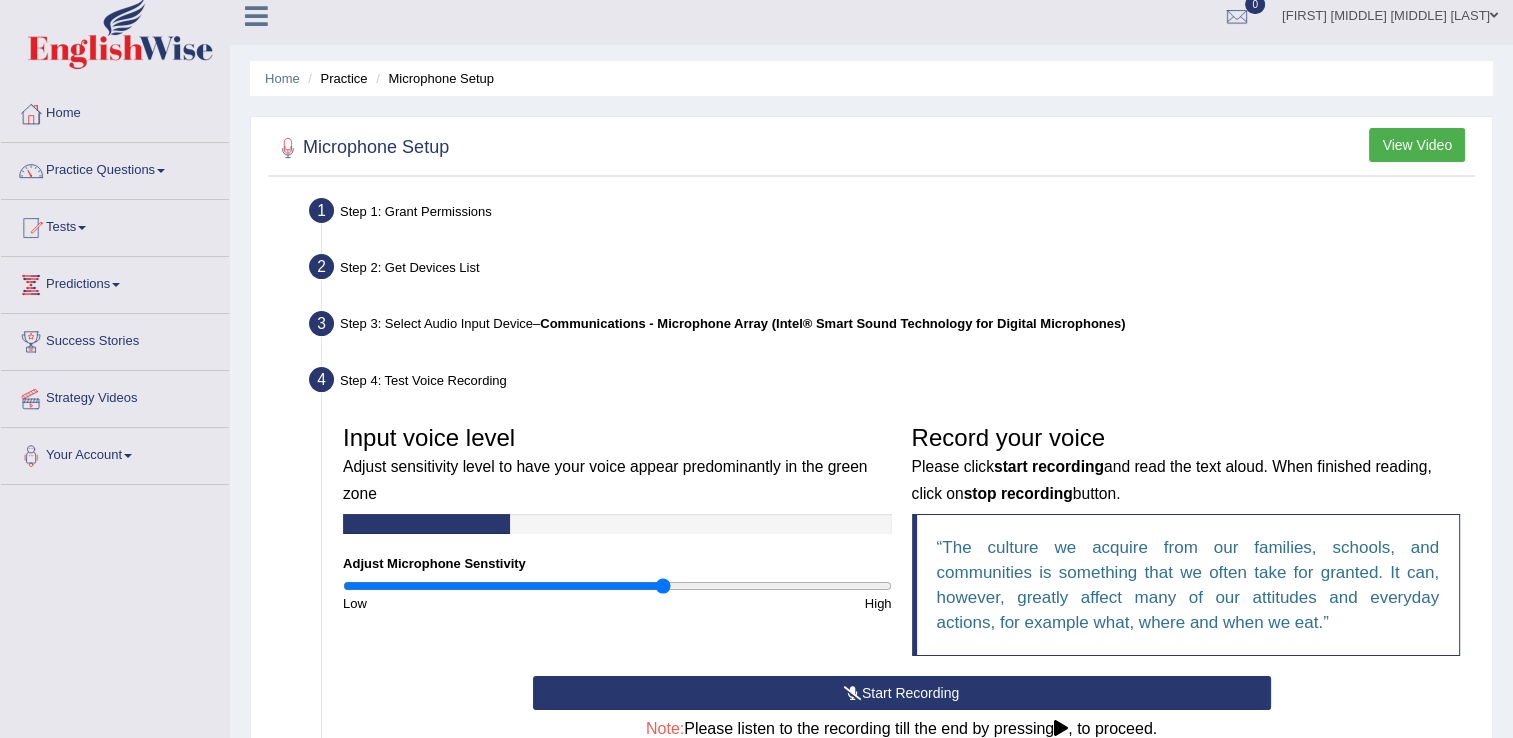 click at bounding box center [161, 171] 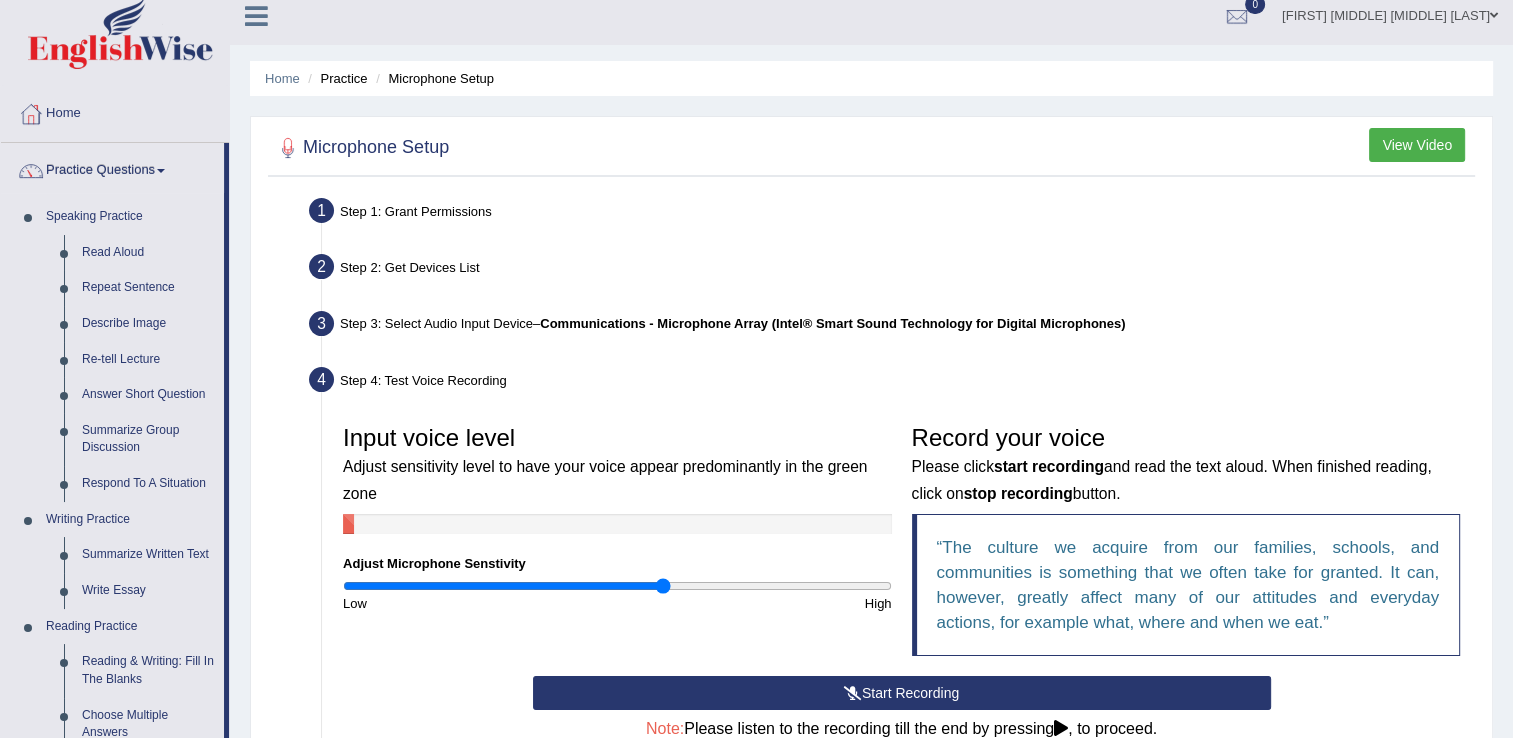click at bounding box center [161, 171] 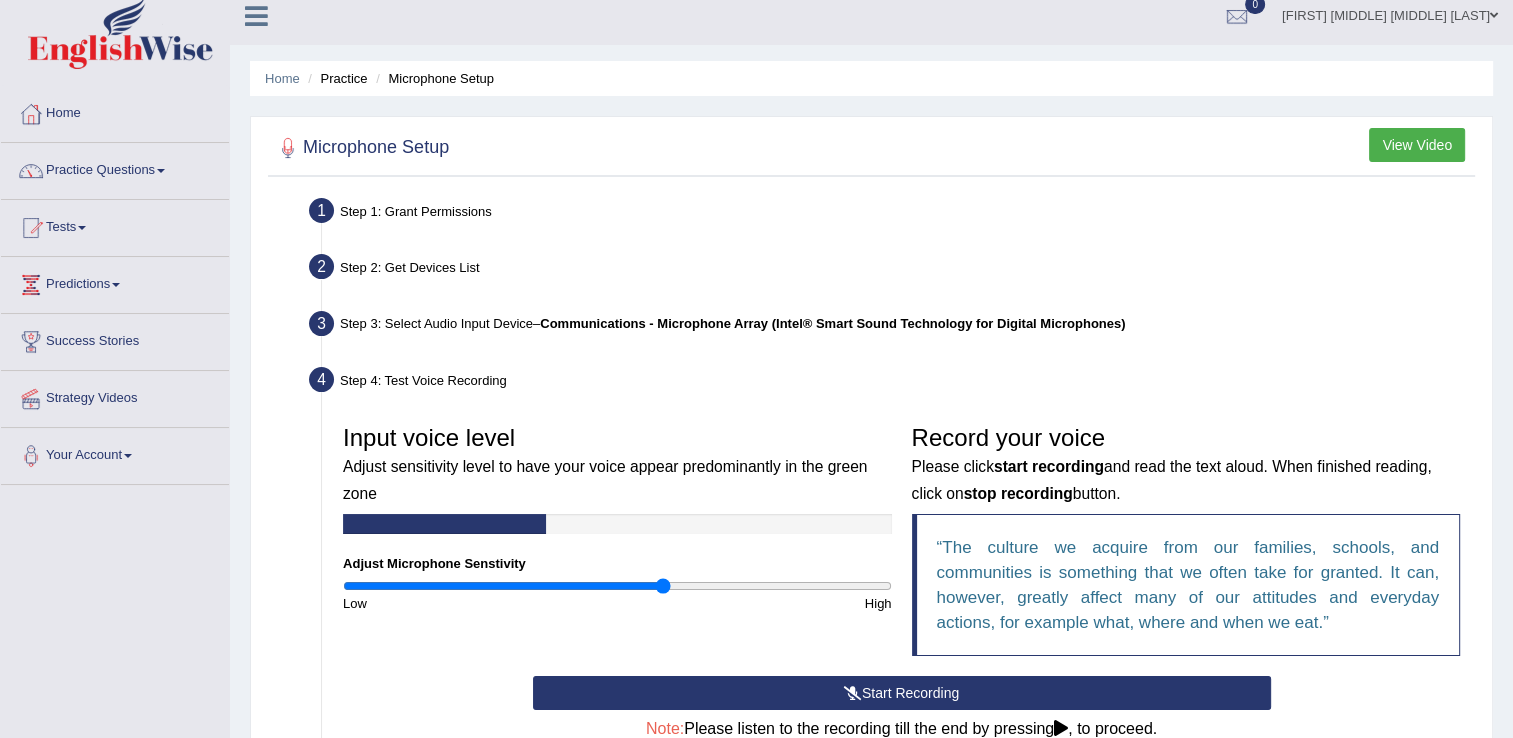 click on "Practice Questions" at bounding box center [115, 168] 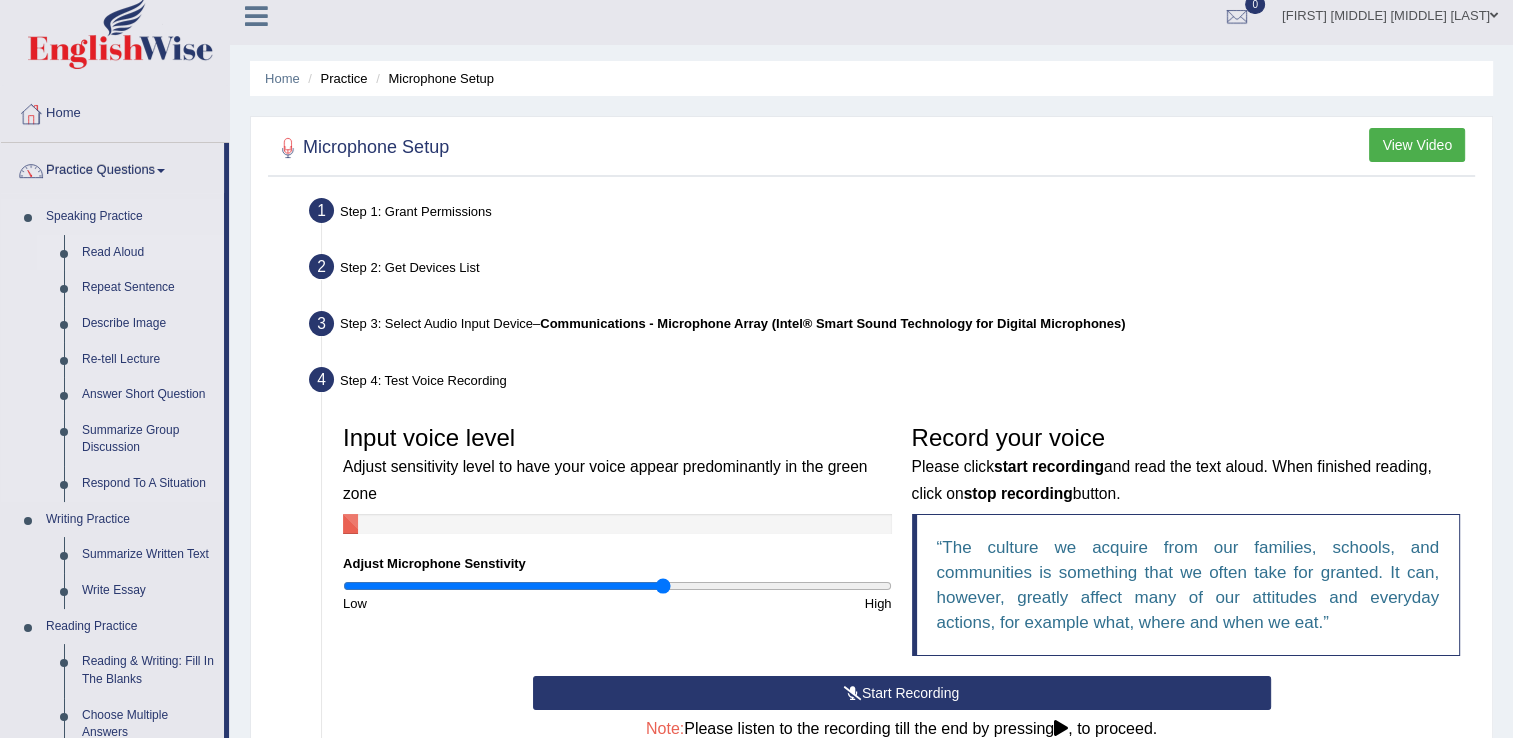 click on "Read Aloud" at bounding box center [148, 253] 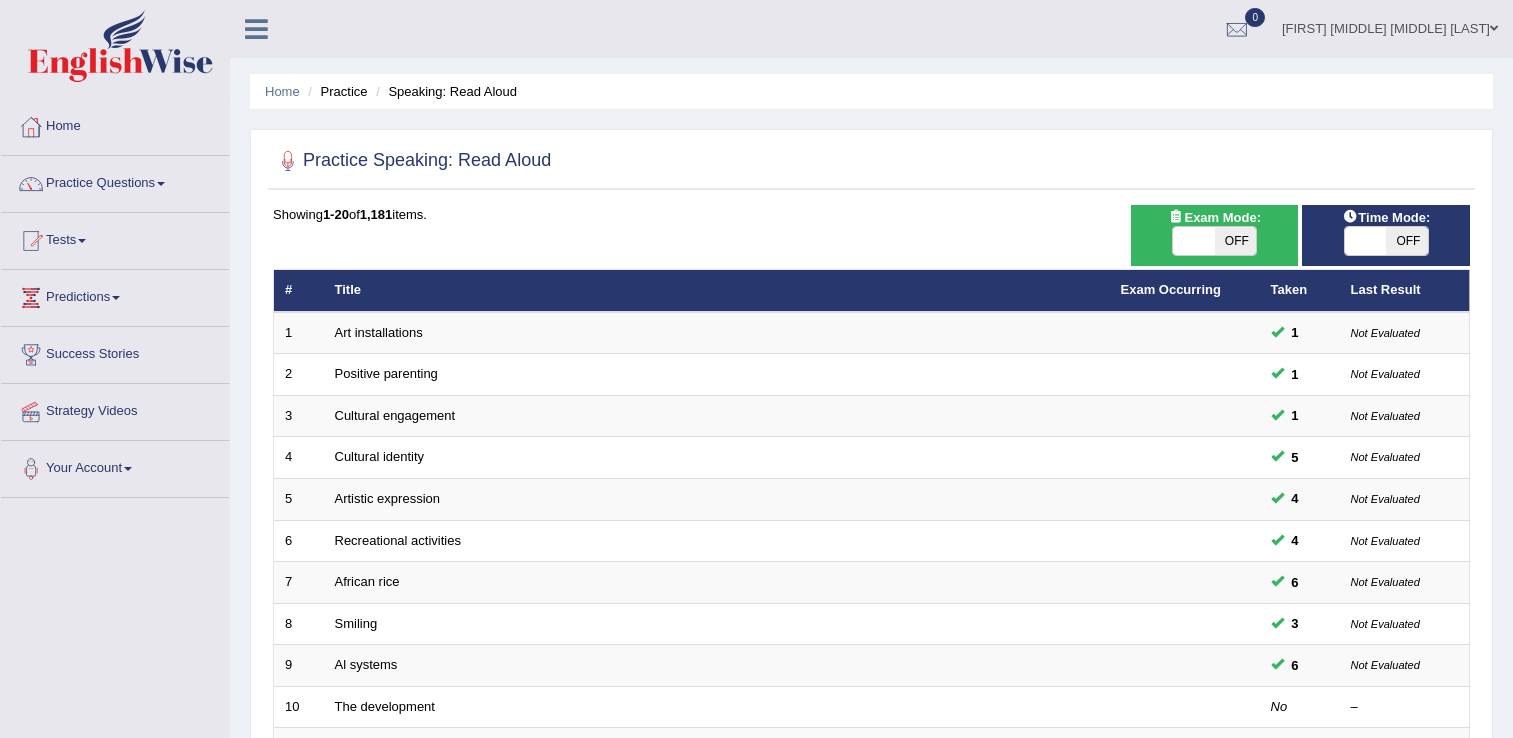 scroll, scrollTop: 0, scrollLeft: 0, axis: both 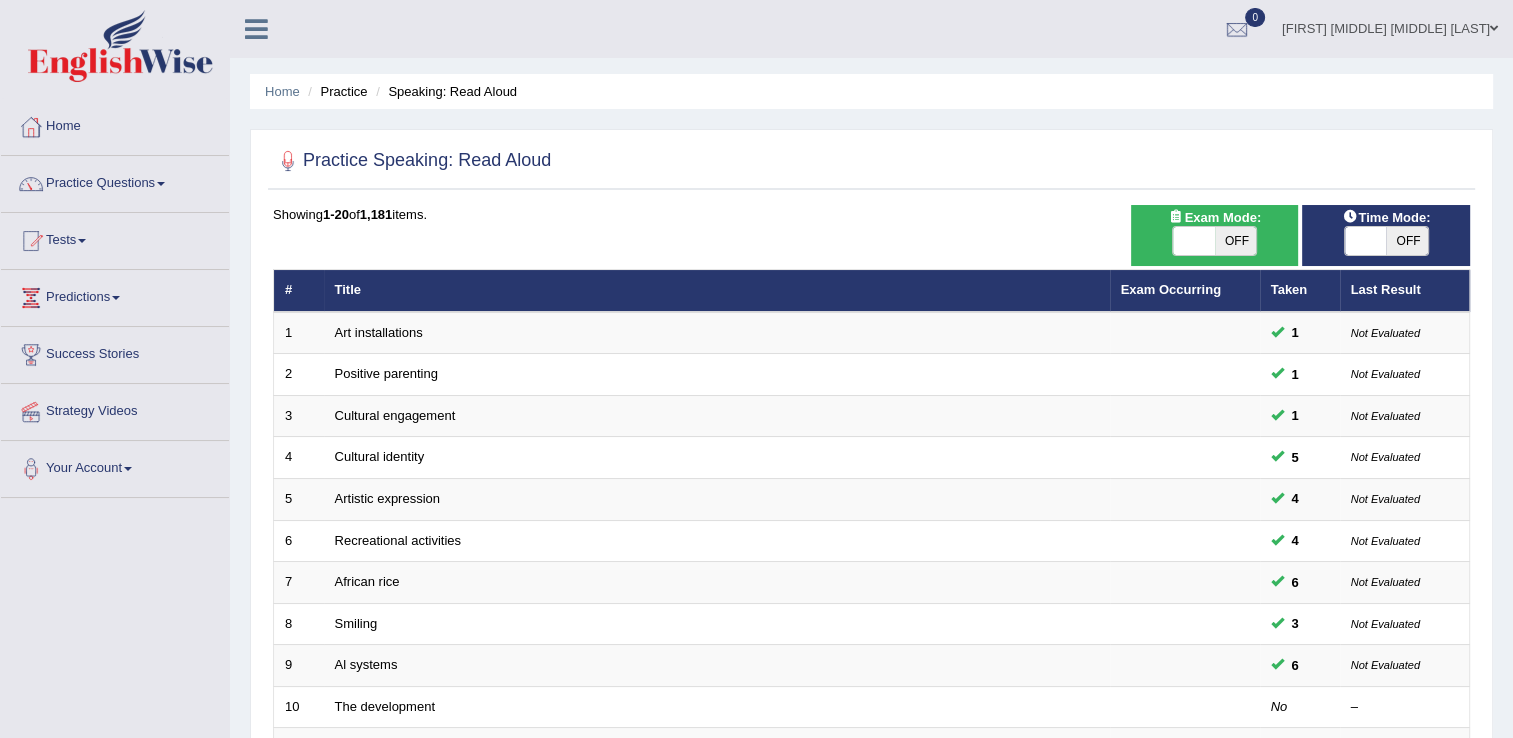 drag, startPoint x: 1520, startPoint y: 18, endPoint x: 1108, endPoint y: 143, distance: 430.545 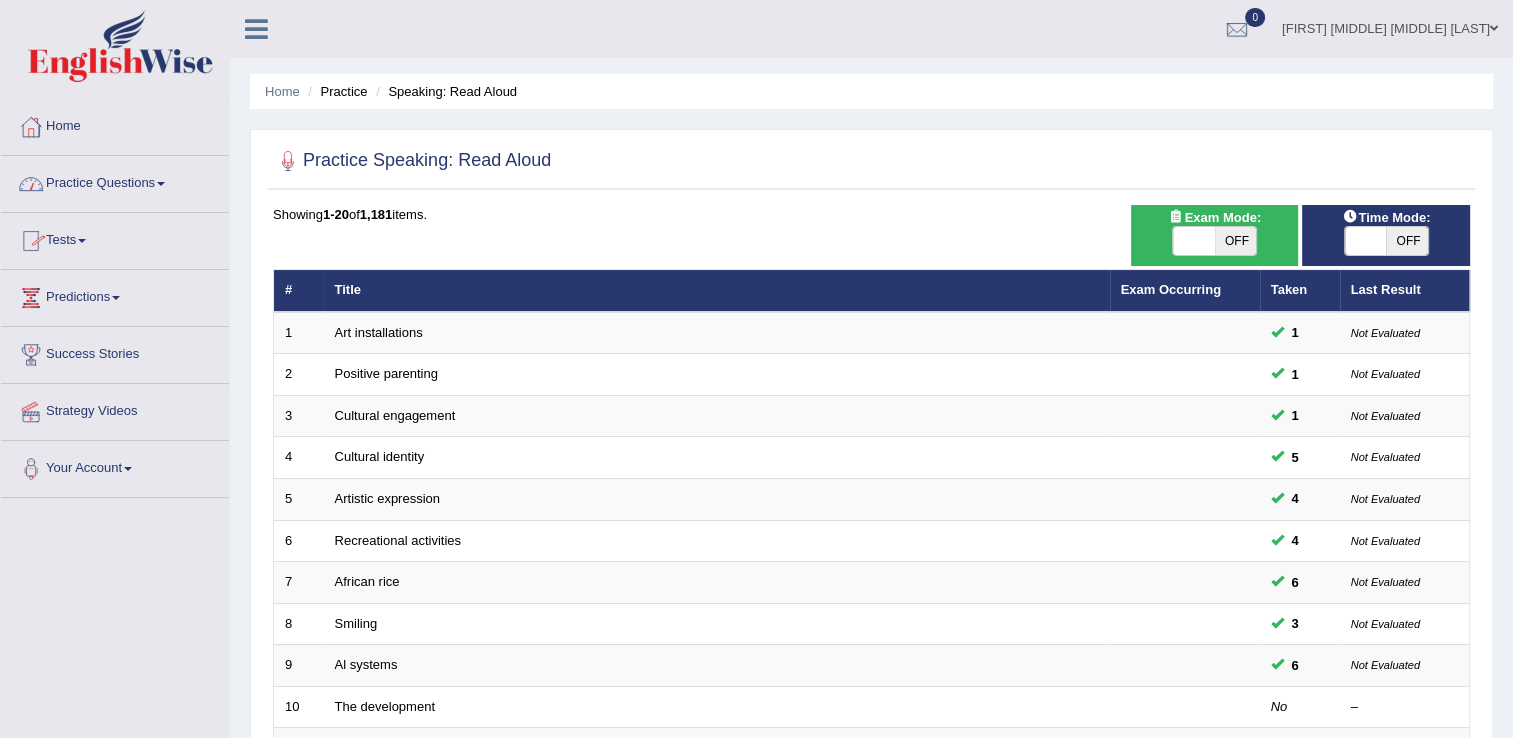 click on "Practice Questions" at bounding box center [115, 181] 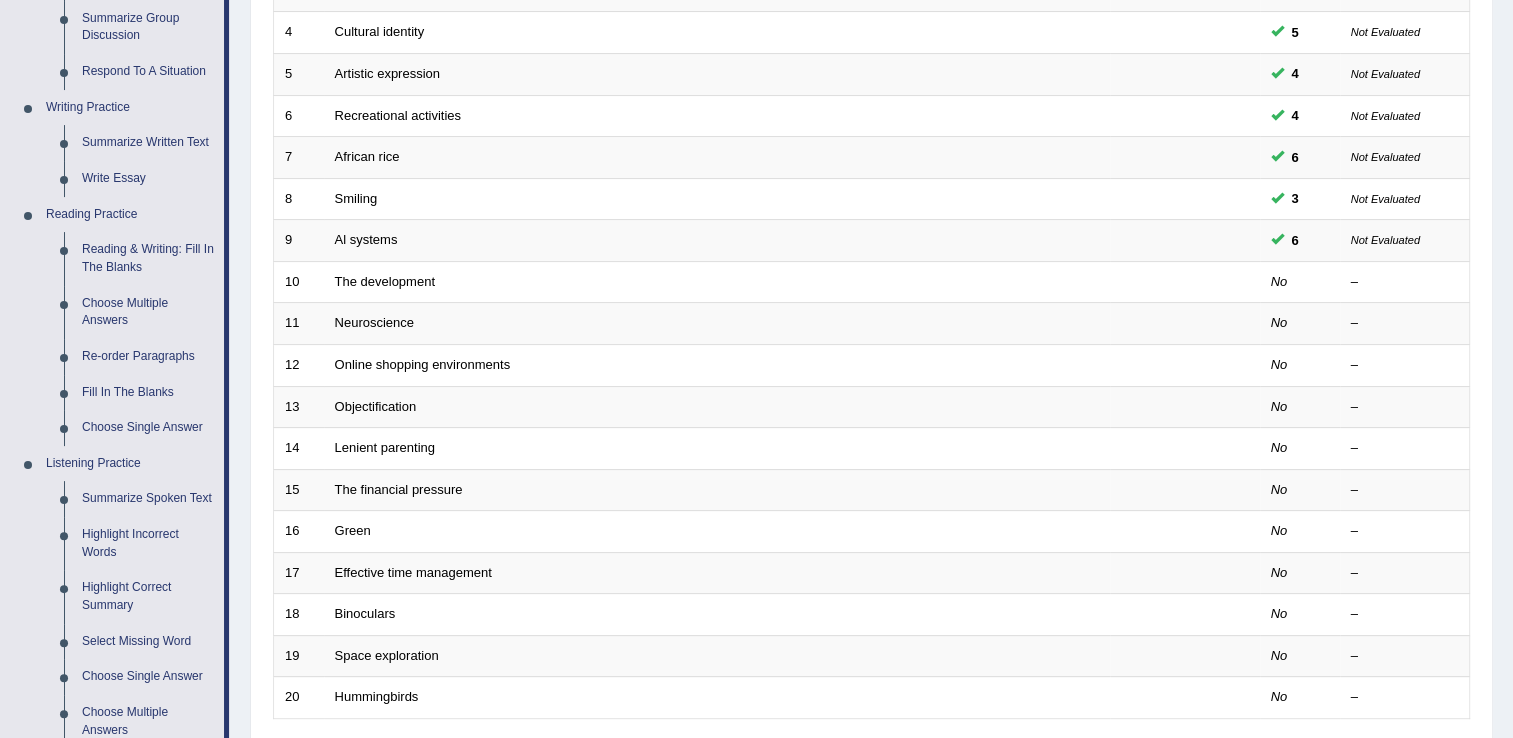 scroll, scrollTop: 440, scrollLeft: 0, axis: vertical 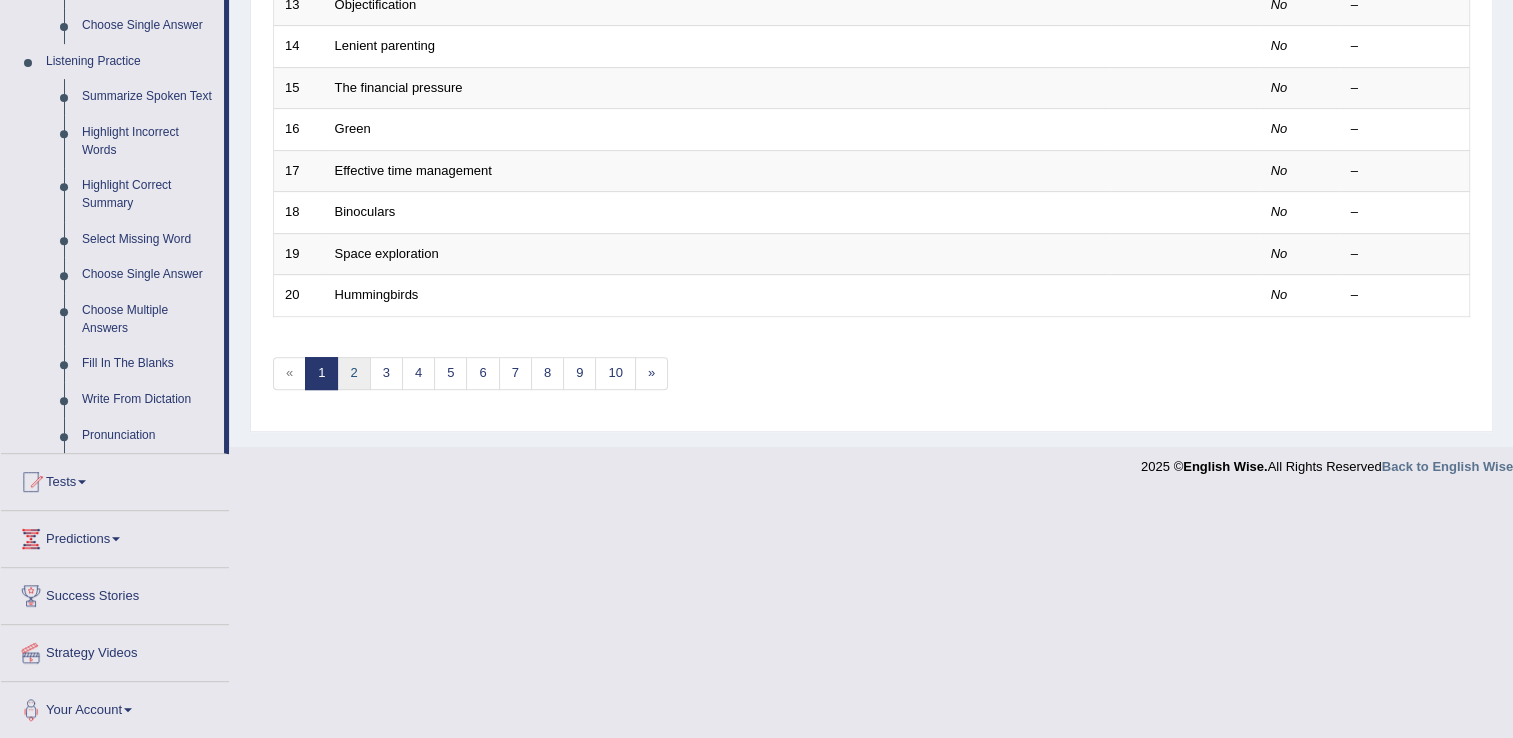 click on "2" at bounding box center (353, 373) 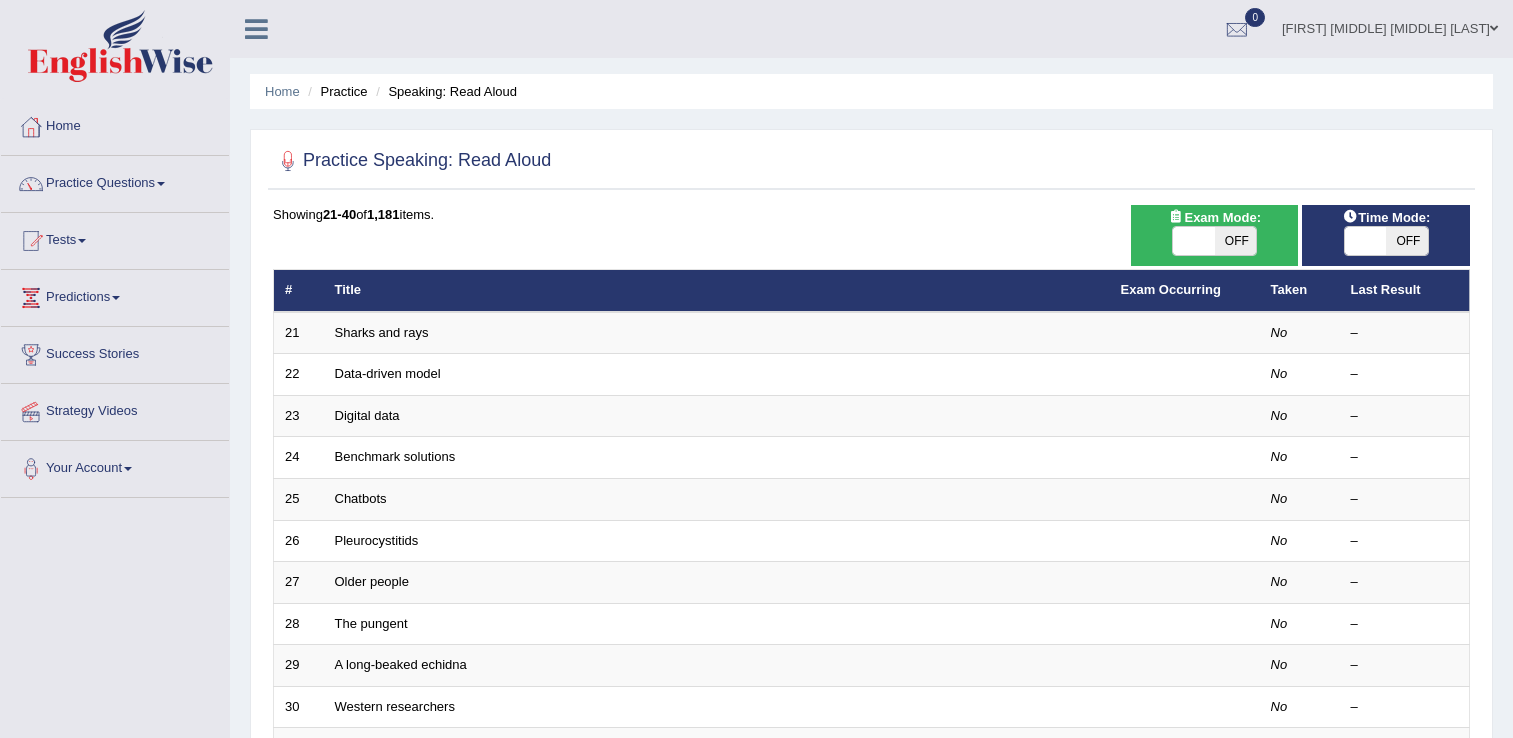 scroll, scrollTop: 0, scrollLeft: 0, axis: both 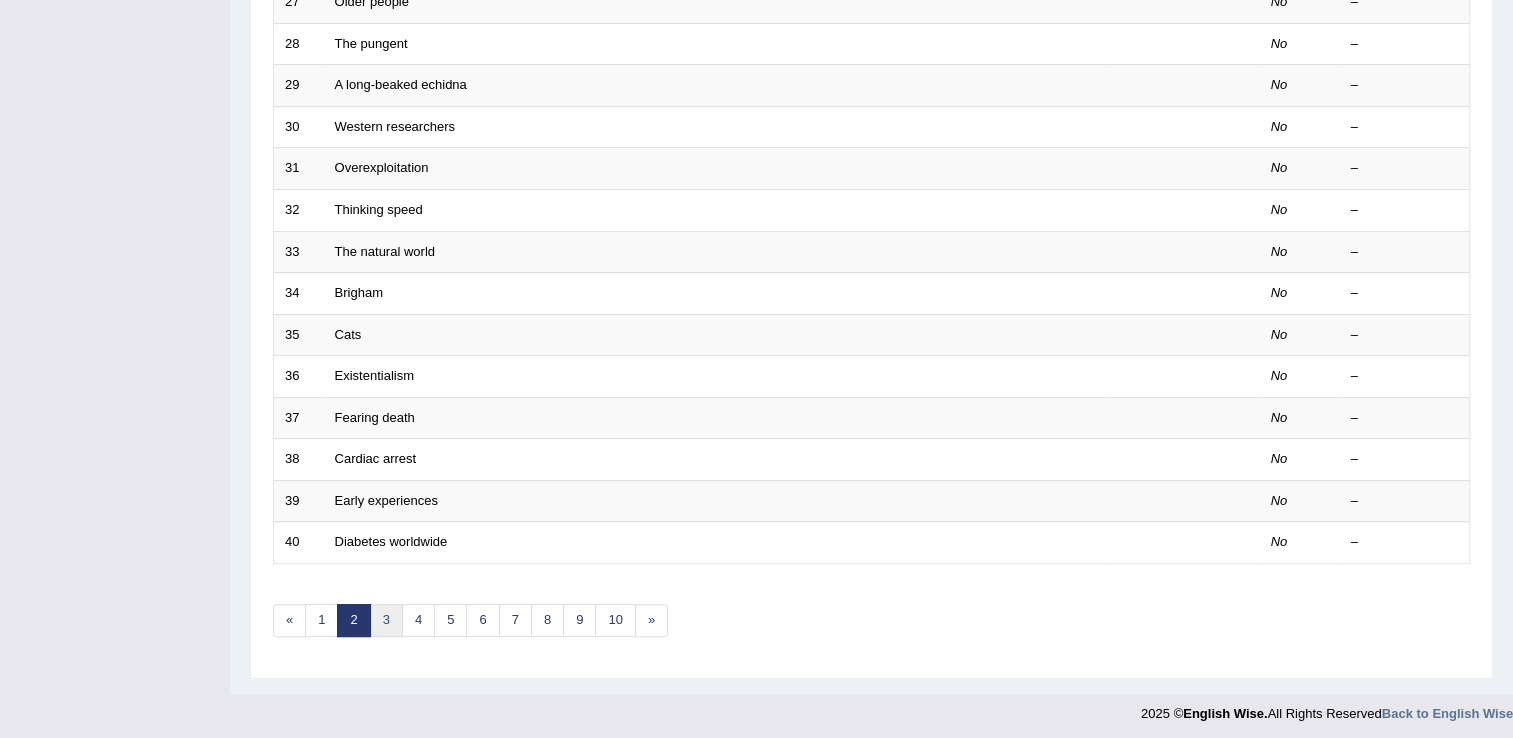click on "3" at bounding box center (386, 620) 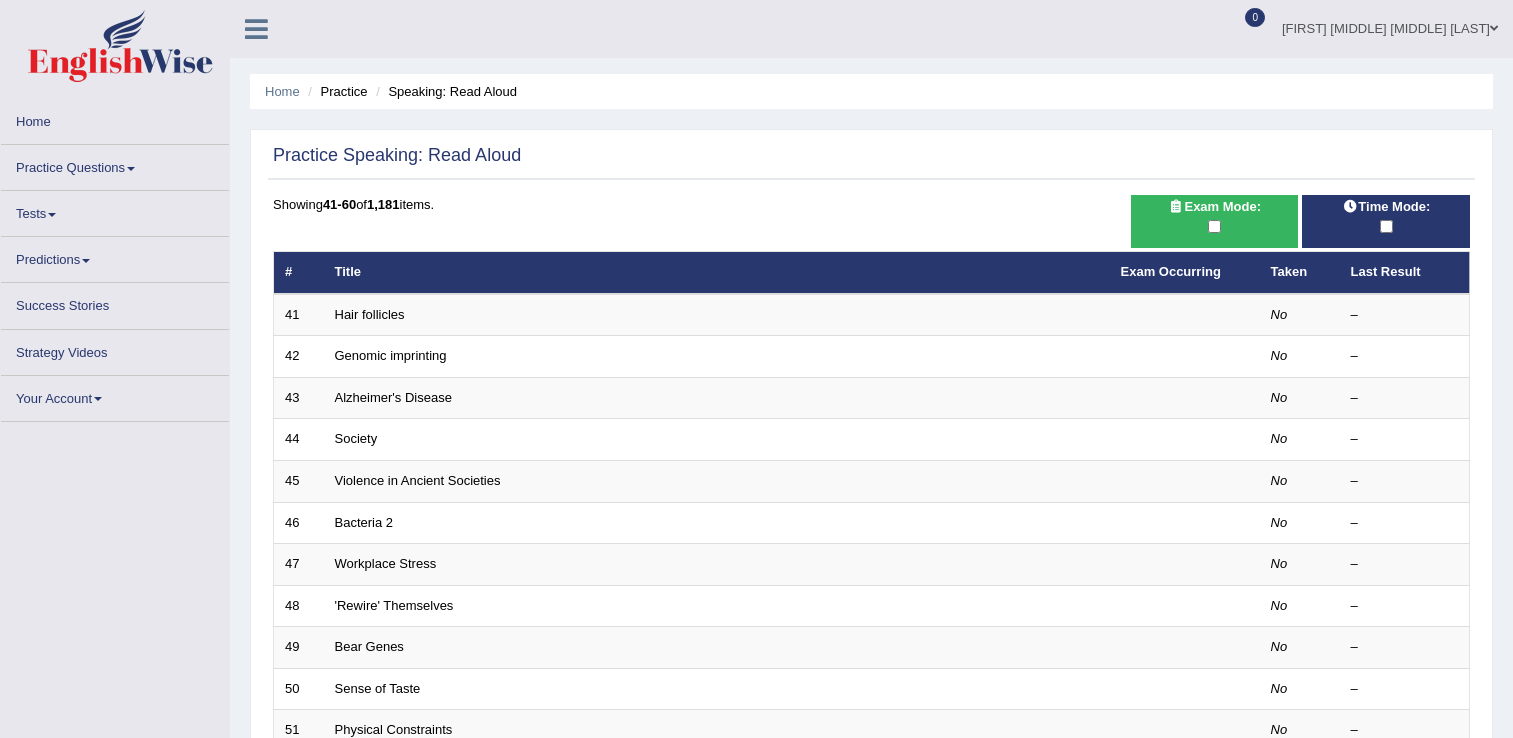 scroll, scrollTop: 0, scrollLeft: 0, axis: both 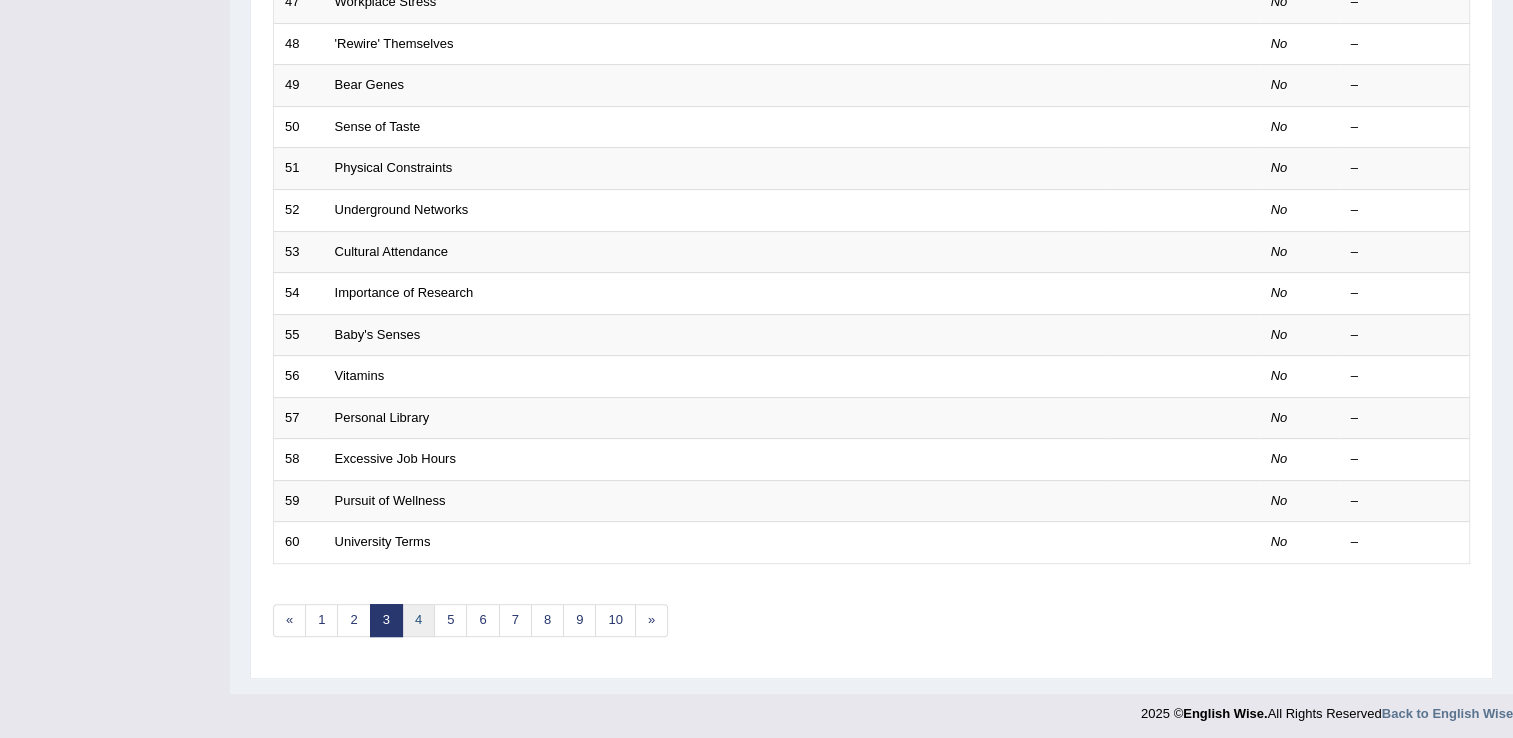click on "4" at bounding box center (418, 620) 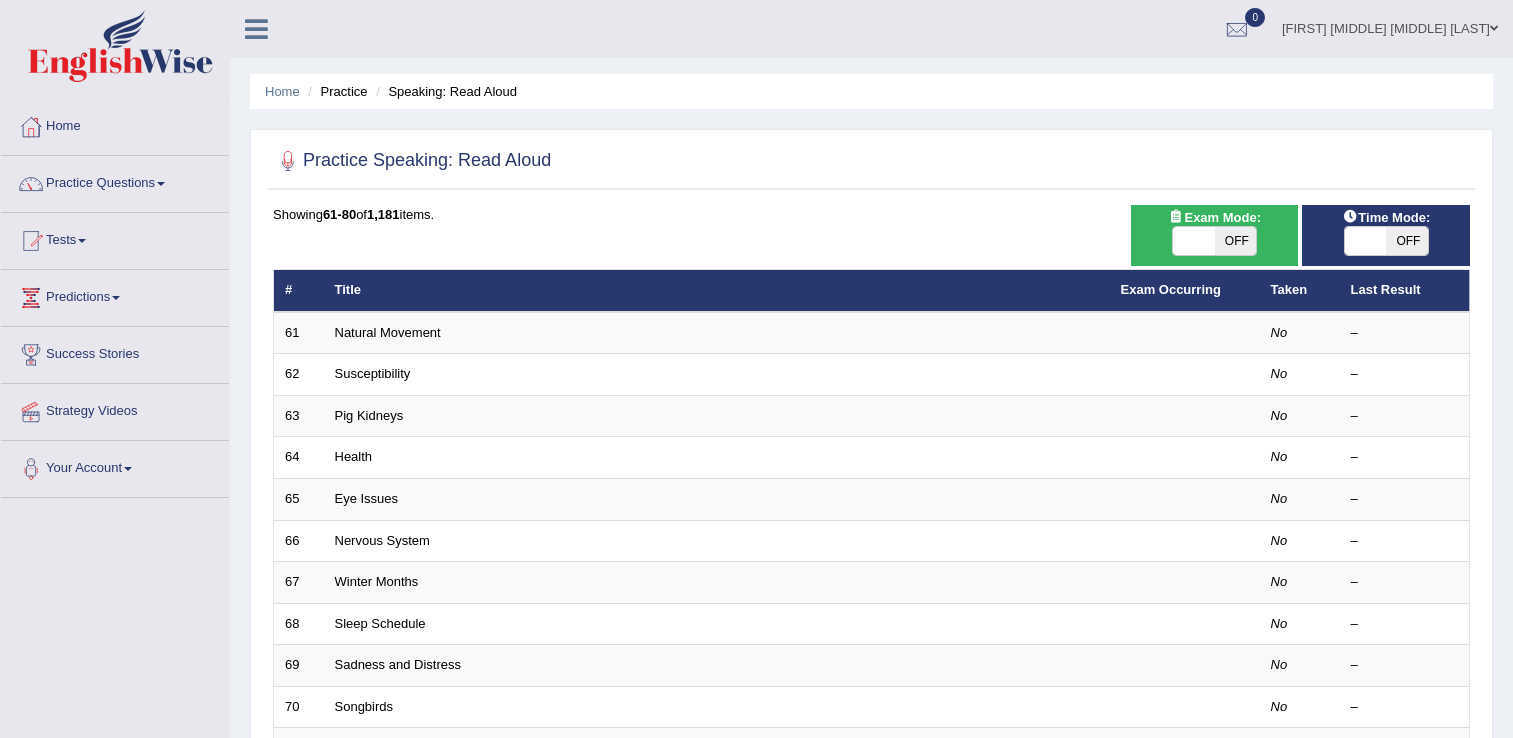 scroll, scrollTop: 0, scrollLeft: 0, axis: both 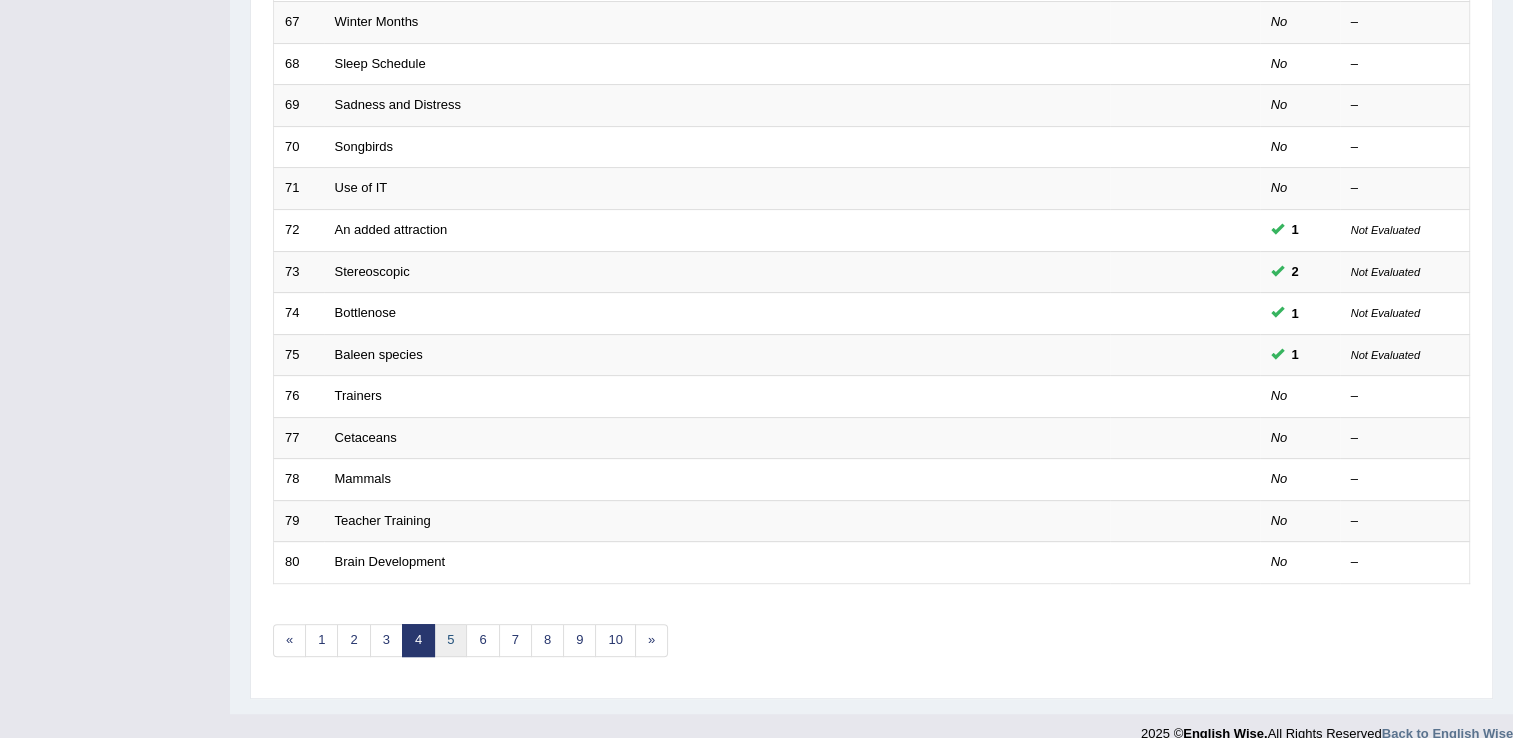 click on "5" at bounding box center (450, 640) 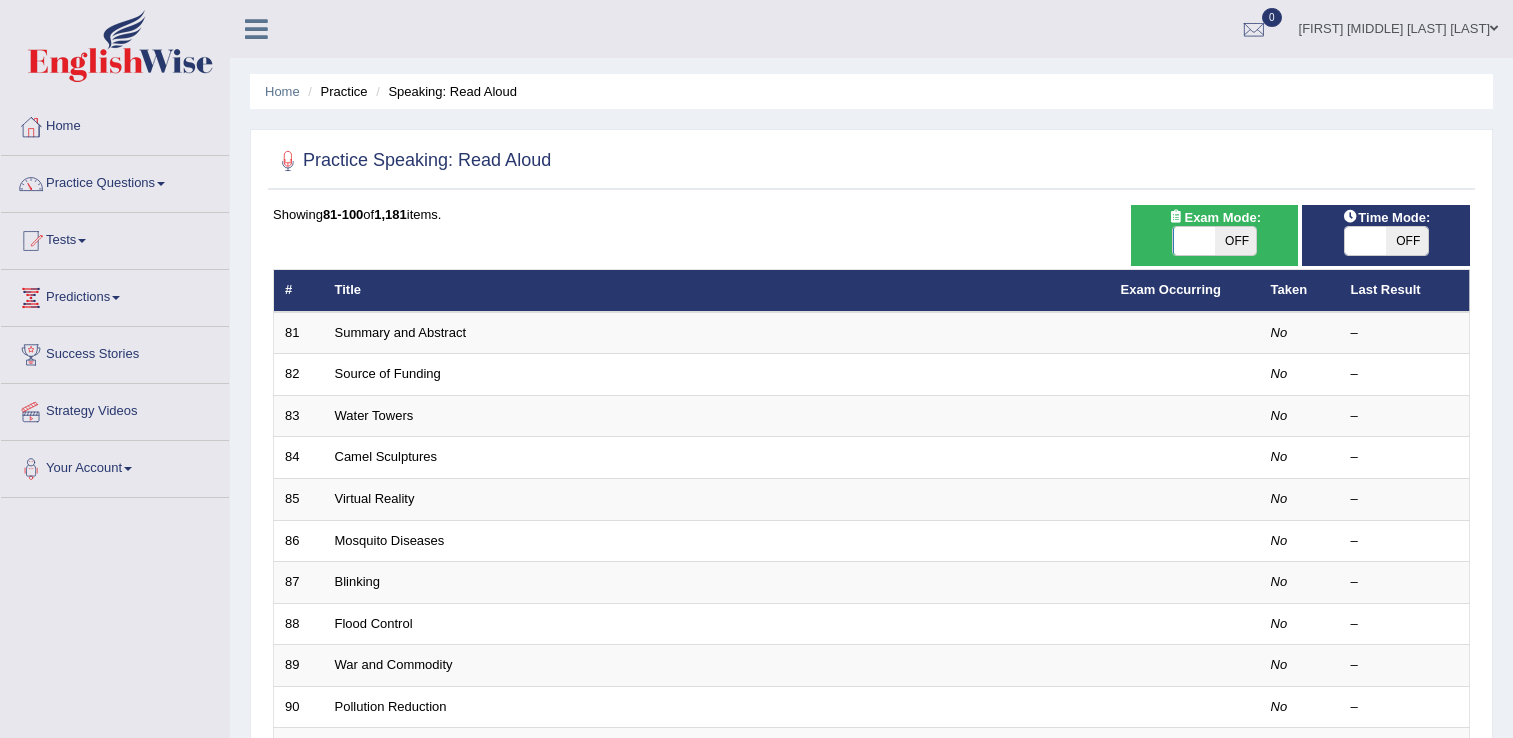 scroll, scrollTop: 0, scrollLeft: 0, axis: both 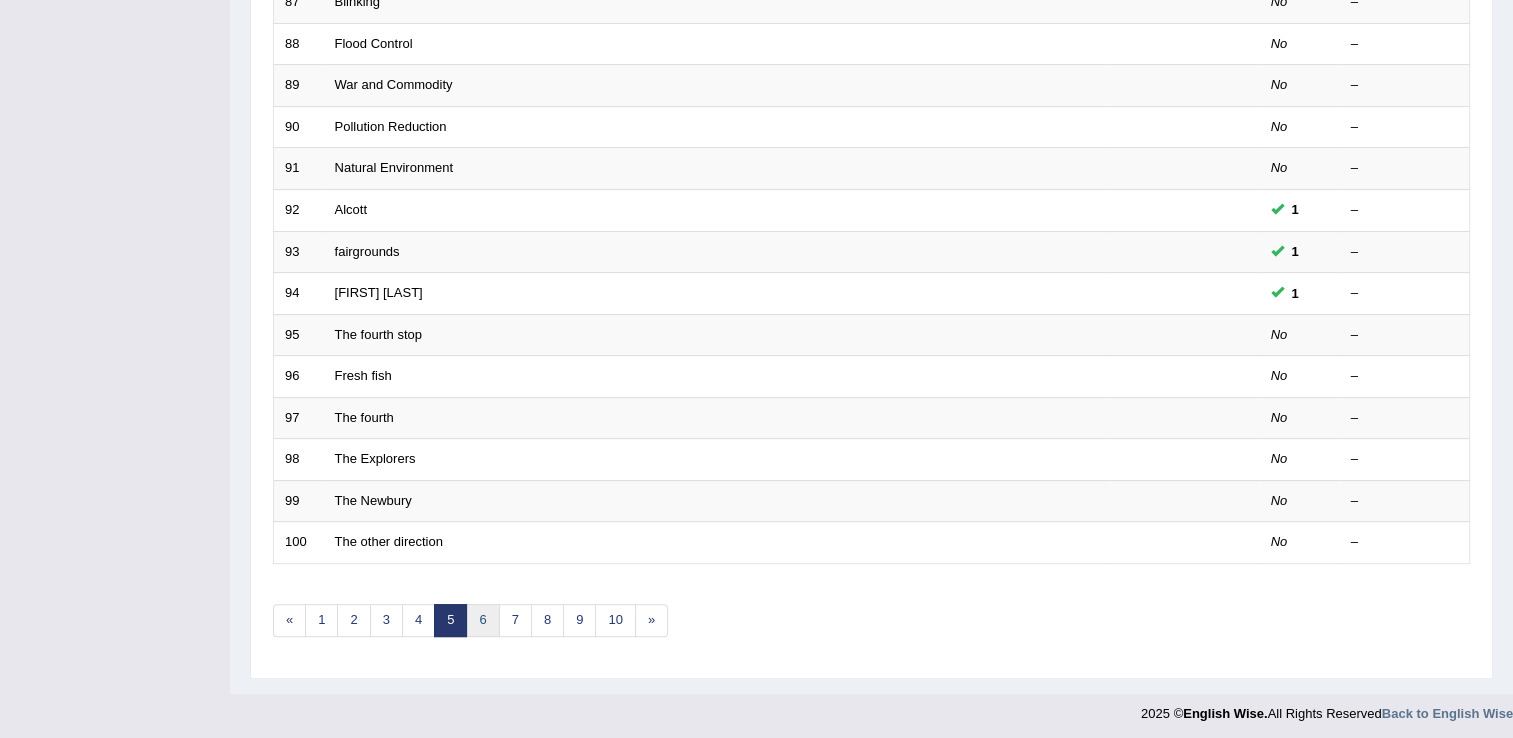 click on "6" at bounding box center (482, 620) 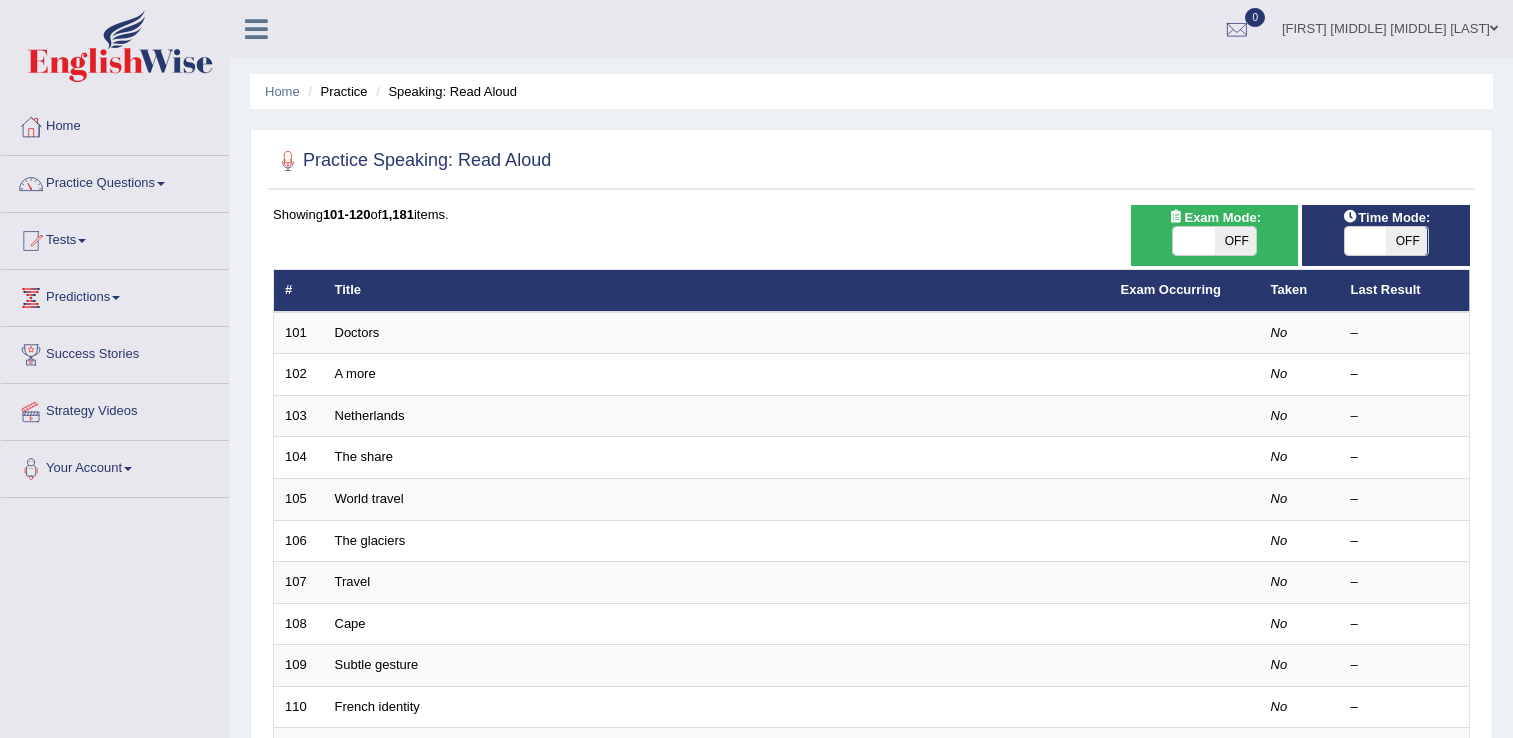 scroll, scrollTop: 0, scrollLeft: 0, axis: both 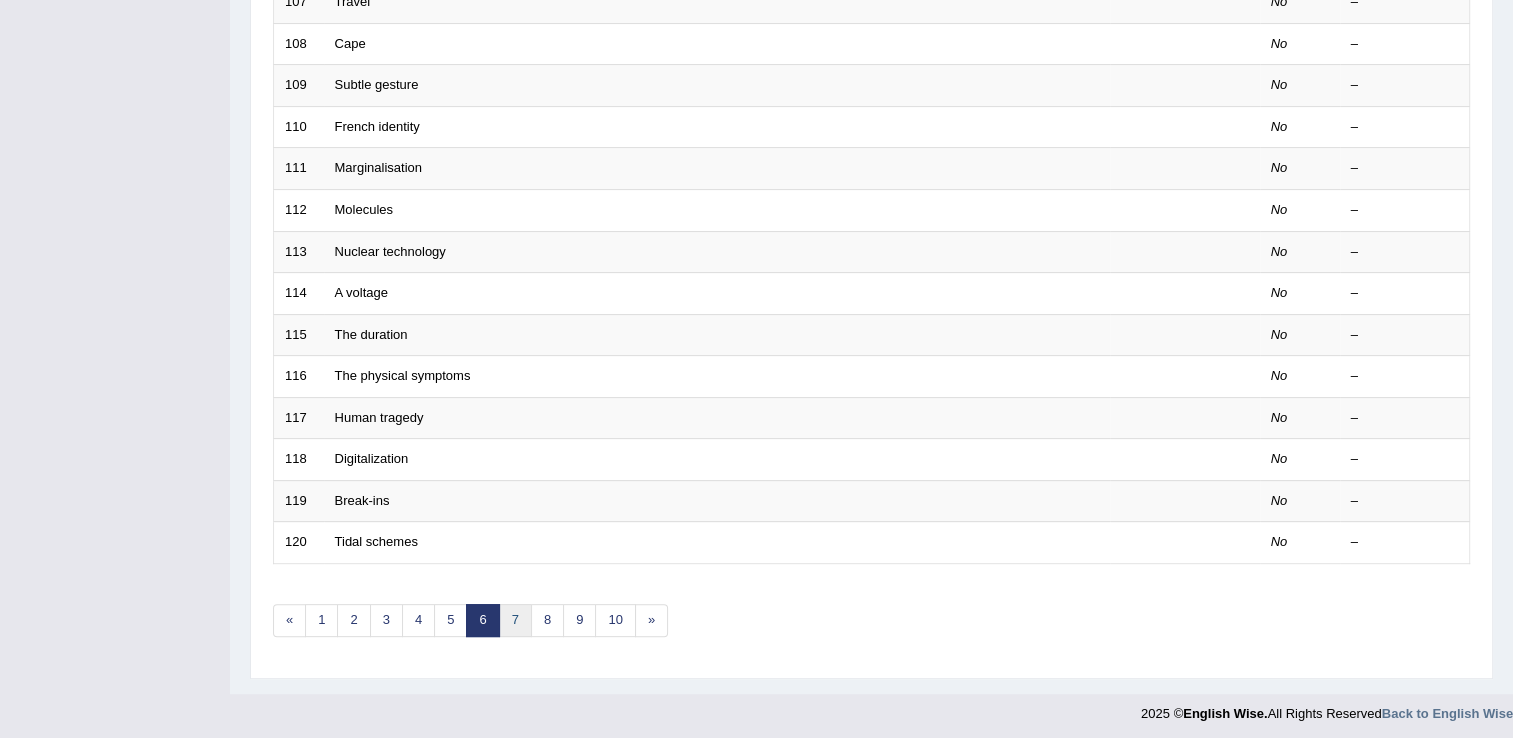 click on "7" at bounding box center [515, 620] 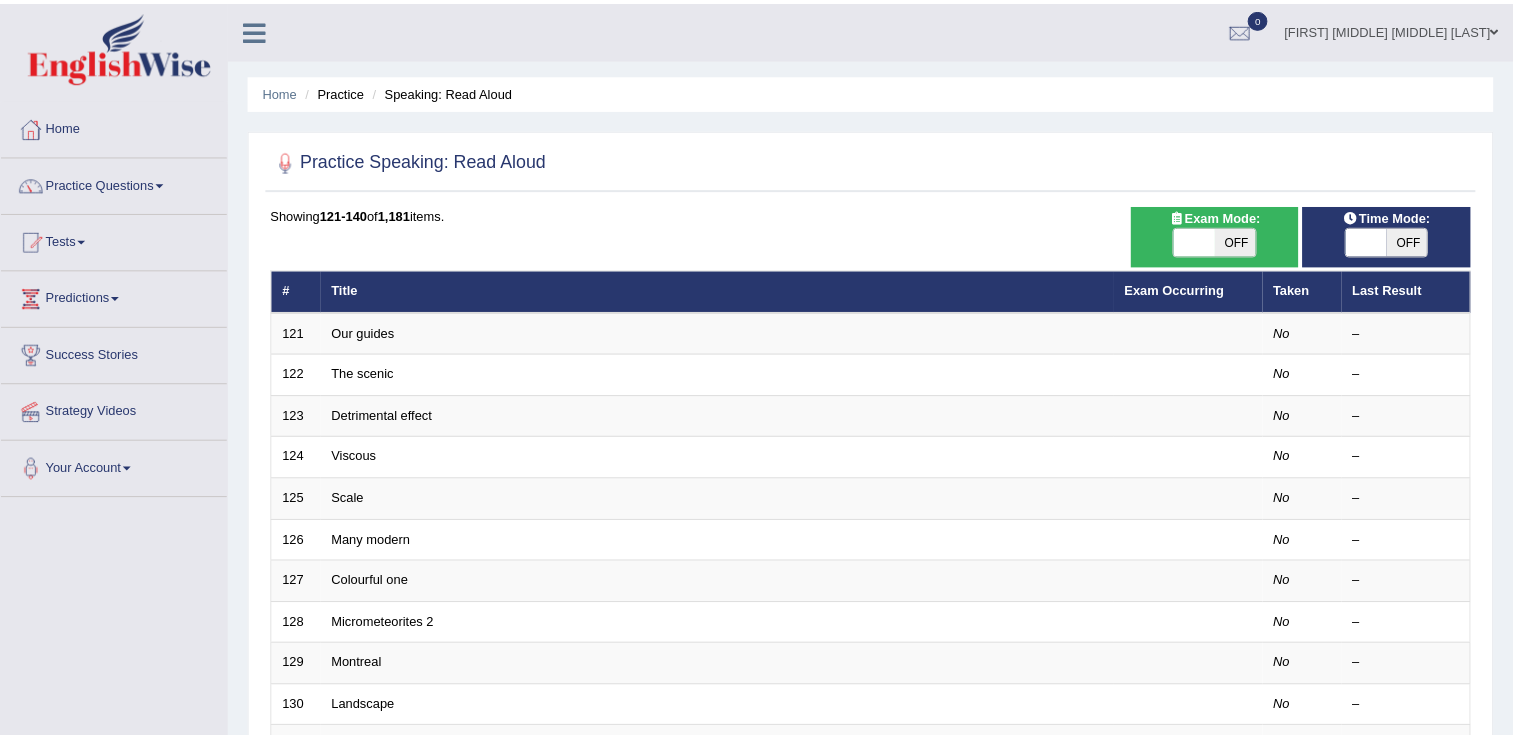 scroll, scrollTop: 0, scrollLeft: 0, axis: both 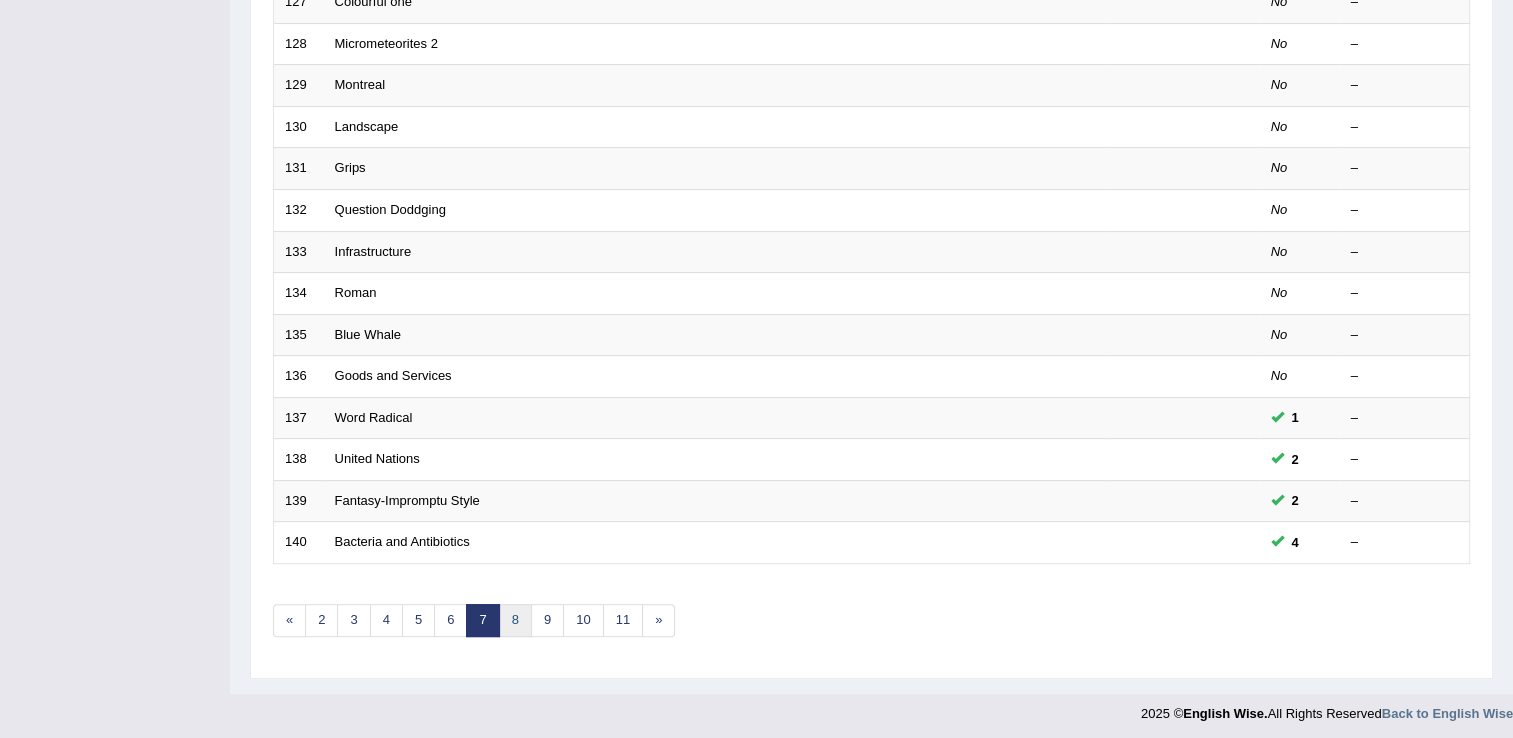 click on "8" at bounding box center [515, 620] 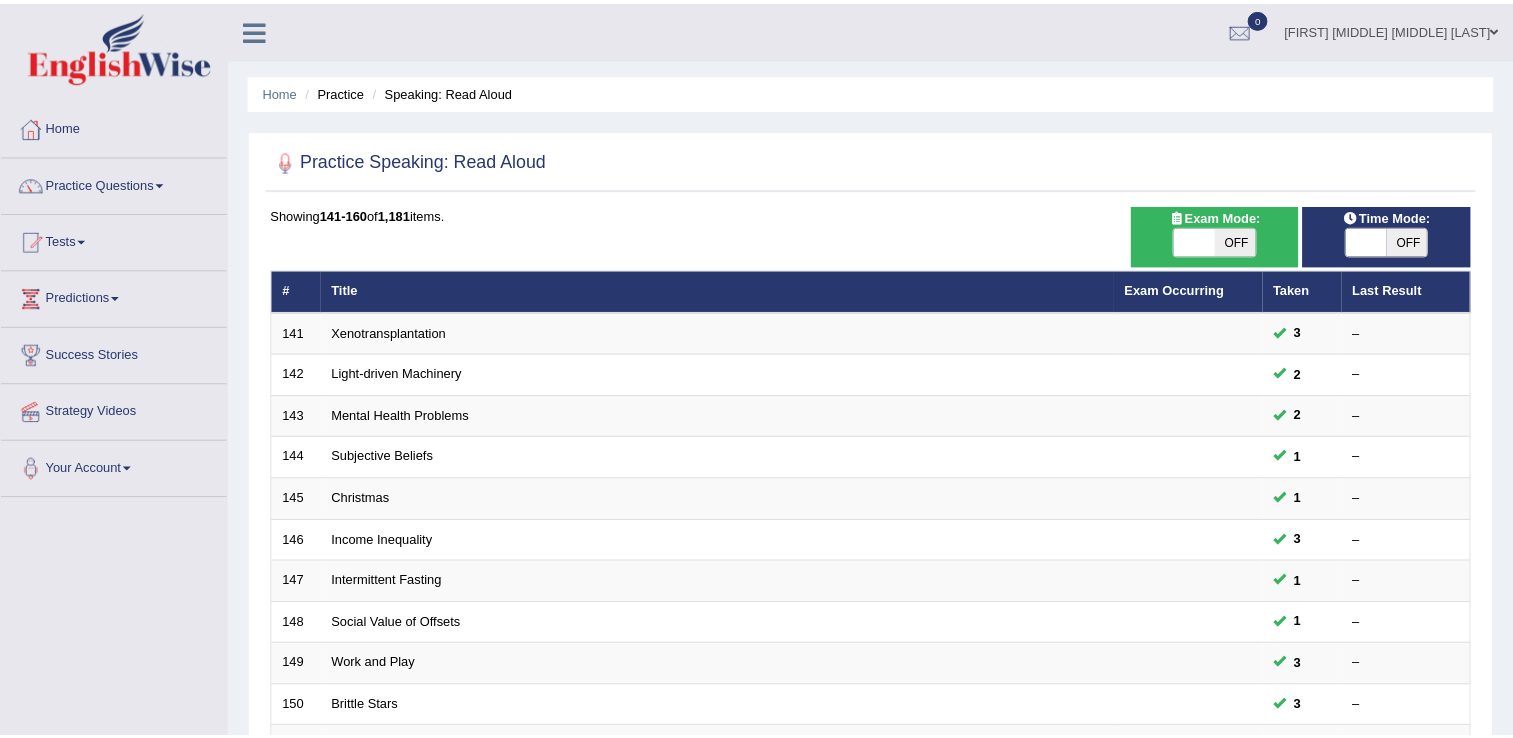 scroll, scrollTop: 0, scrollLeft: 0, axis: both 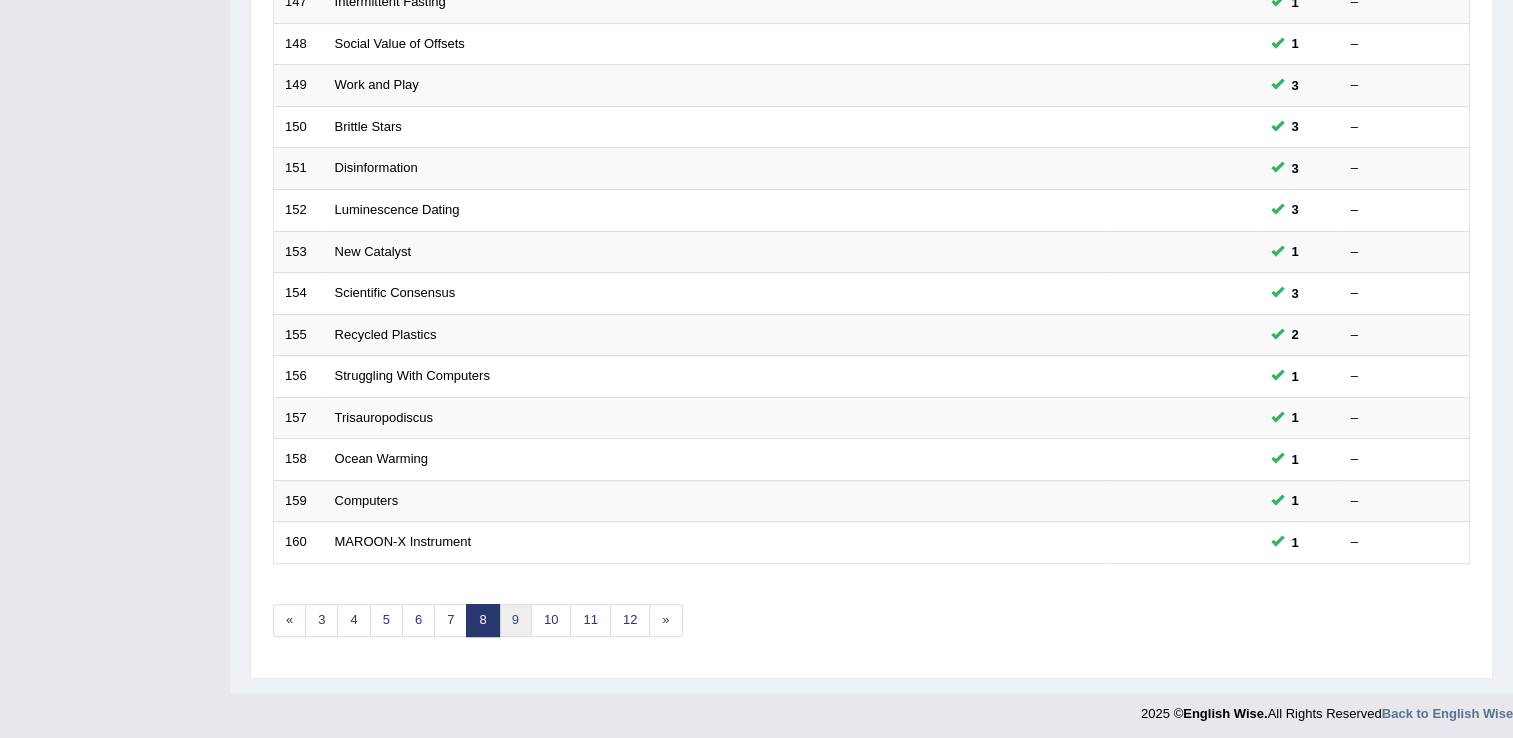 click on "9" at bounding box center (515, 620) 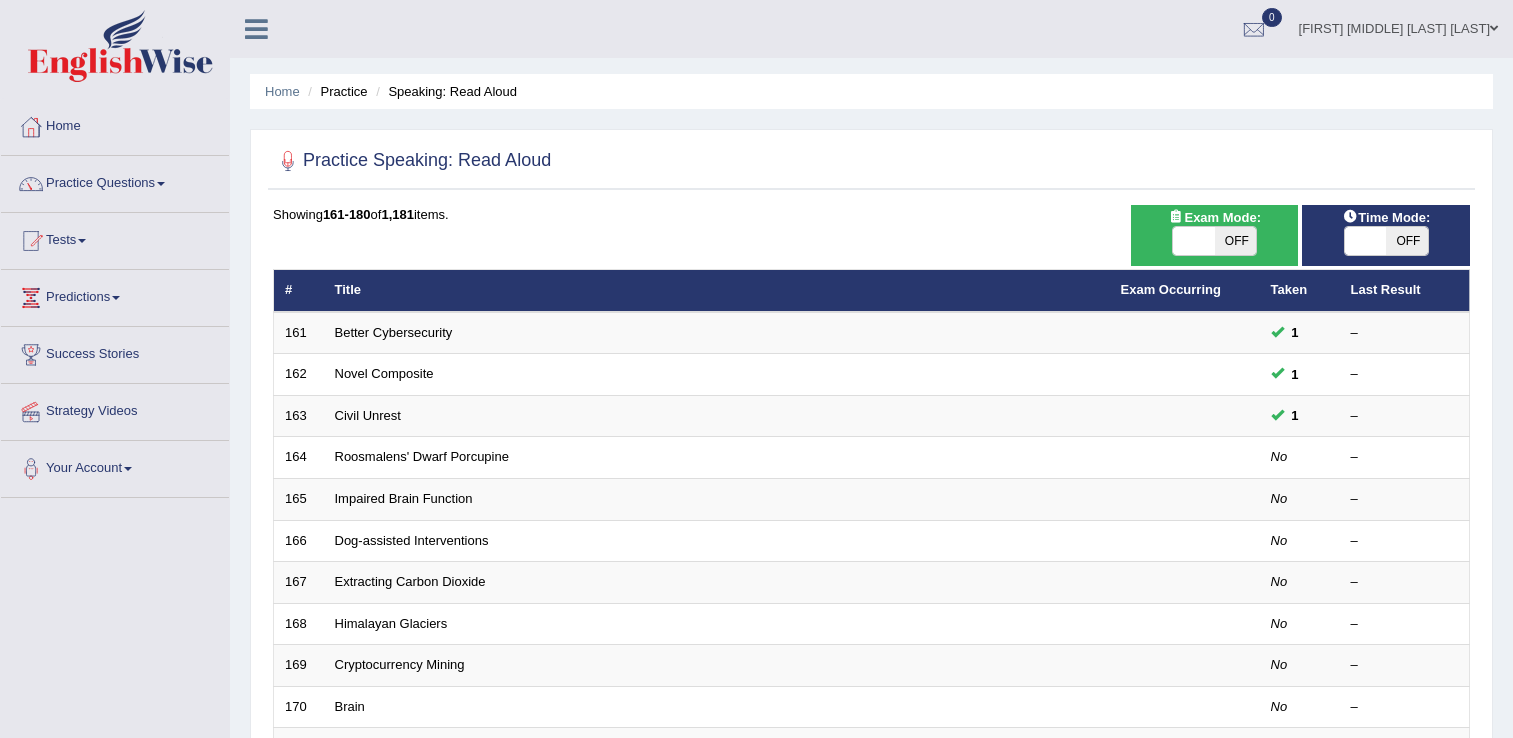 scroll, scrollTop: 0, scrollLeft: 0, axis: both 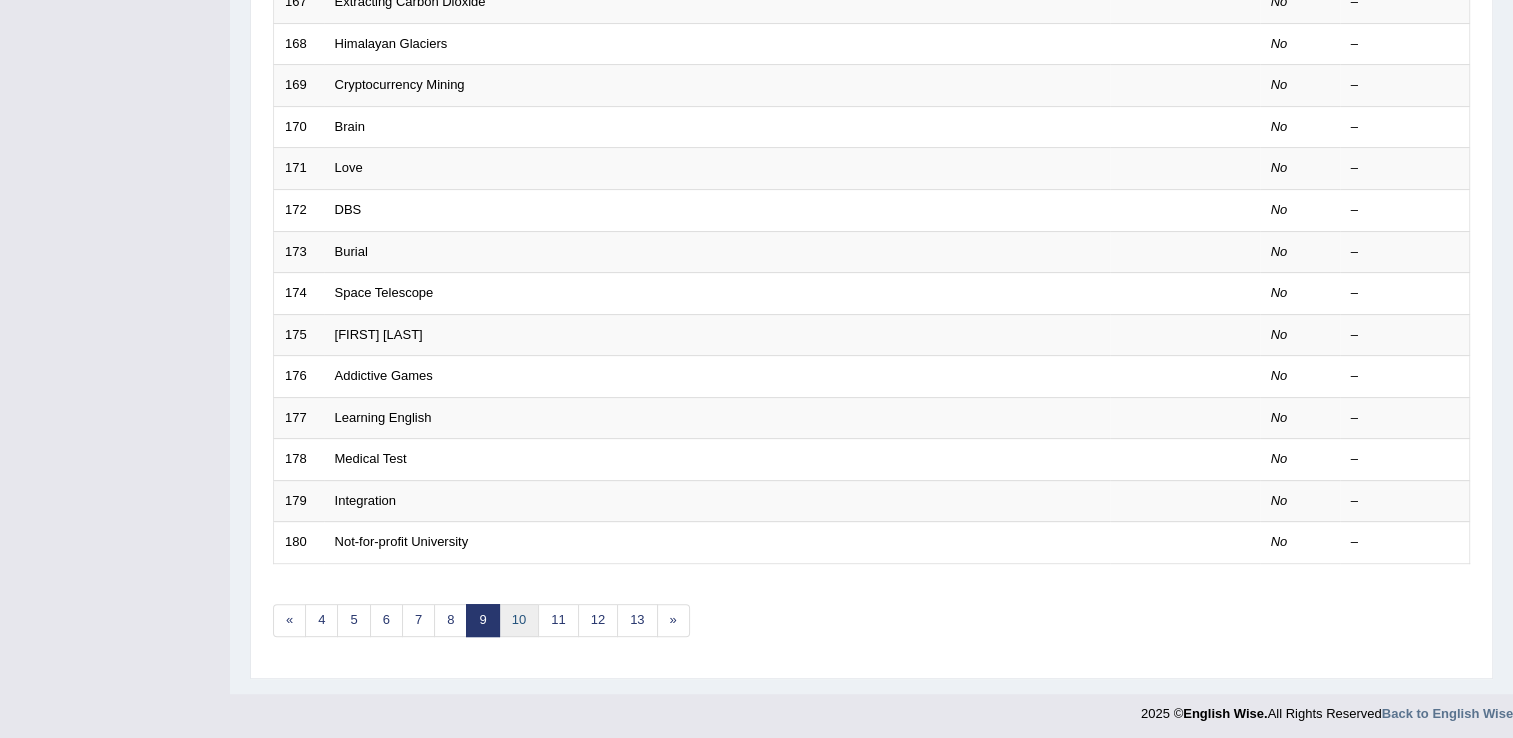 click on "10" at bounding box center (519, 620) 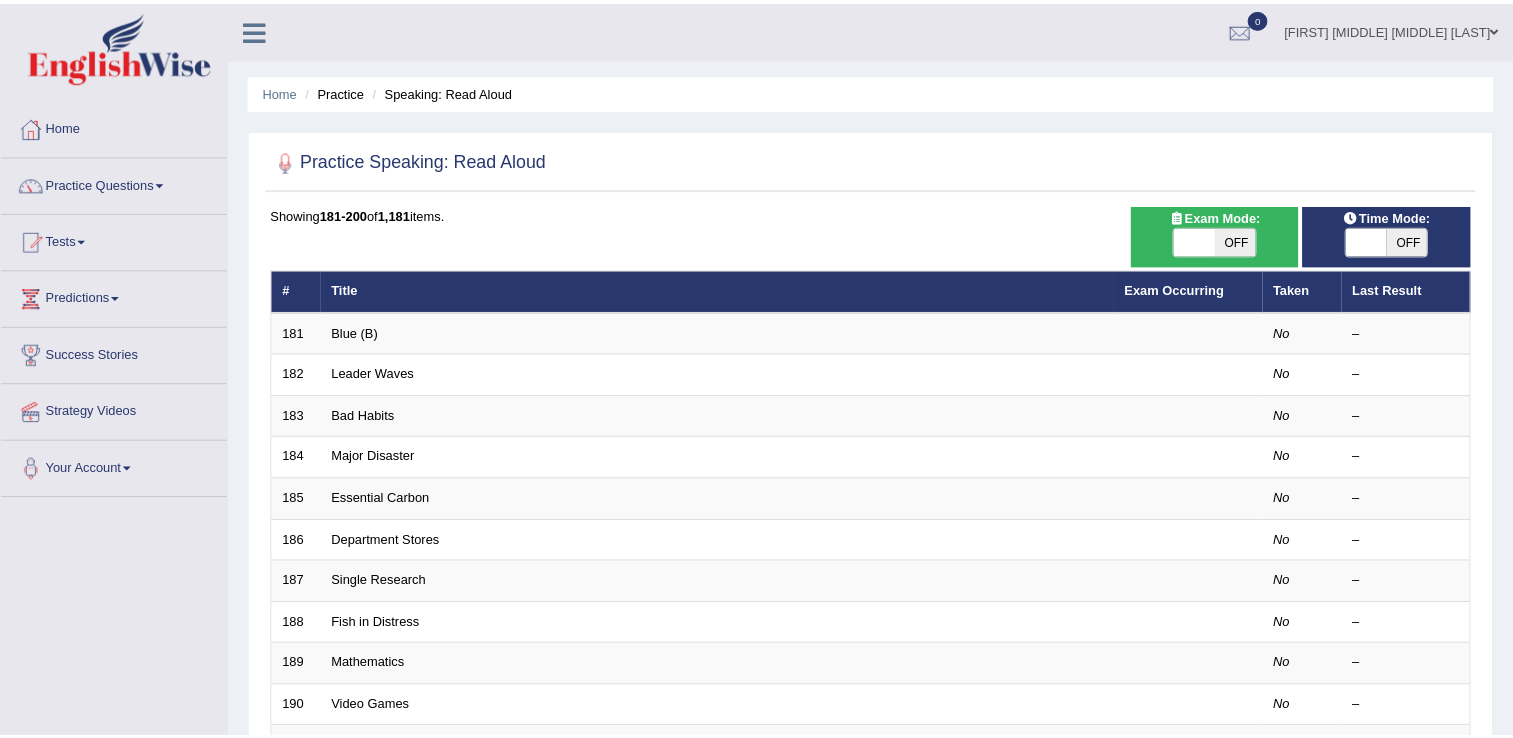 scroll, scrollTop: 0, scrollLeft: 0, axis: both 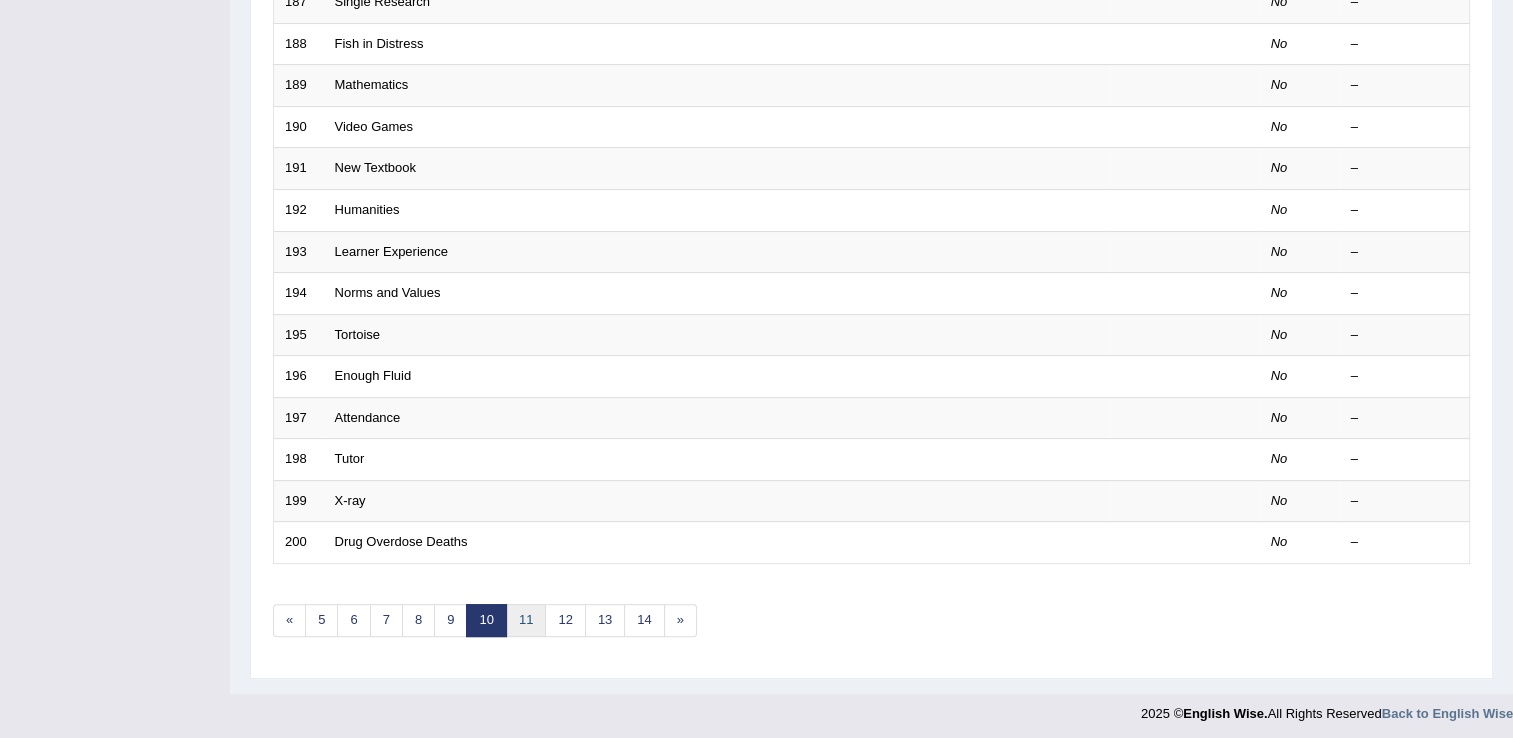 click on "11" at bounding box center [526, 620] 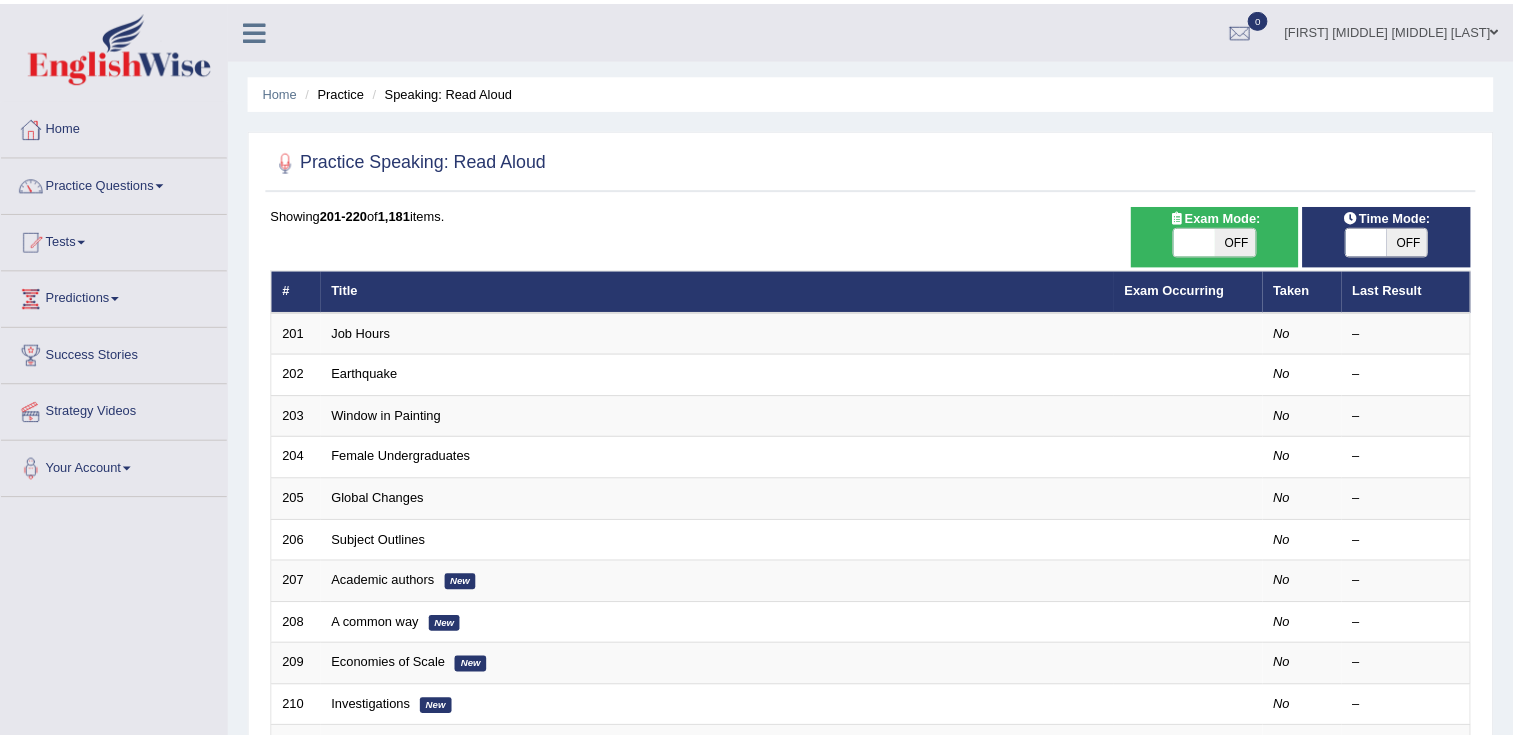scroll, scrollTop: 0, scrollLeft: 0, axis: both 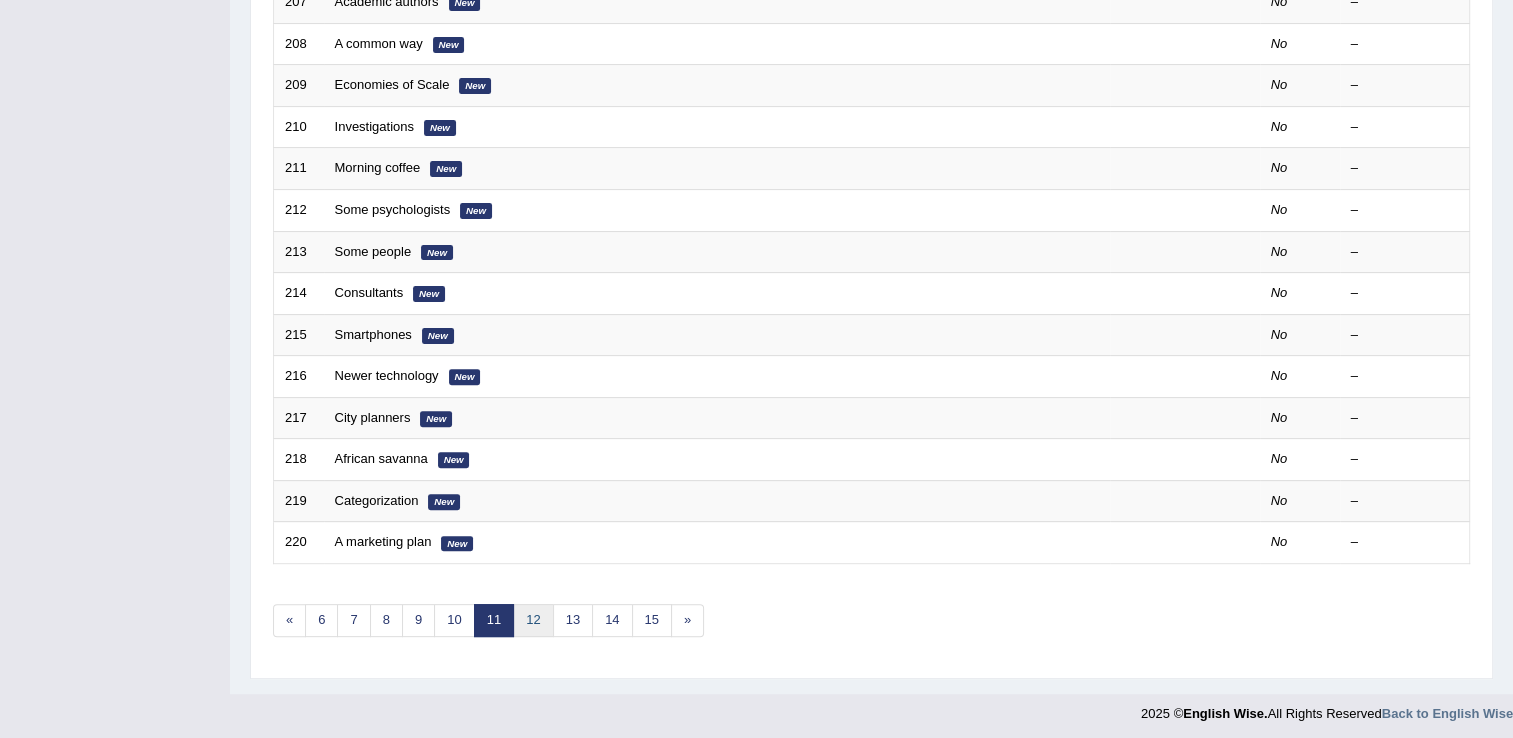 click on "12" at bounding box center [533, 620] 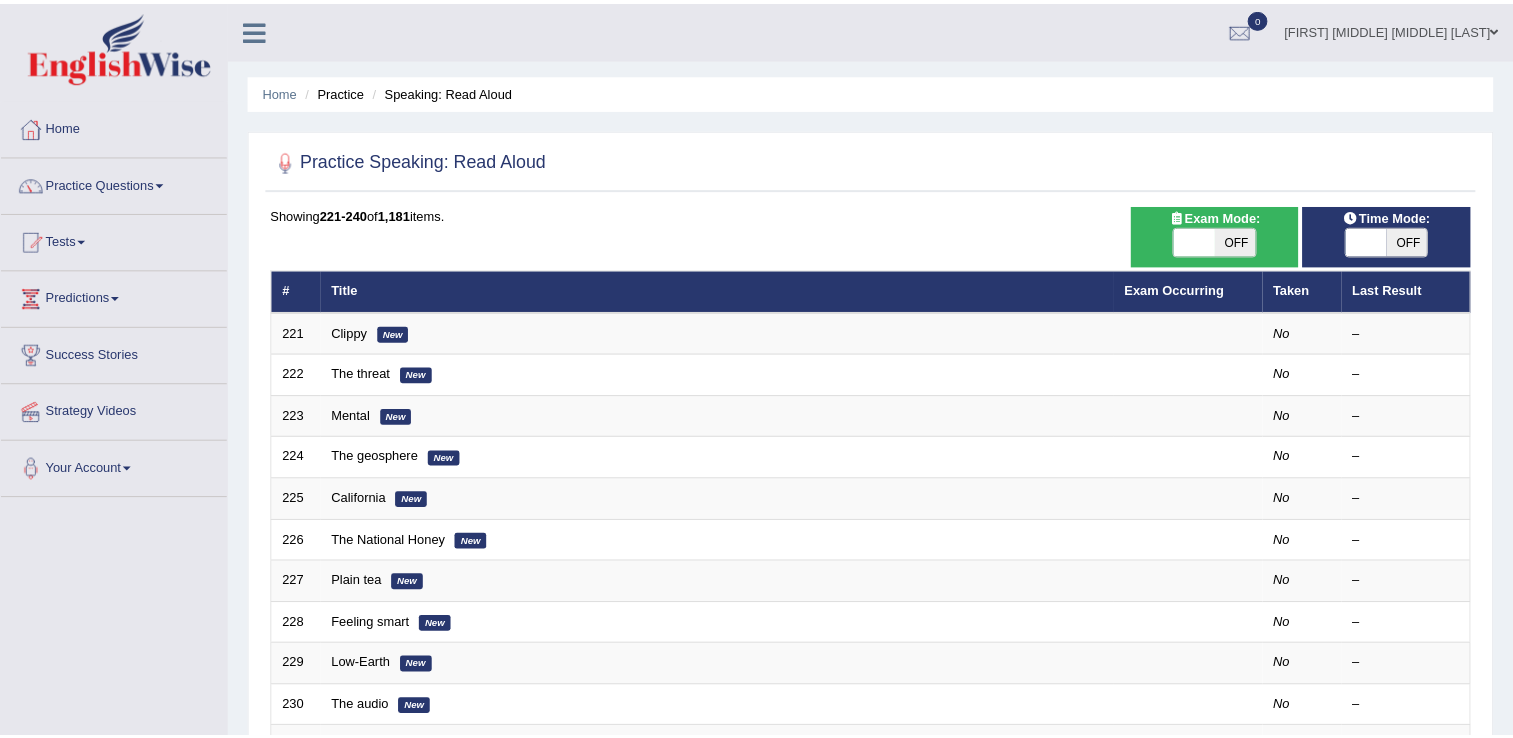 scroll, scrollTop: 0, scrollLeft: 0, axis: both 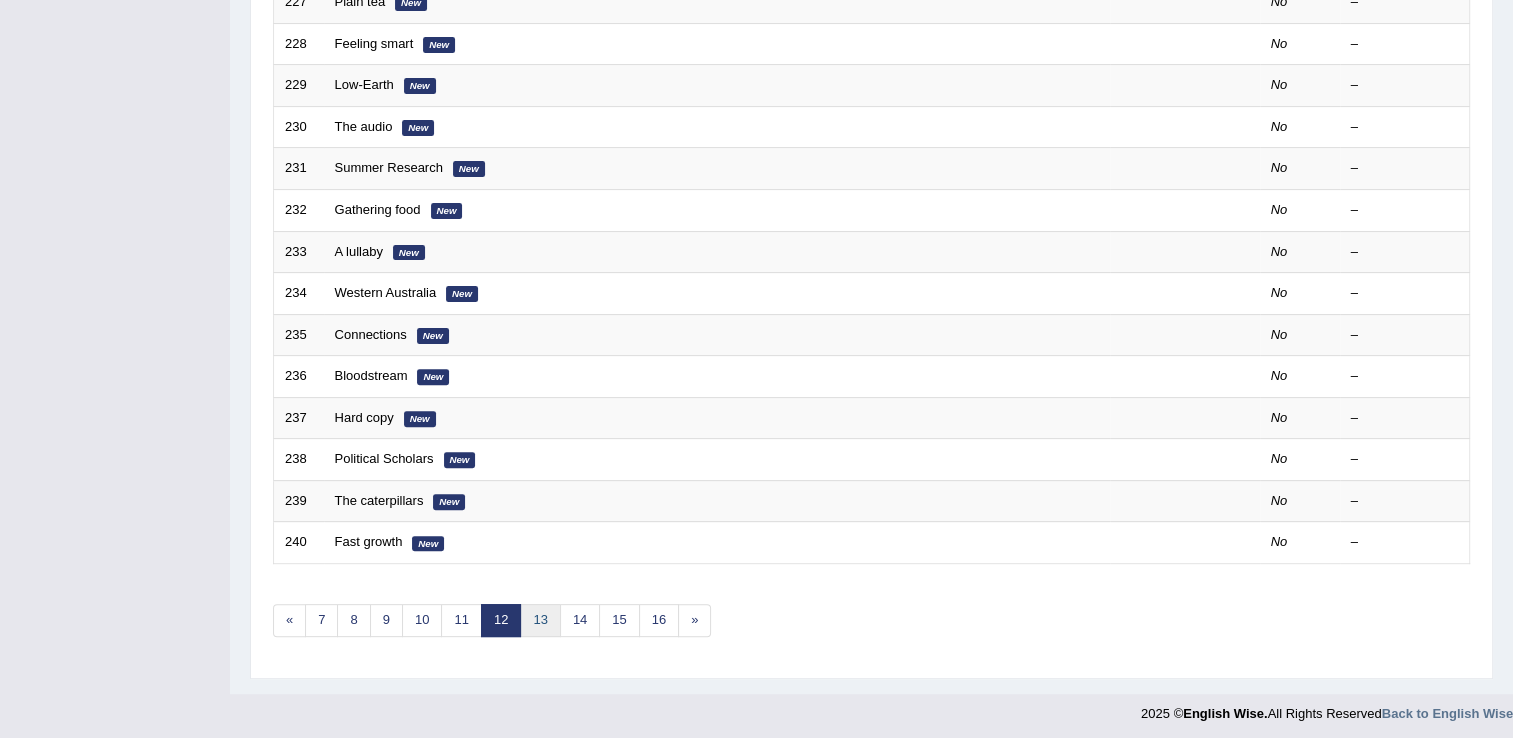 click on "13" at bounding box center (540, 620) 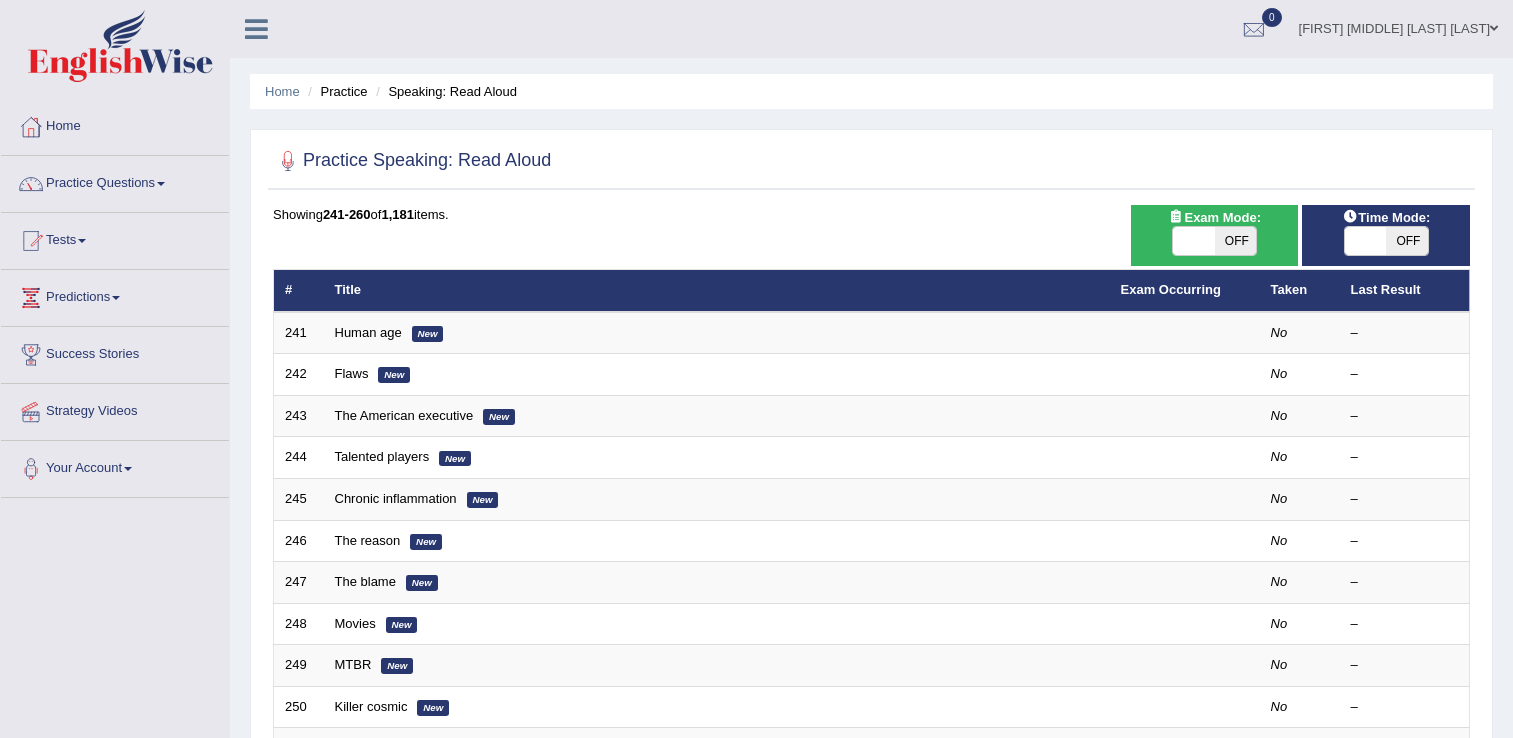 scroll, scrollTop: 0, scrollLeft: 0, axis: both 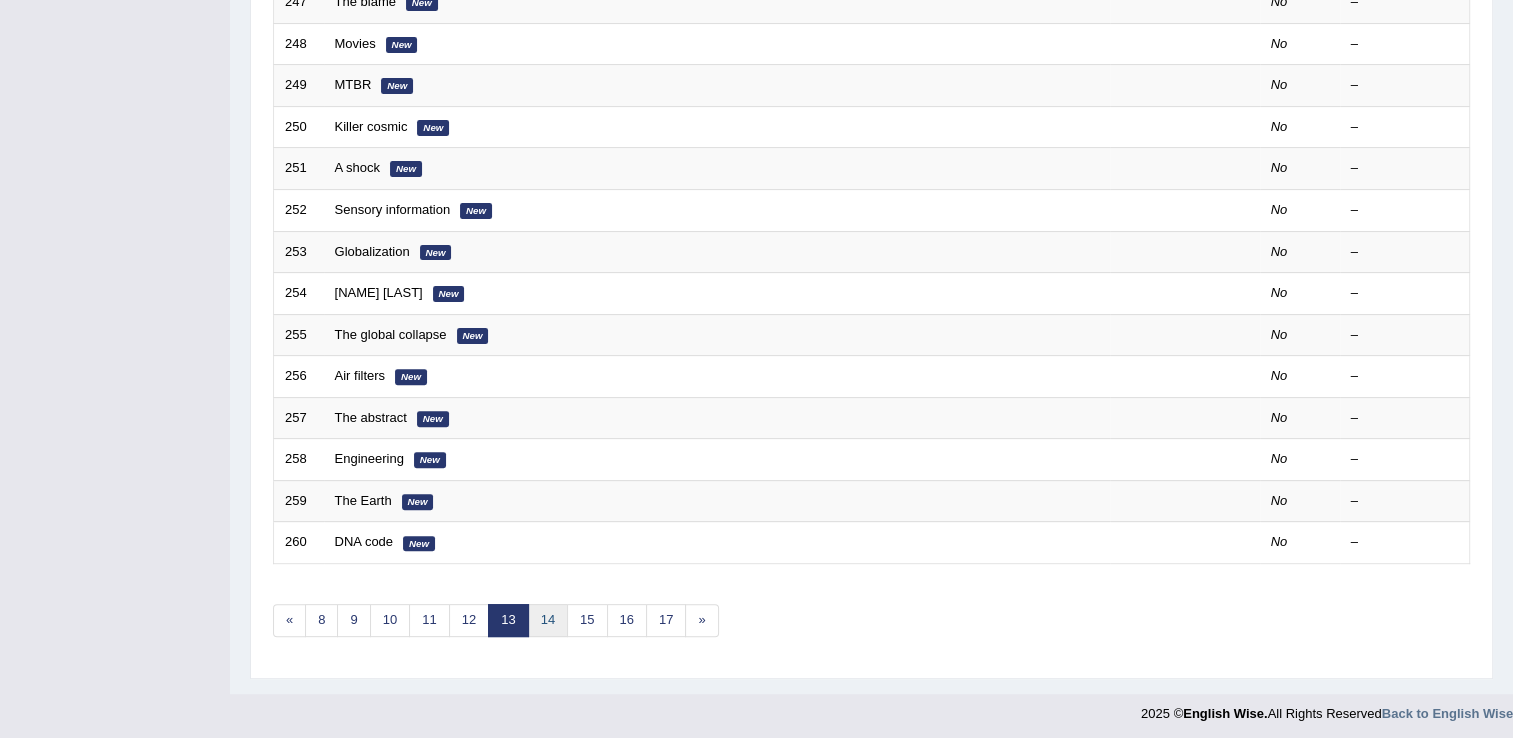 click on "14" at bounding box center (548, 620) 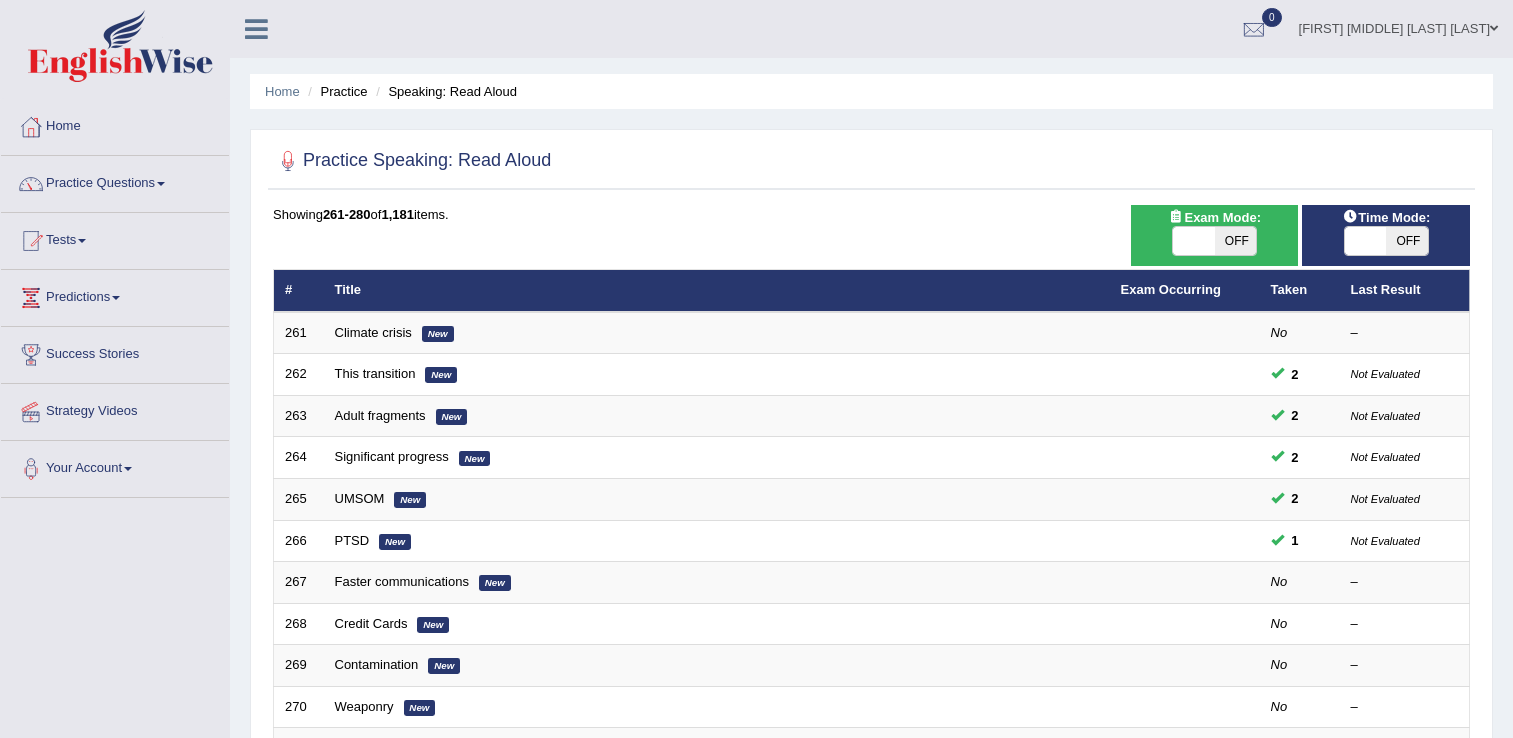 scroll, scrollTop: 0, scrollLeft: 0, axis: both 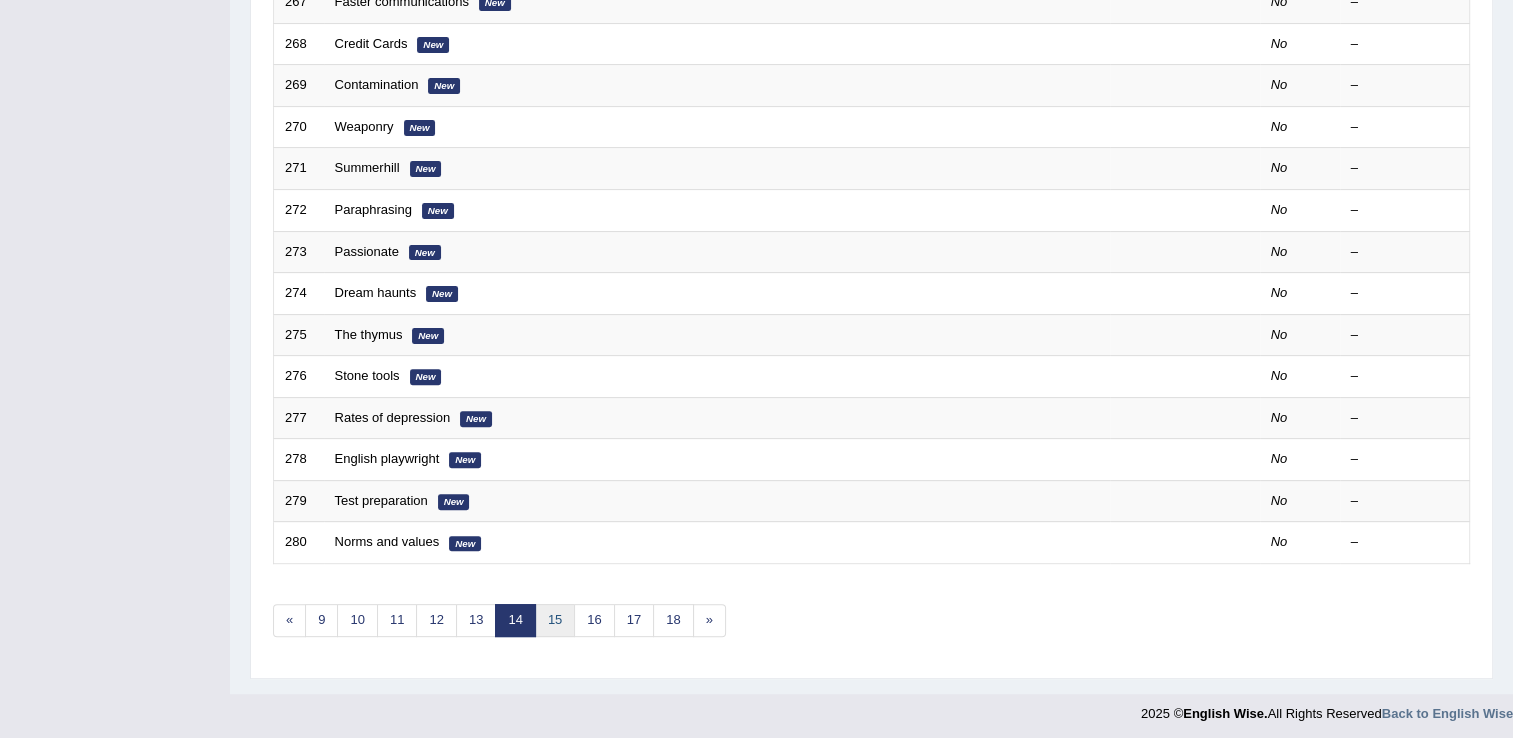 click on "15" at bounding box center (555, 620) 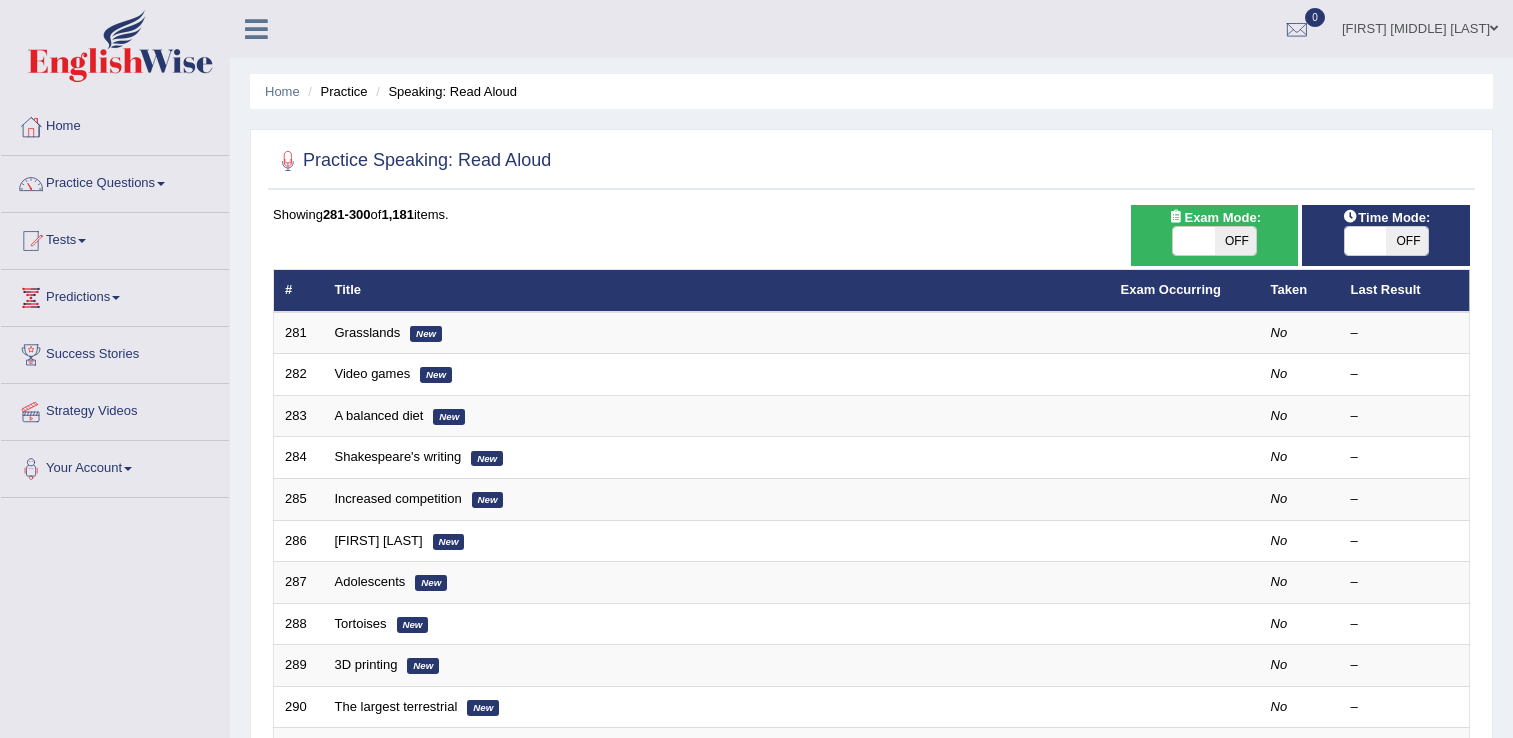 scroll, scrollTop: 0, scrollLeft: 0, axis: both 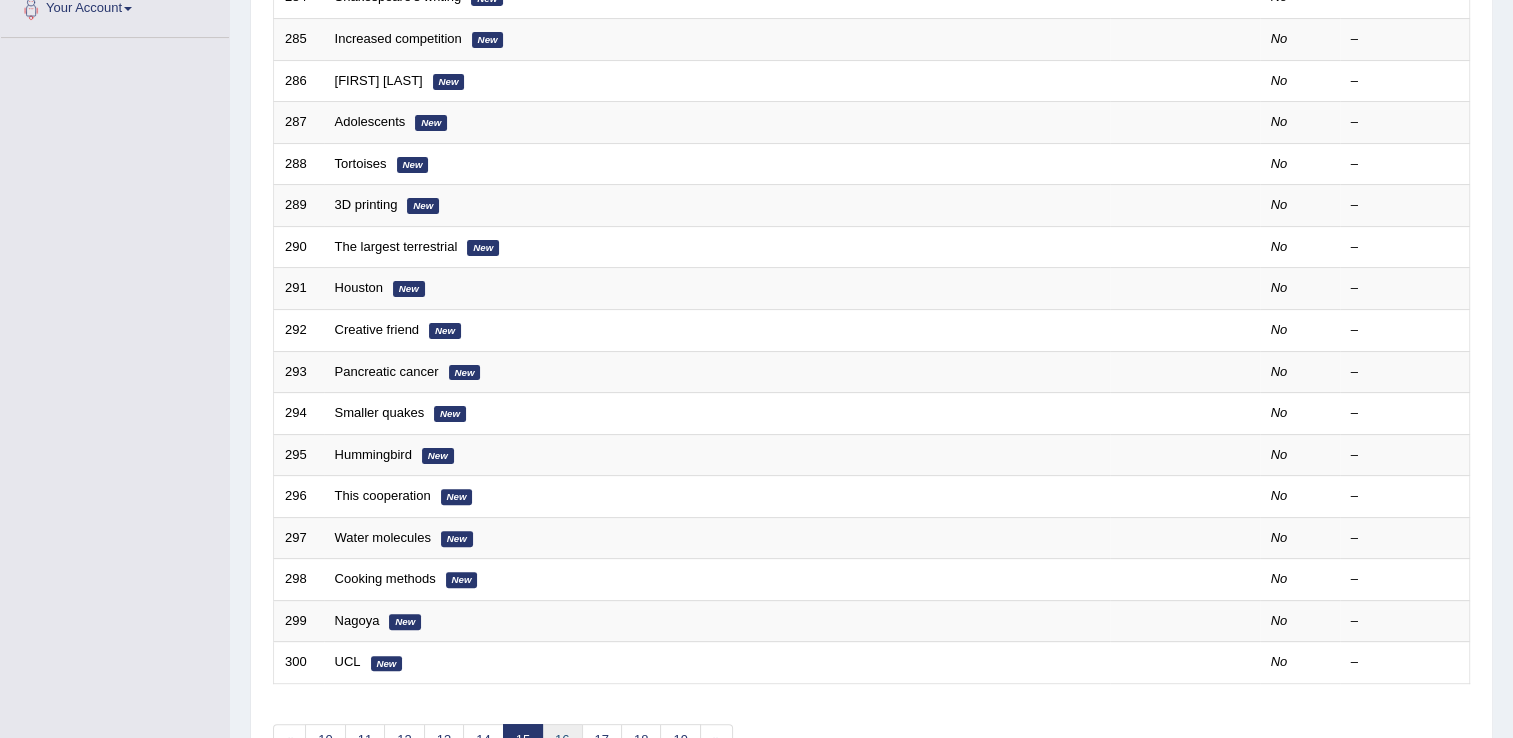 click on "16" at bounding box center (562, 740) 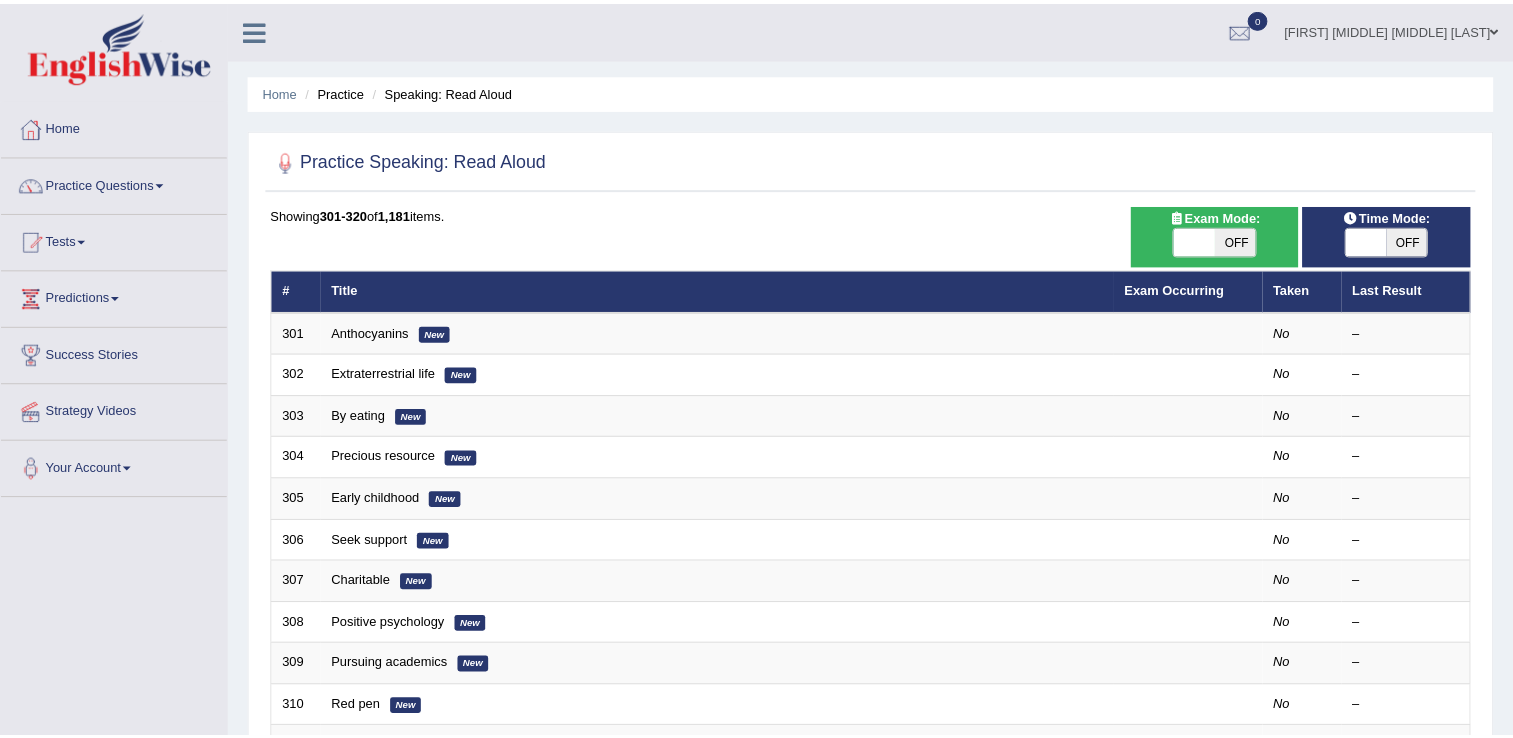 scroll, scrollTop: 0, scrollLeft: 0, axis: both 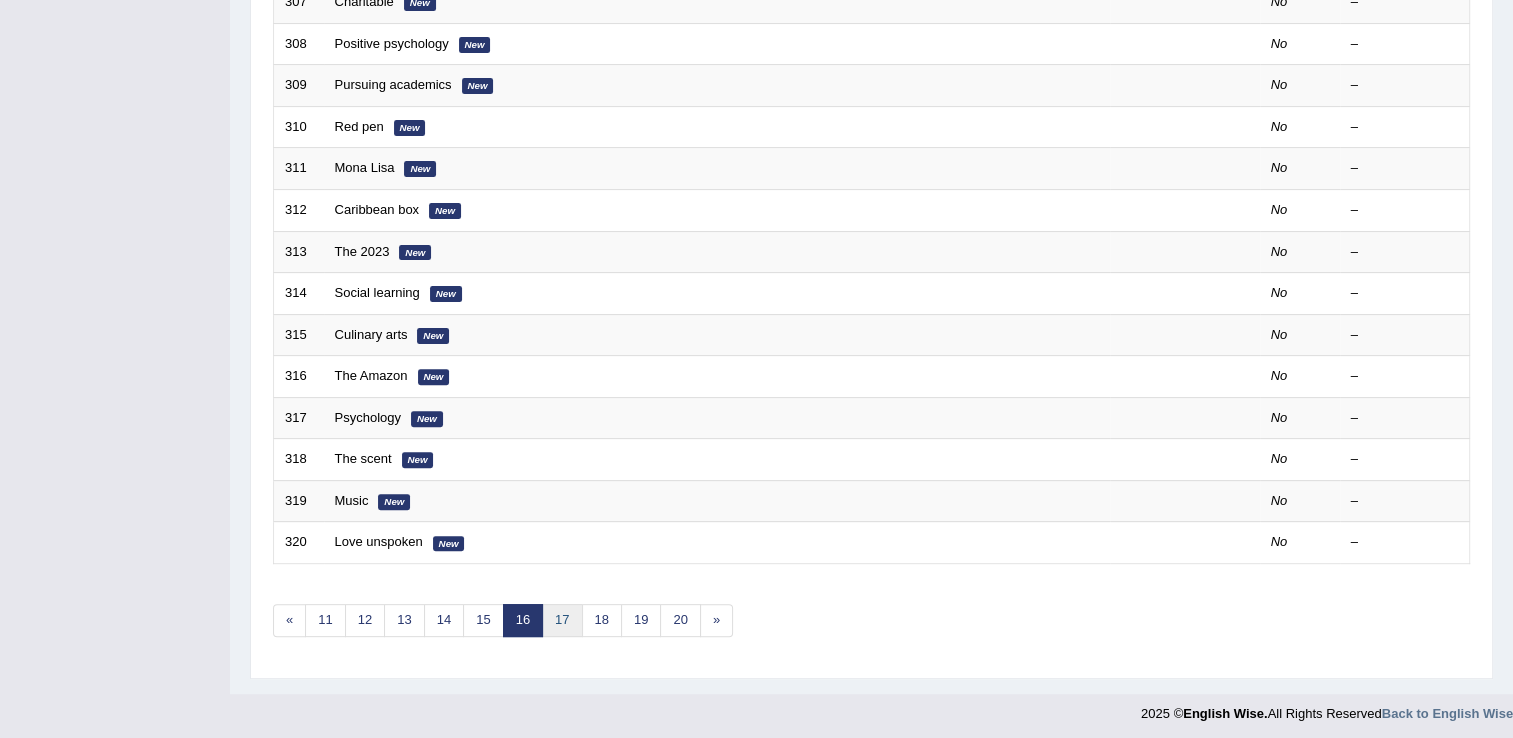 click on "17" at bounding box center [562, 620] 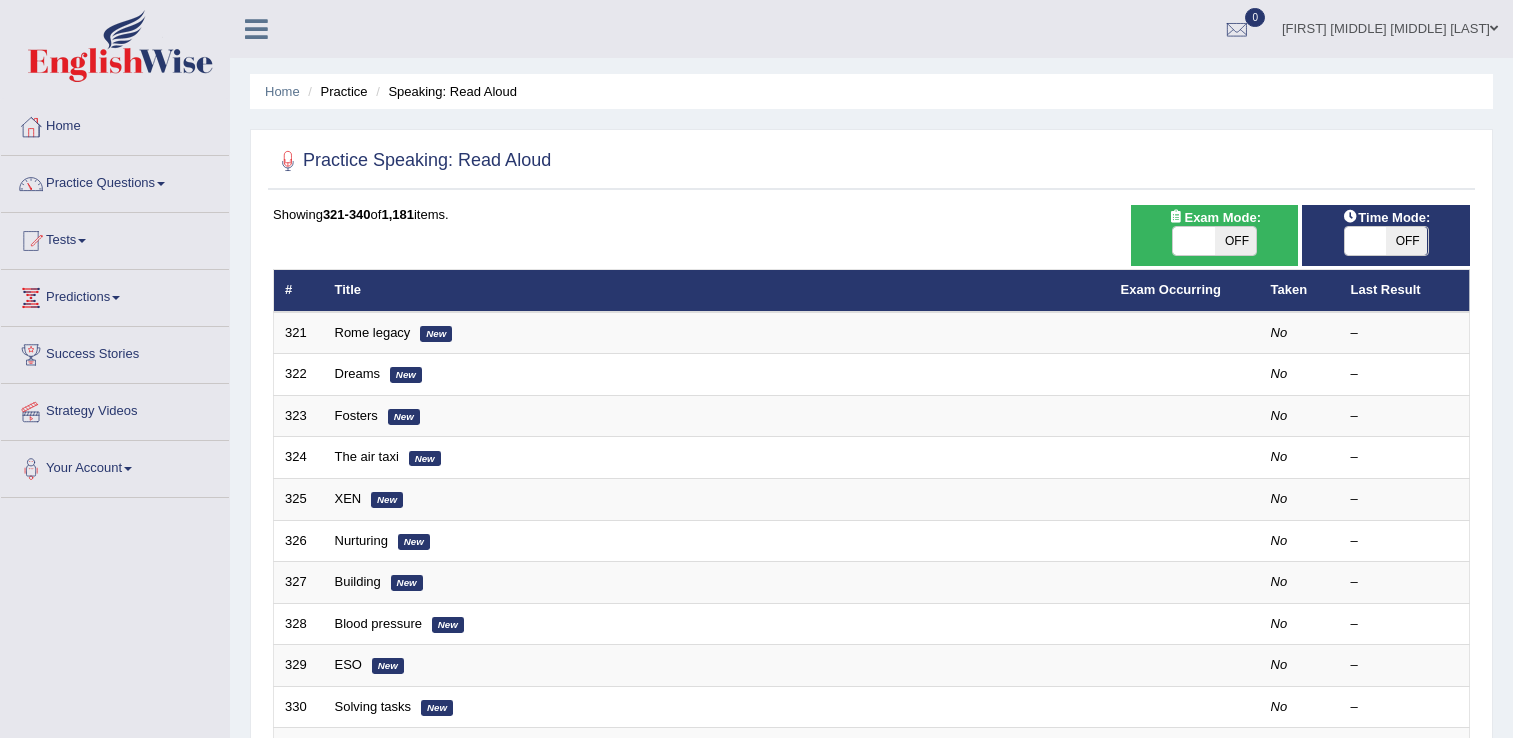 scroll, scrollTop: 0, scrollLeft: 0, axis: both 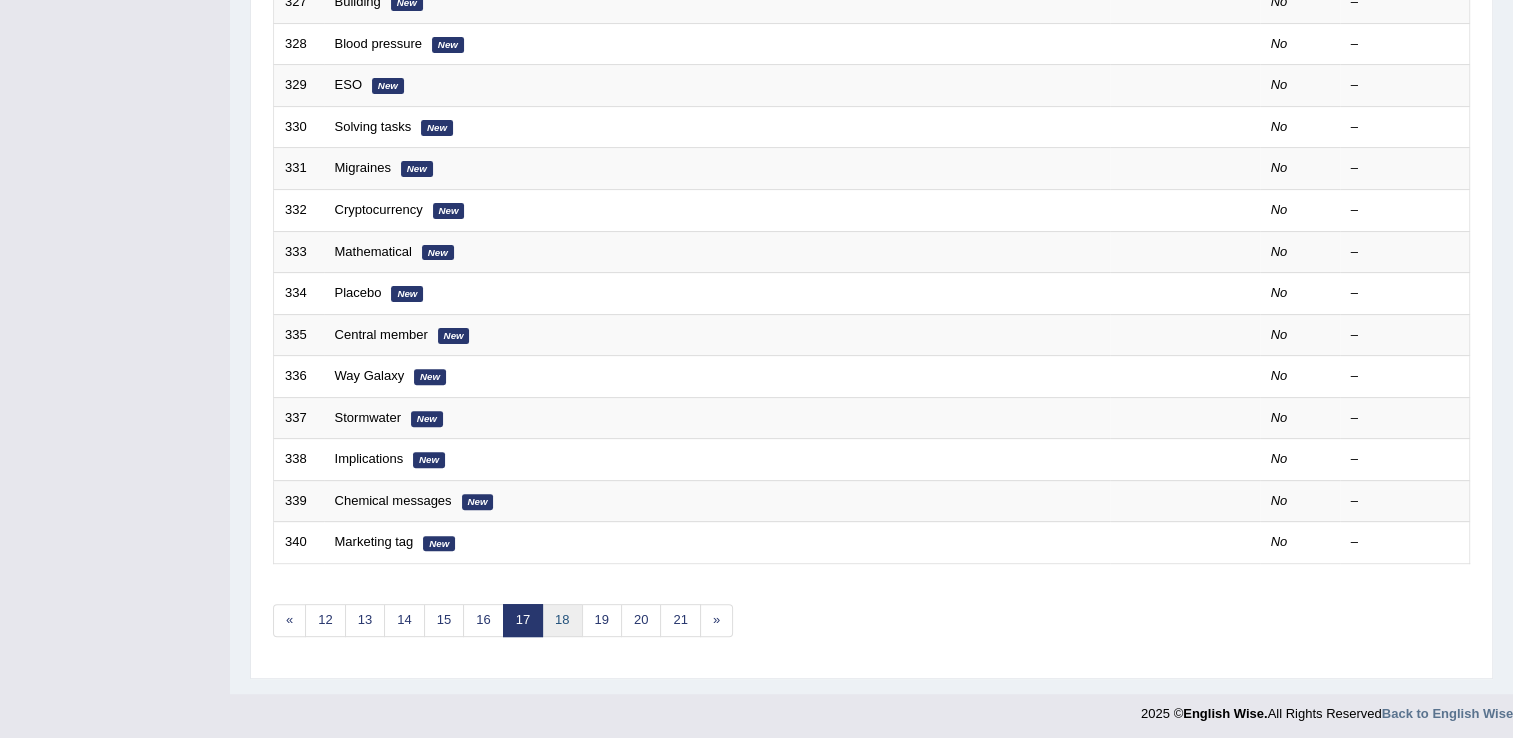 click on "18" at bounding box center [562, 620] 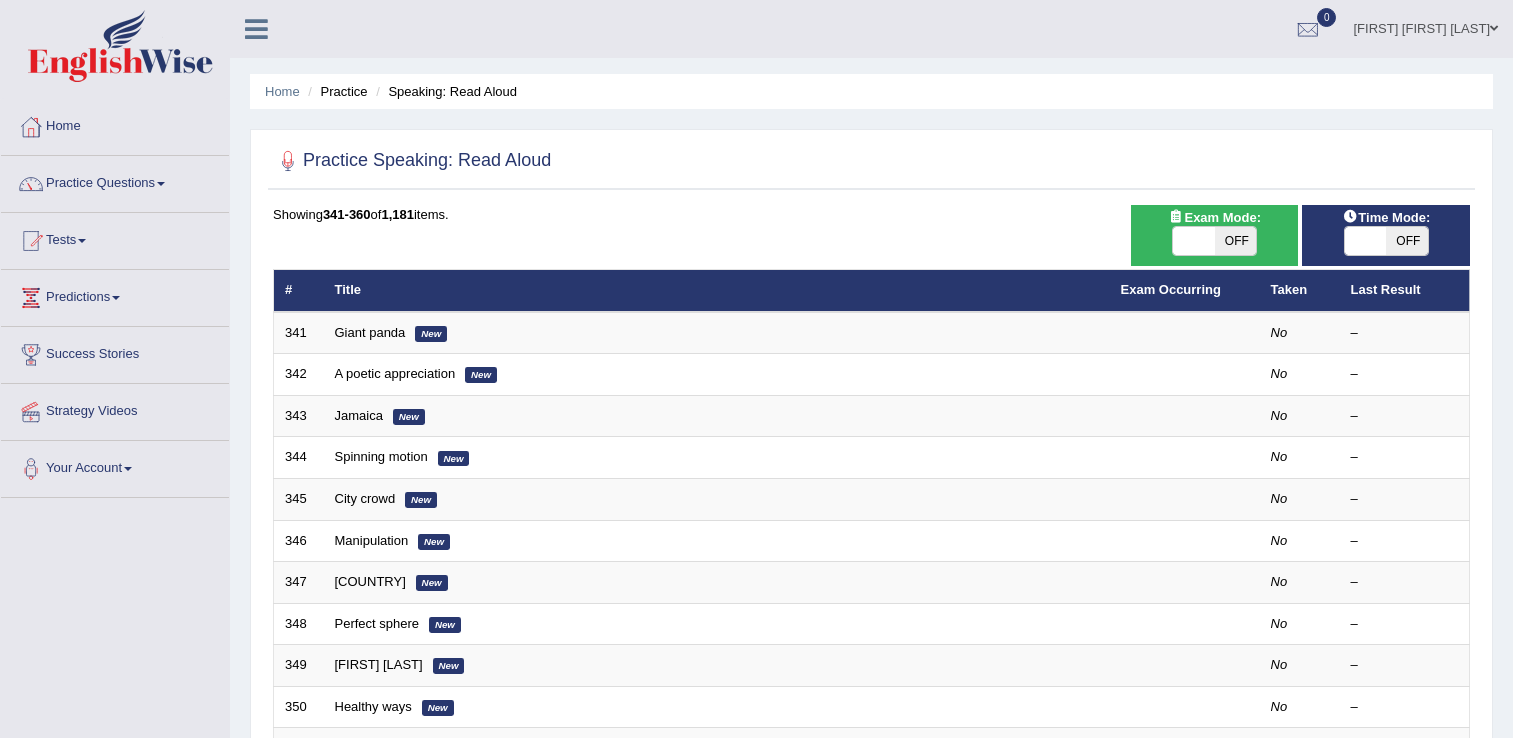 scroll, scrollTop: 0, scrollLeft: 0, axis: both 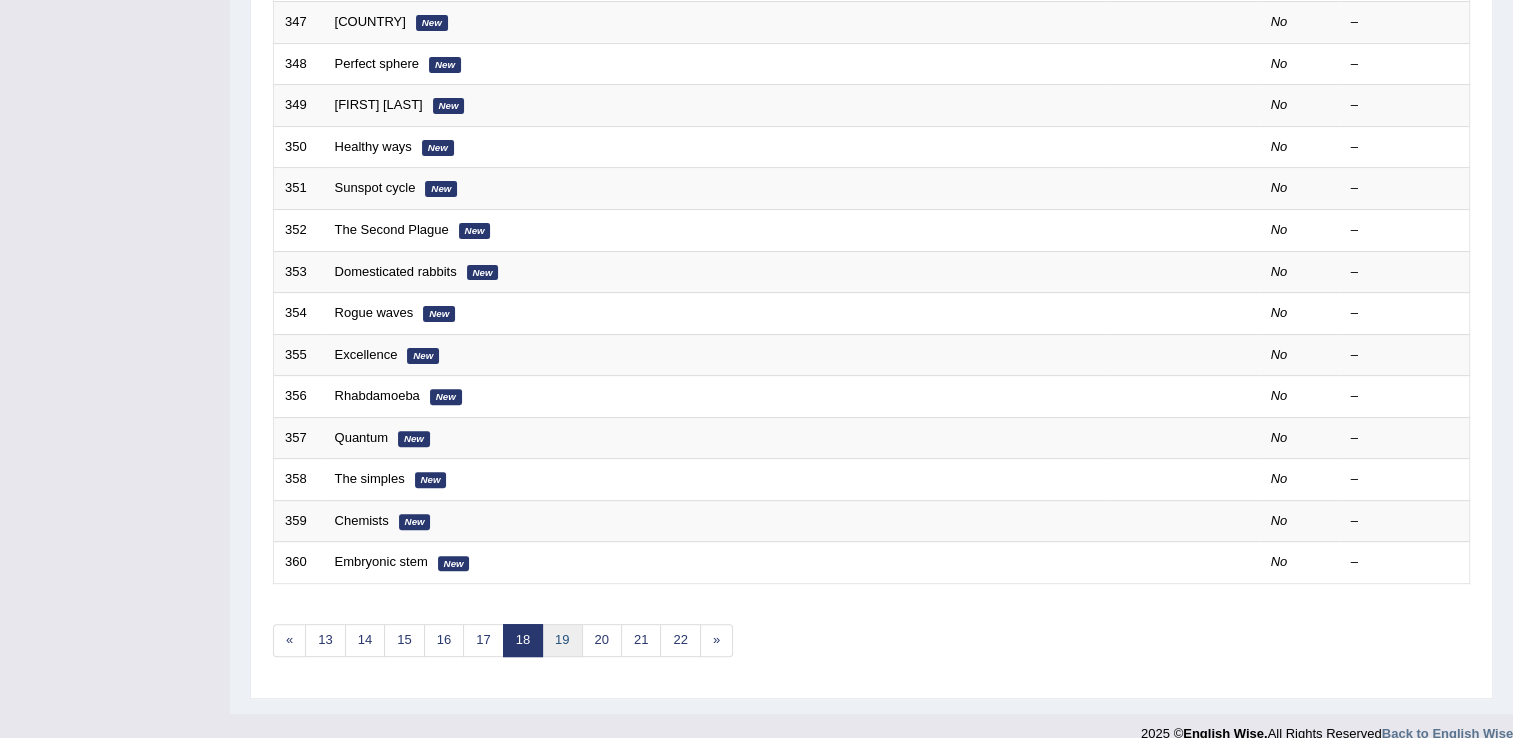 click on "19" at bounding box center (562, 640) 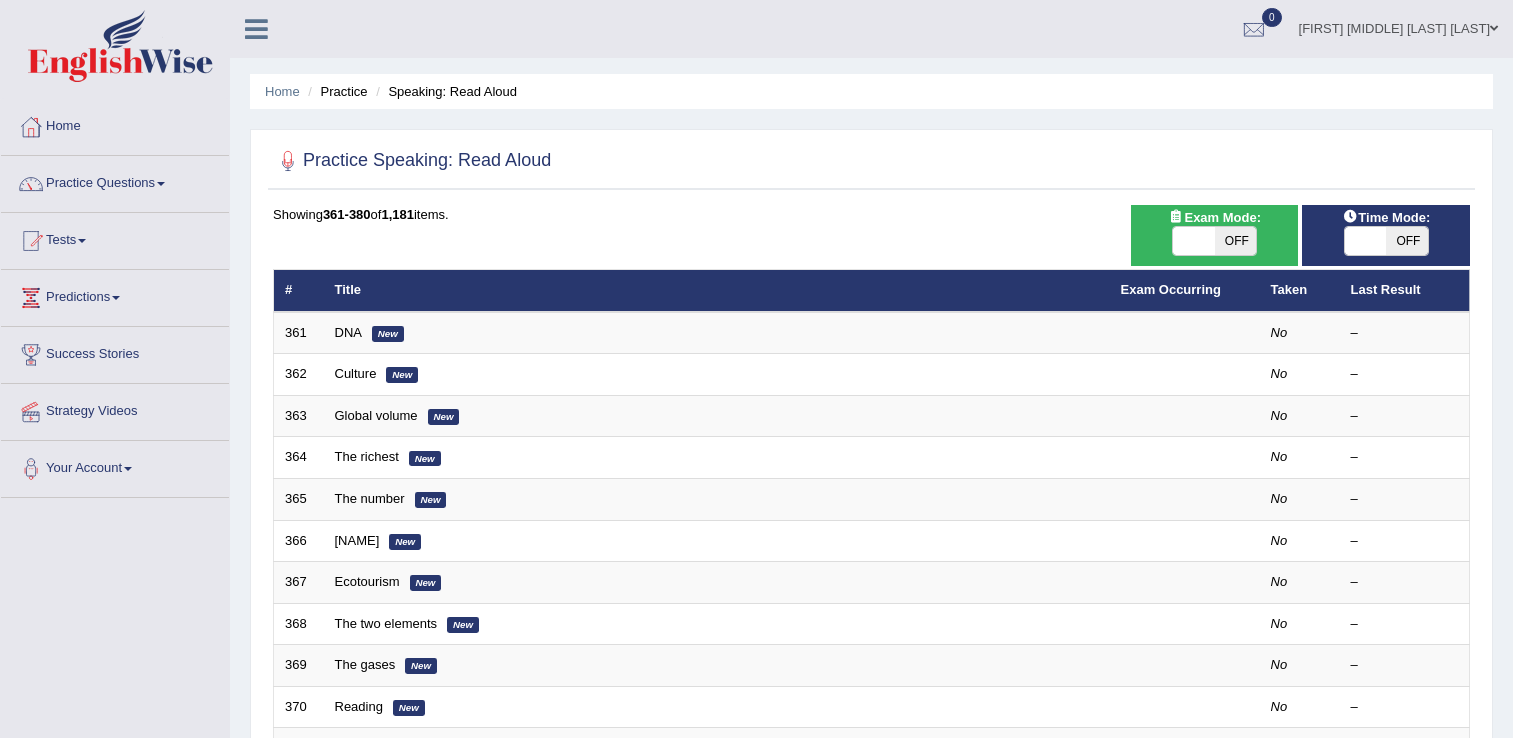 scroll, scrollTop: 0, scrollLeft: 0, axis: both 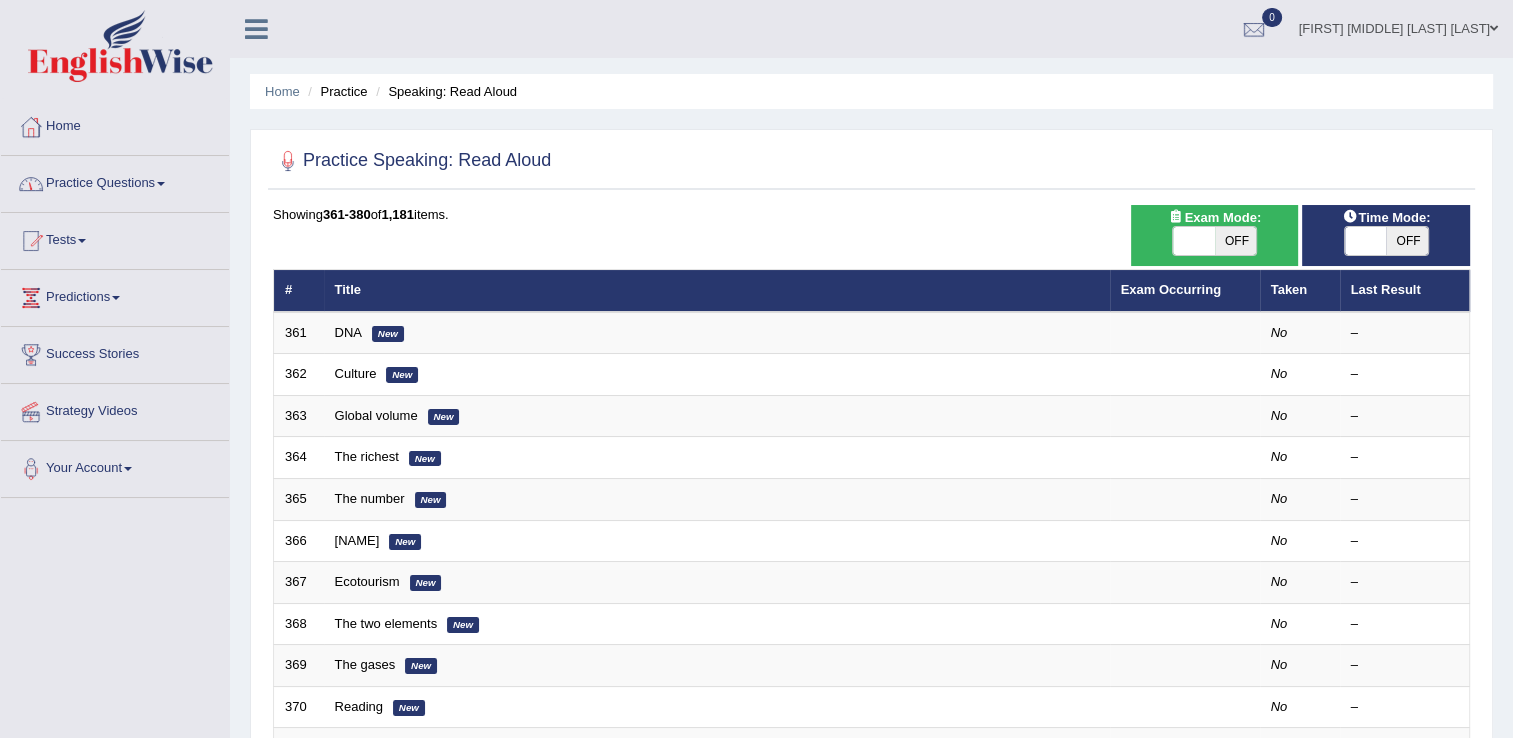 click on "Home" at bounding box center (115, 124) 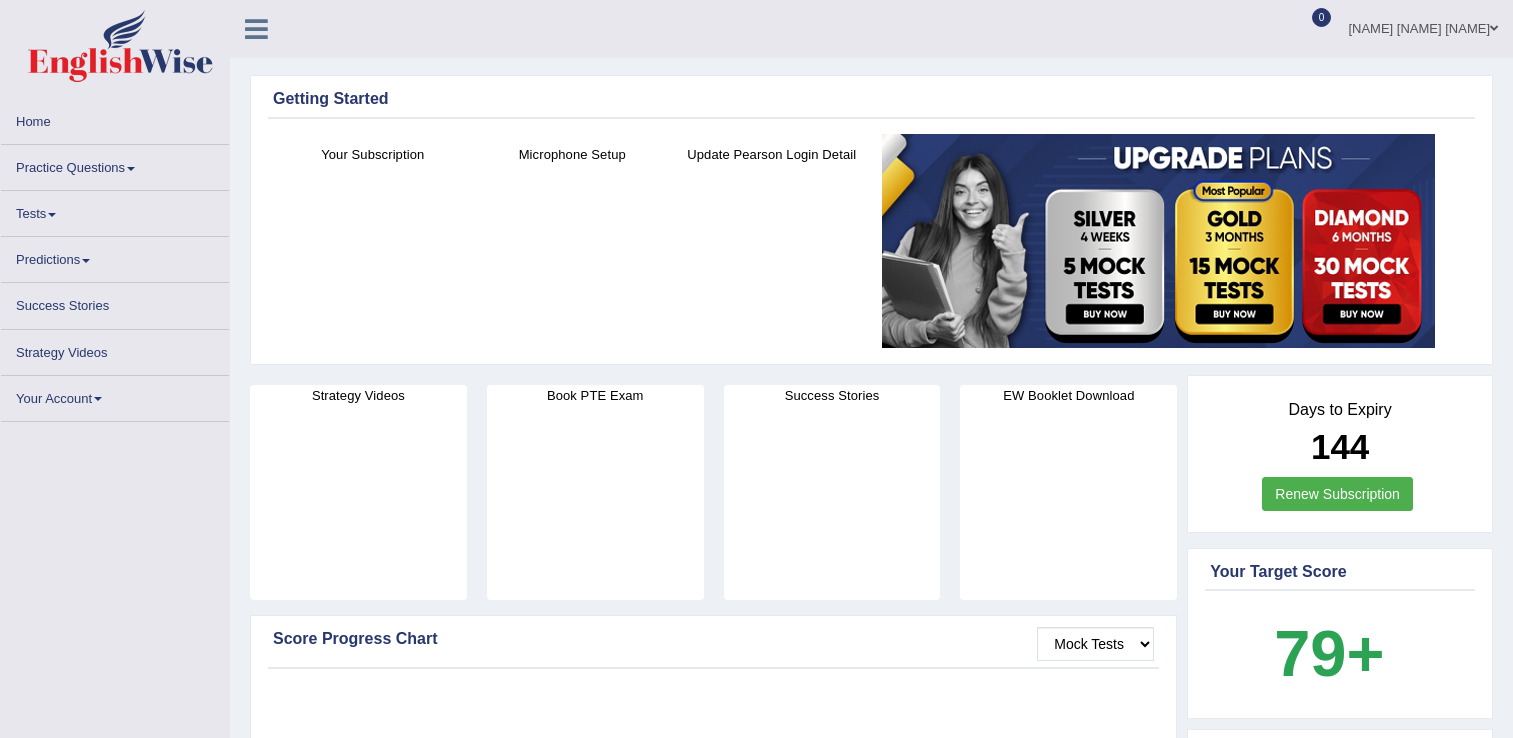 scroll, scrollTop: 0, scrollLeft: 0, axis: both 